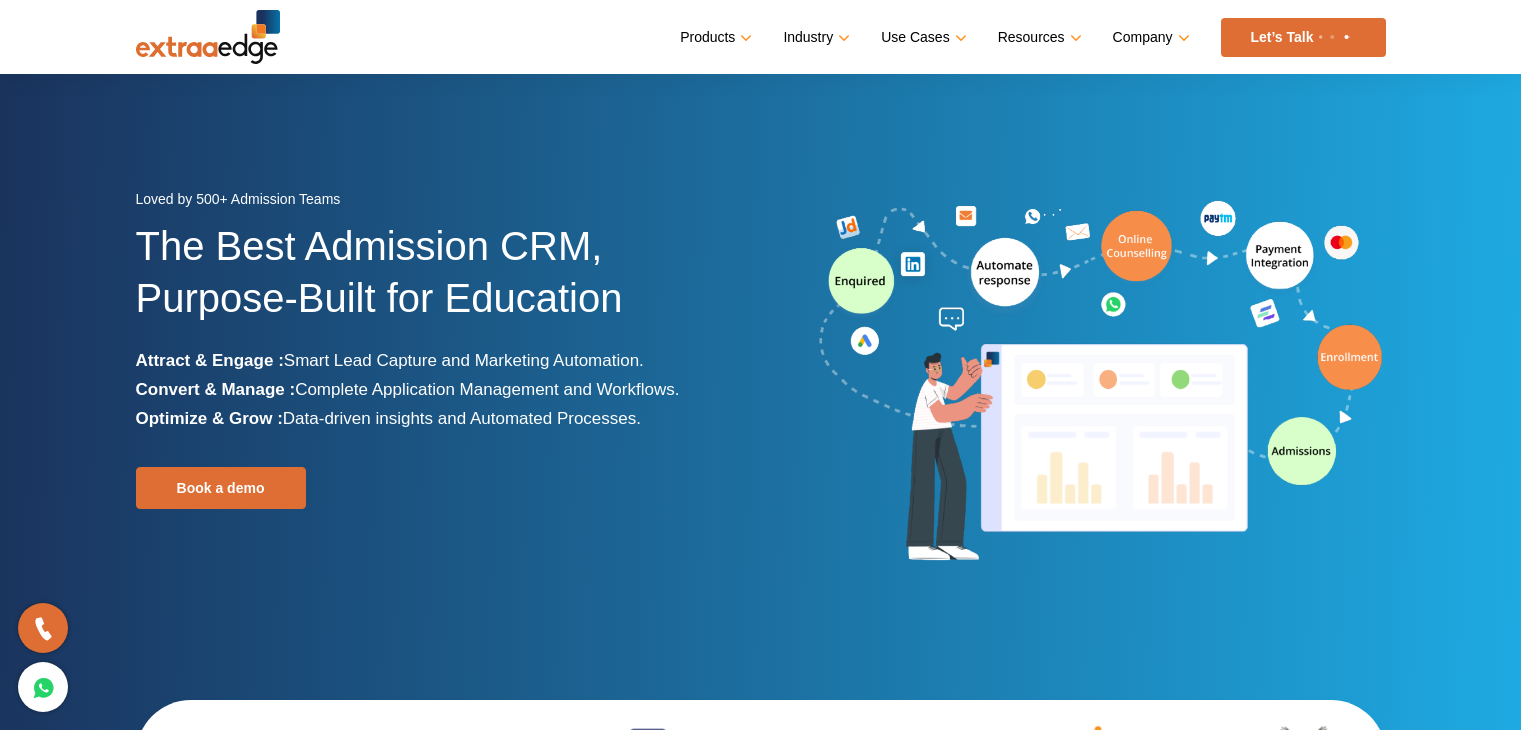 scroll, scrollTop: 590, scrollLeft: 0, axis: vertical 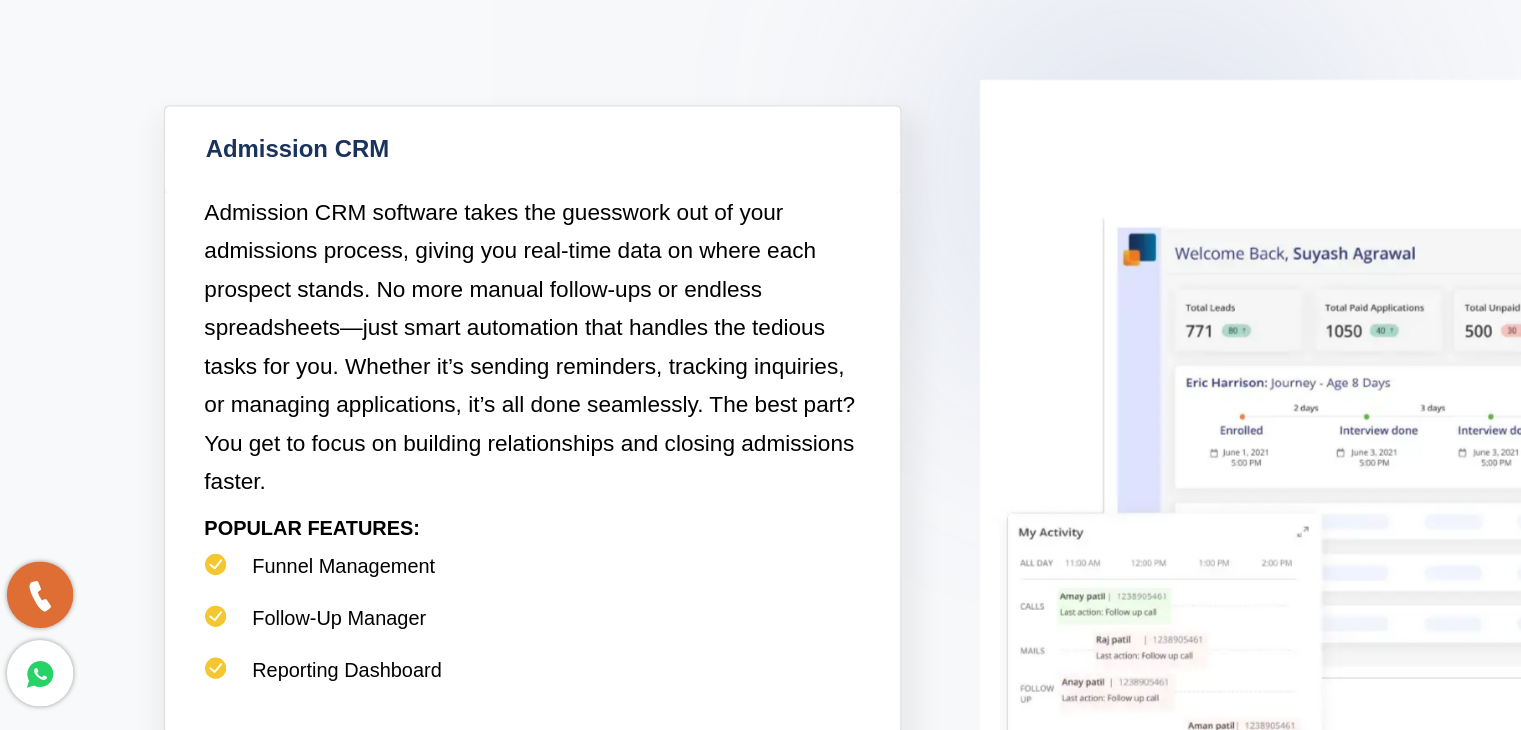 click on "Admission CRM software takes the guesswork out of your admissions process, giving you real-time data on where each prospect stands. No more manual follow-ups or endless spreadsheets—just smart automation that handles the tedious tasks for you. Whether it’s sending reminders, tracking inquiries, or managing applications, it’s all done seamlessly. The best part? You get to focus on building relationships and closing admissions faster." at bounding box center (412, 442) 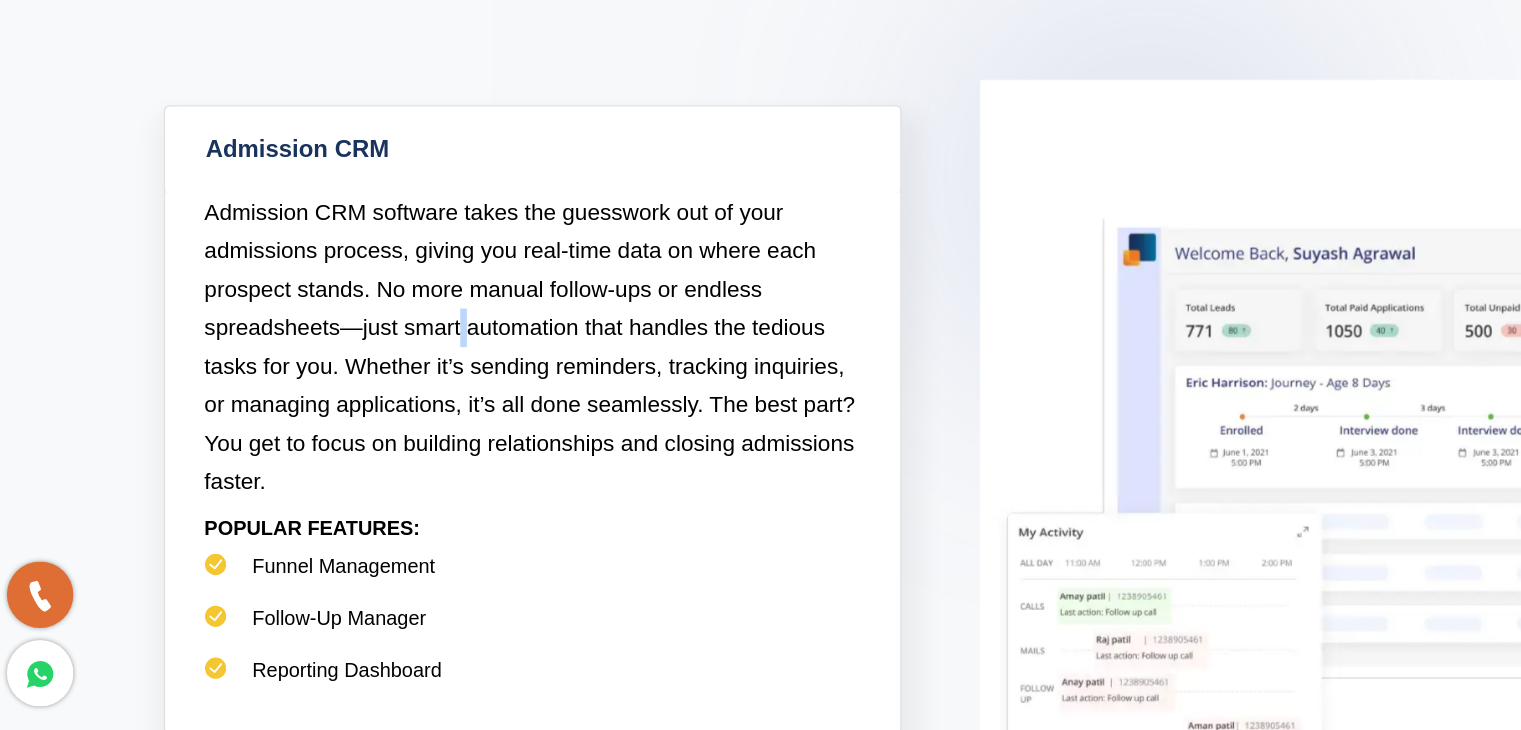 drag, startPoint x: 623, startPoint y: 421, endPoint x: 358, endPoint y: 421, distance: 265 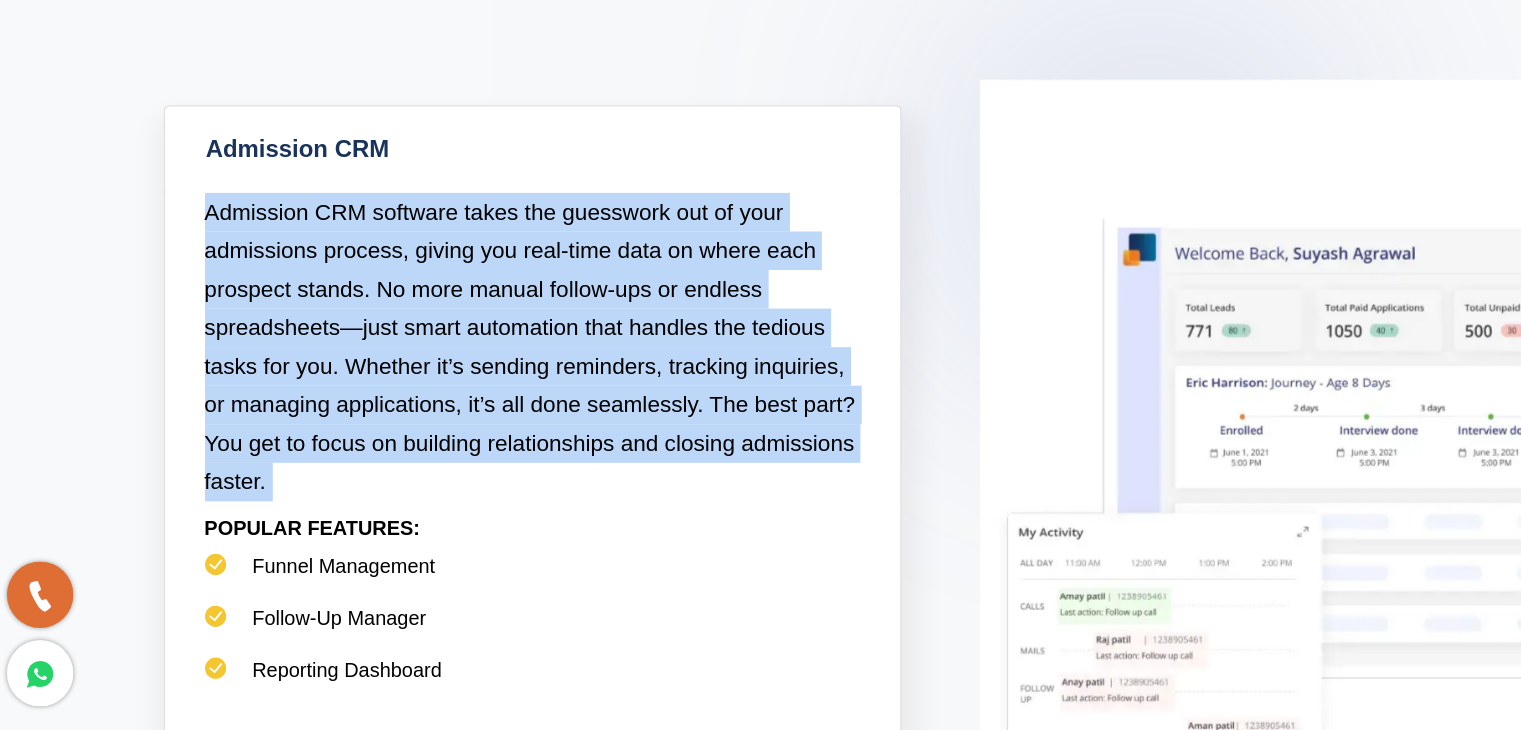 click on "Admission CRM software takes the guesswork out of your admissions process, giving you real-time data on where each prospect stands. No more manual follow-ups or endless spreadsheets—just smart automation that handles the tedious tasks for you. Whether it’s sending reminders, tracking inquiries, or managing applications, it’s all done seamlessly. The best part? You get to focus on building relationships and closing admissions faster." at bounding box center (412, 442) 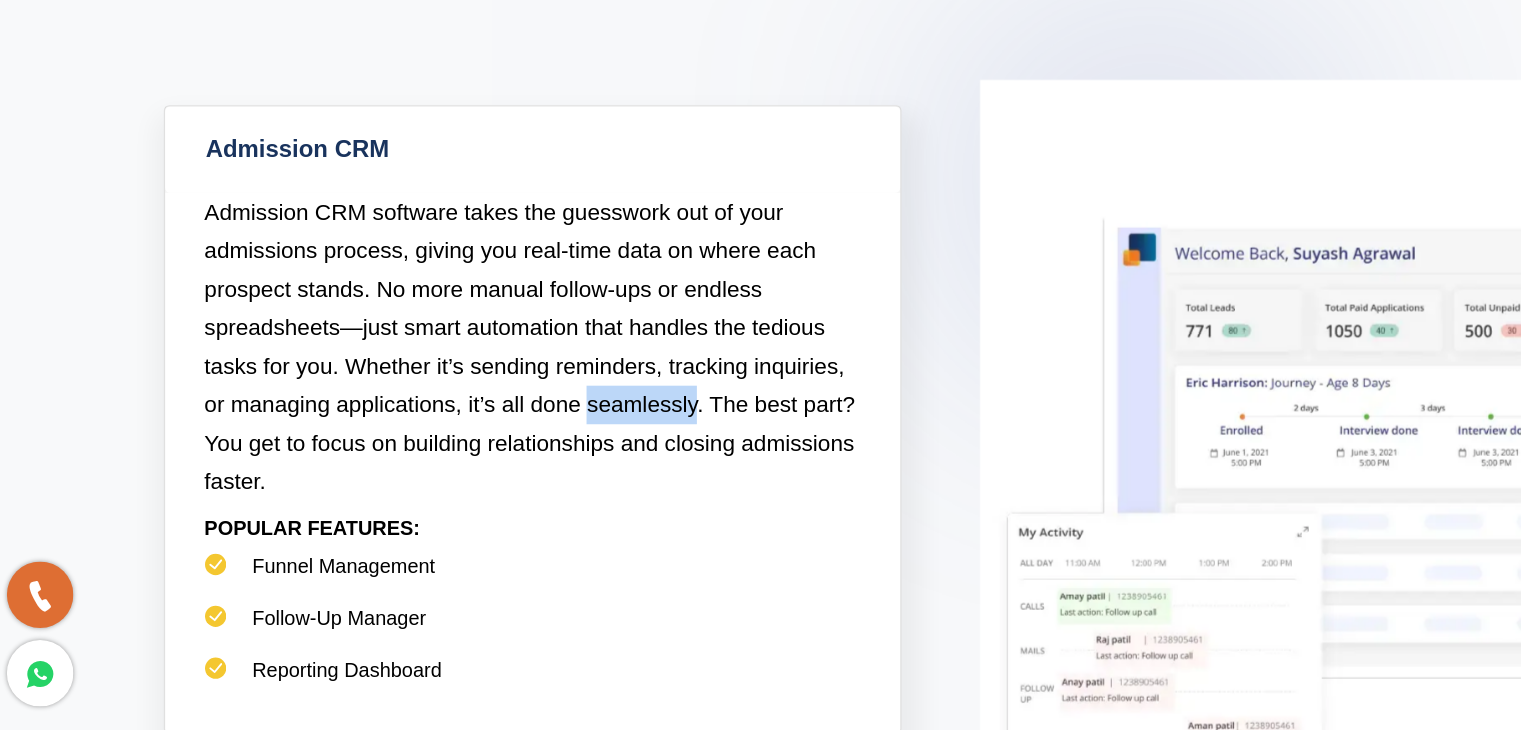 click on "Admission CRM software takes the guesswork out of your admissions process, giving you real-time data on where each prospect stands. No more manual follow-ups or endless spreadsheets—just smart automation that handles the tedious tasks for you. Whether it’s sending reminders, tracking inquiries, or managing applications, it’s all done seamlessly. The best part? You get to focus on building relationships and closing admissions faster." at bounding box center (413, 442) 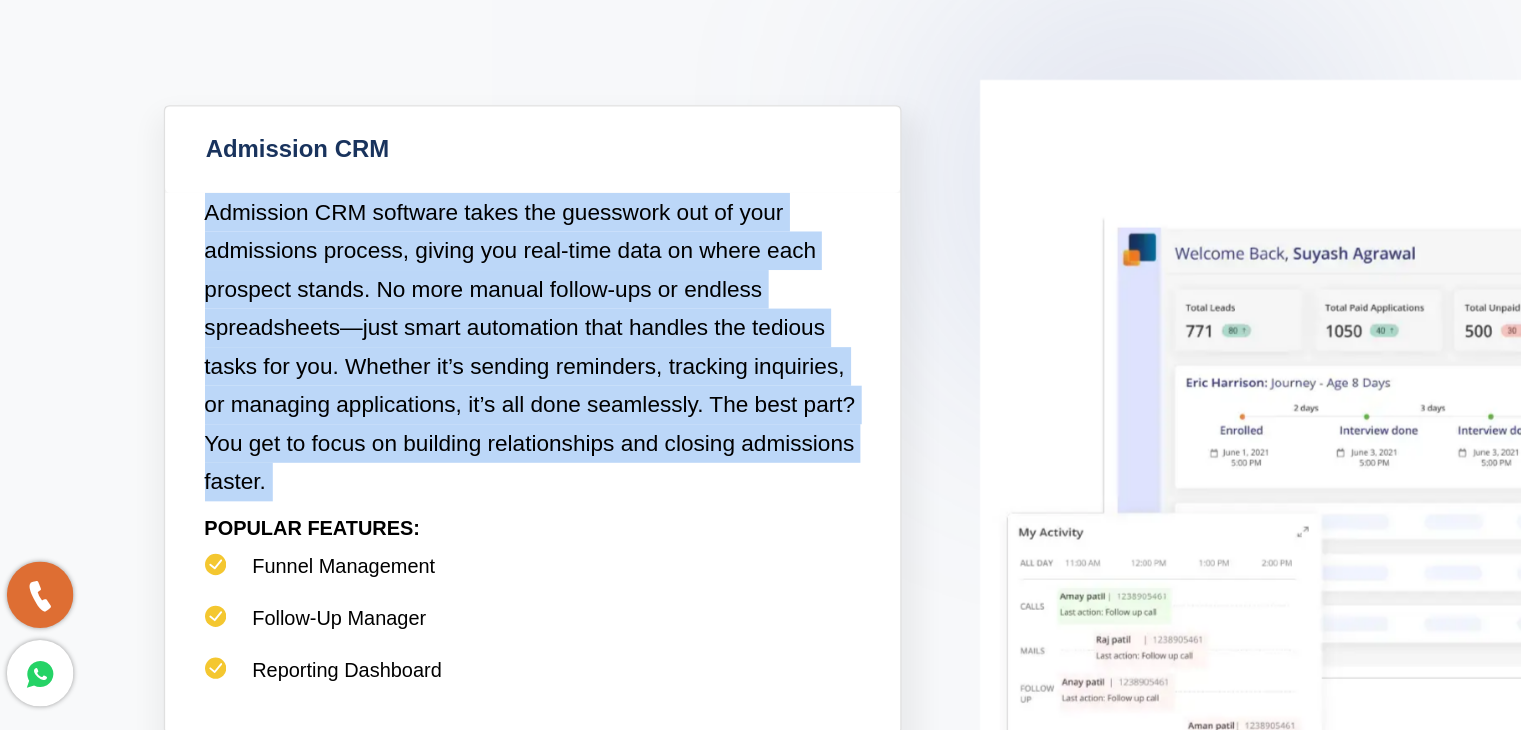 click on "Admission CRM software takes the guesswork out of your admissions process, giving you real-time data on where each prospect stands. No more manual follow-ups or endless spreadsheets—just smart automation that handles the tedious tasks for you. Whether it’s sending reminders, tracking inquiries, or managing applications, it’s all done seamlessly. The best part? You get to focus on building relationships and closing admissions faster." at bounding box center (413, 442) 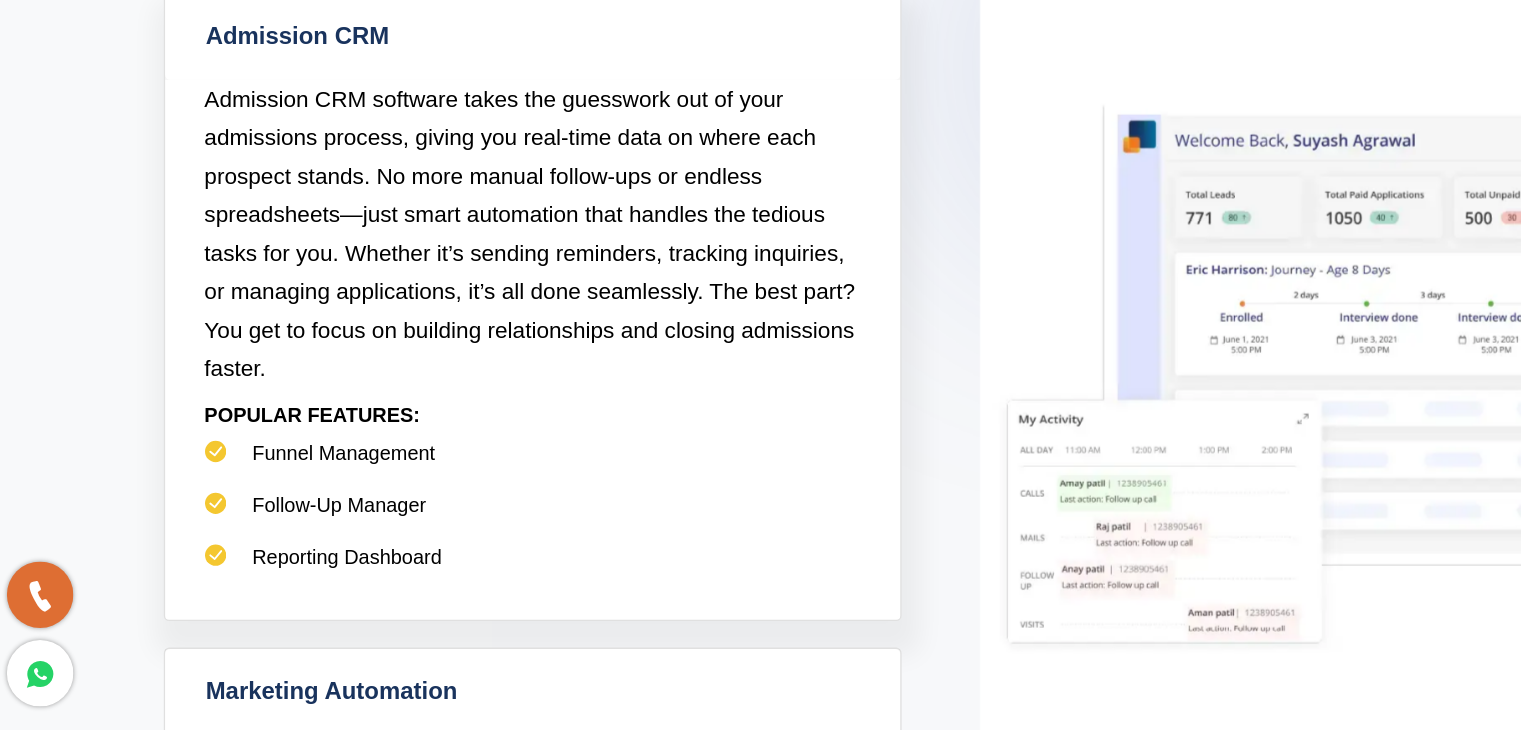 scroll, scrollTop: 881, scrollLeft: 0, axis: vertical 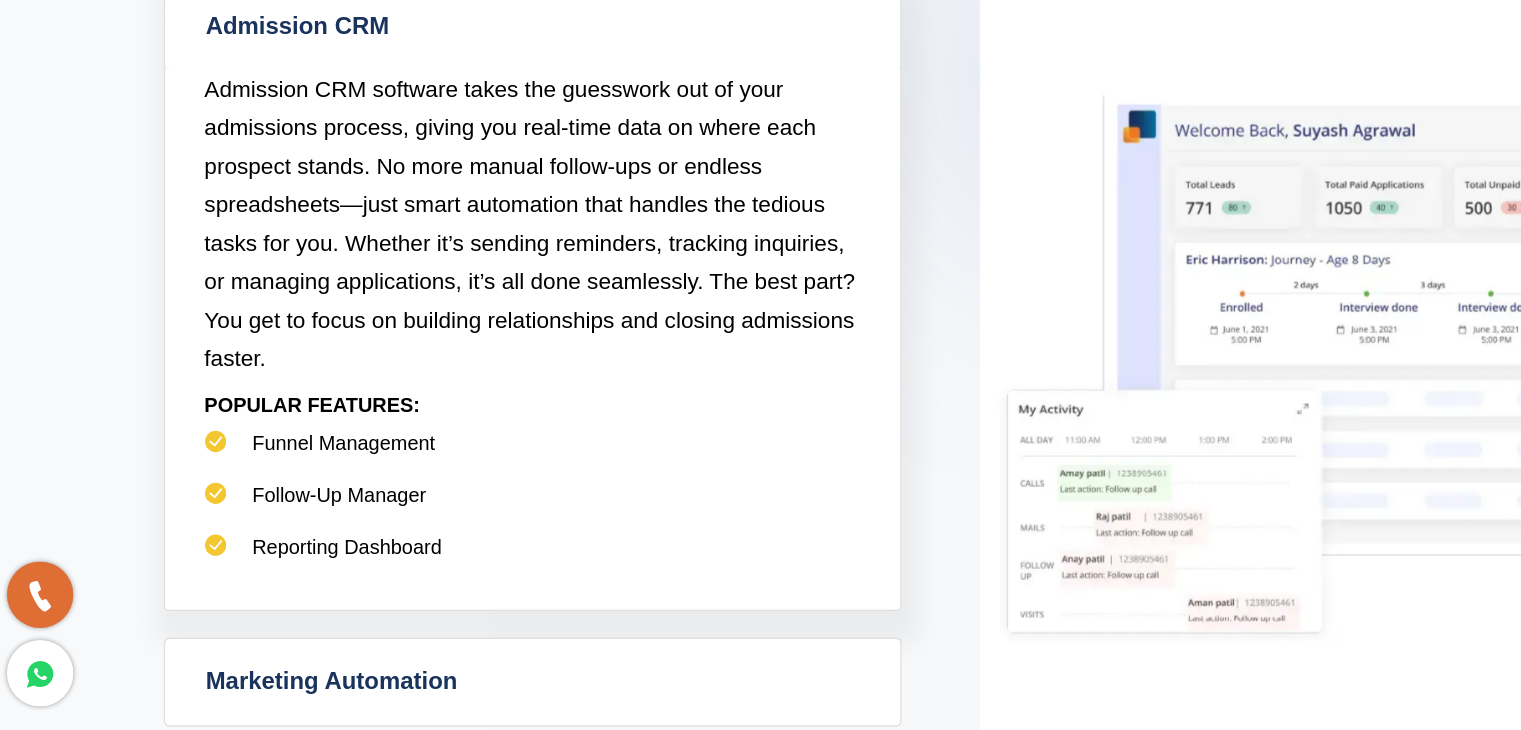 click on "Funnel Management" at bounding box center (413, 523) 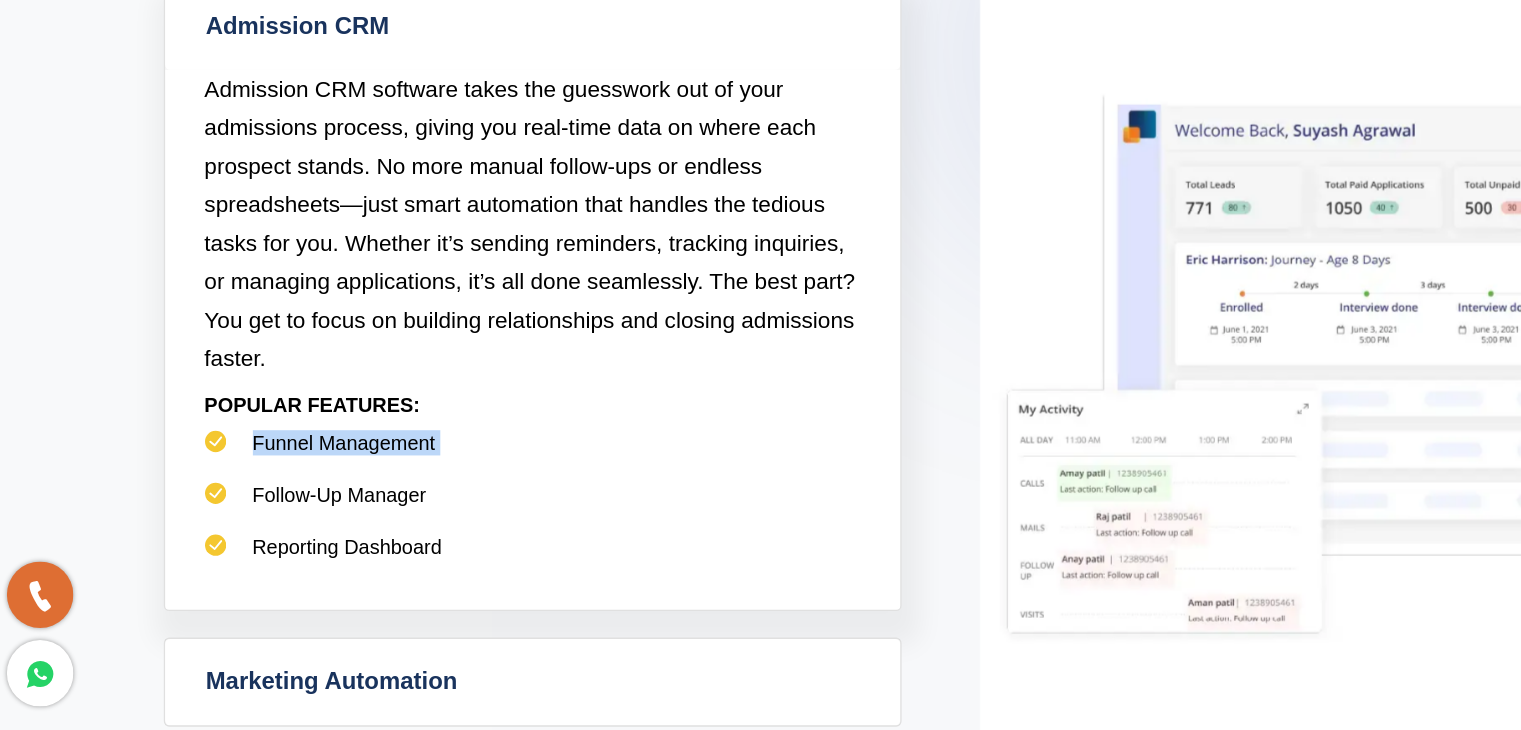 click on "Funnel Management" at bounding box center (413, 523) 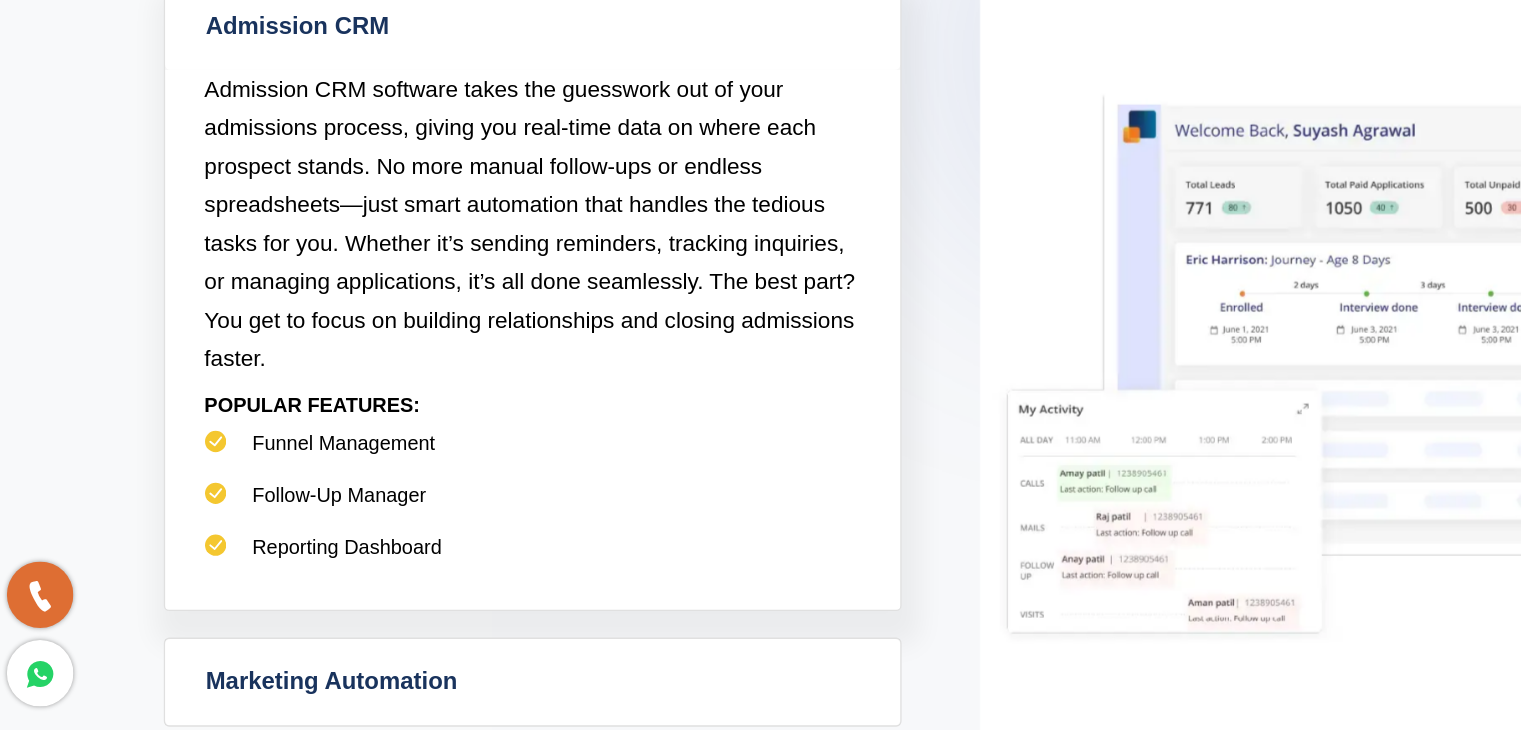 click on "Follow-Up Manager" at bounding box center [413, 562] 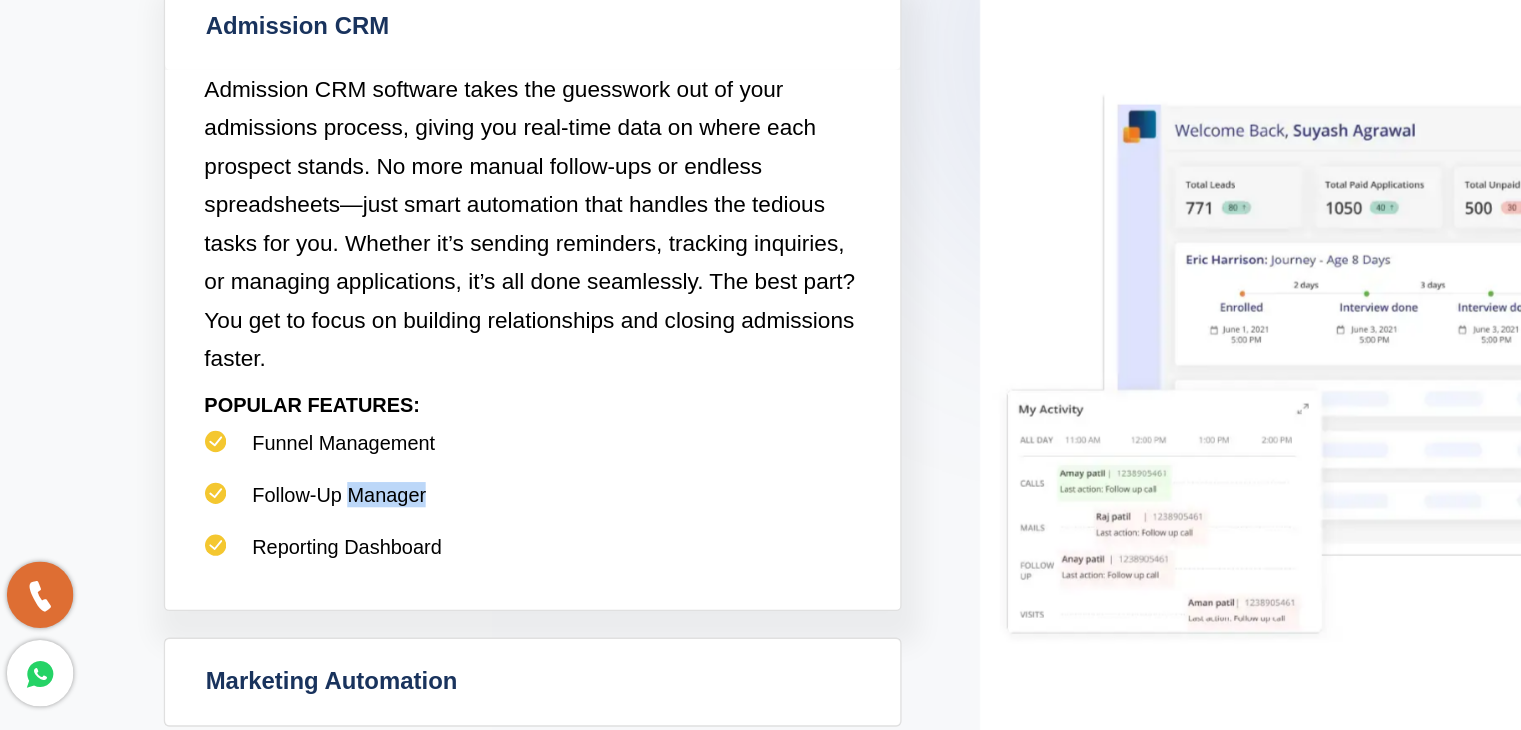 click on "Follow-Up Manager" at bounding box center [413, 562] 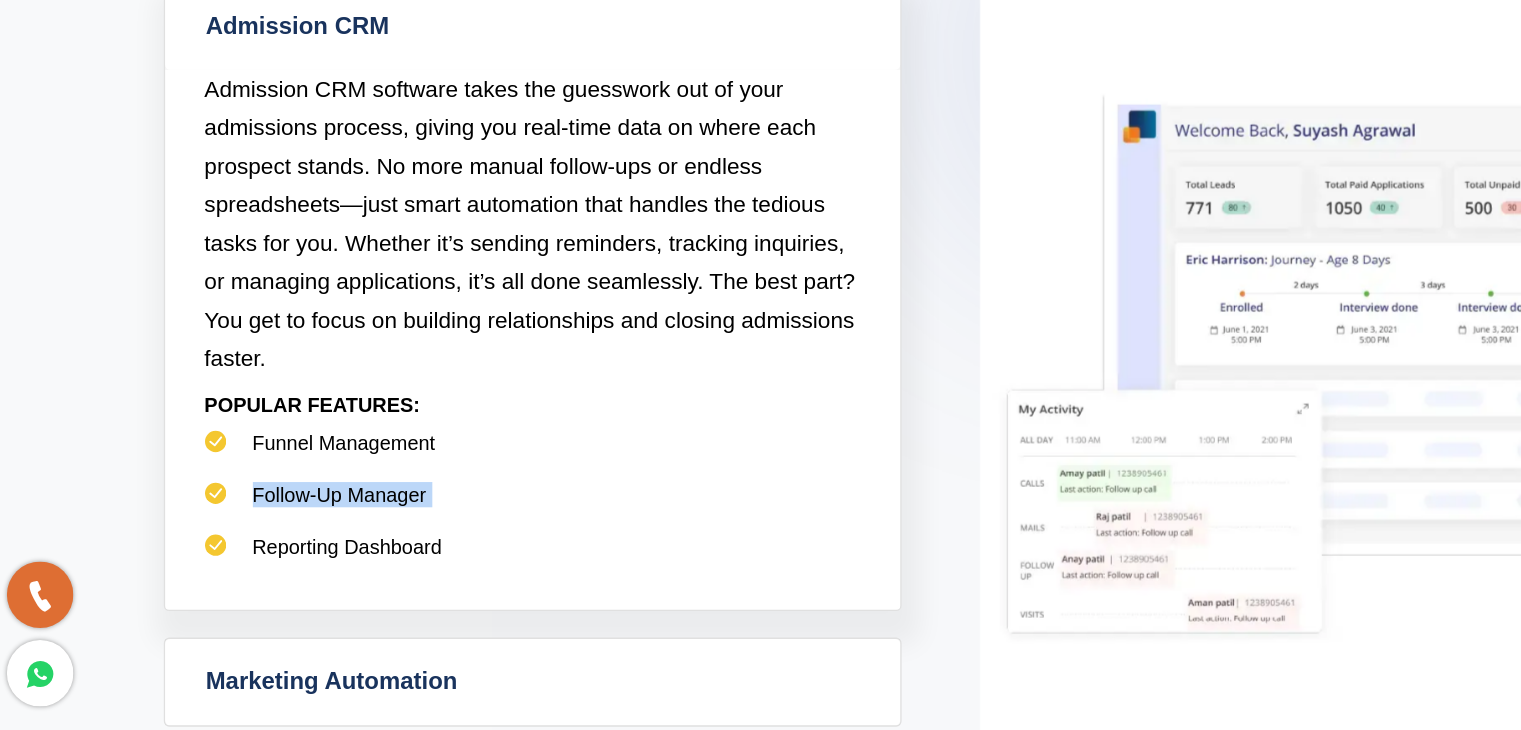 click on "Follow-Up Manager" at bounding box center (413, 562) 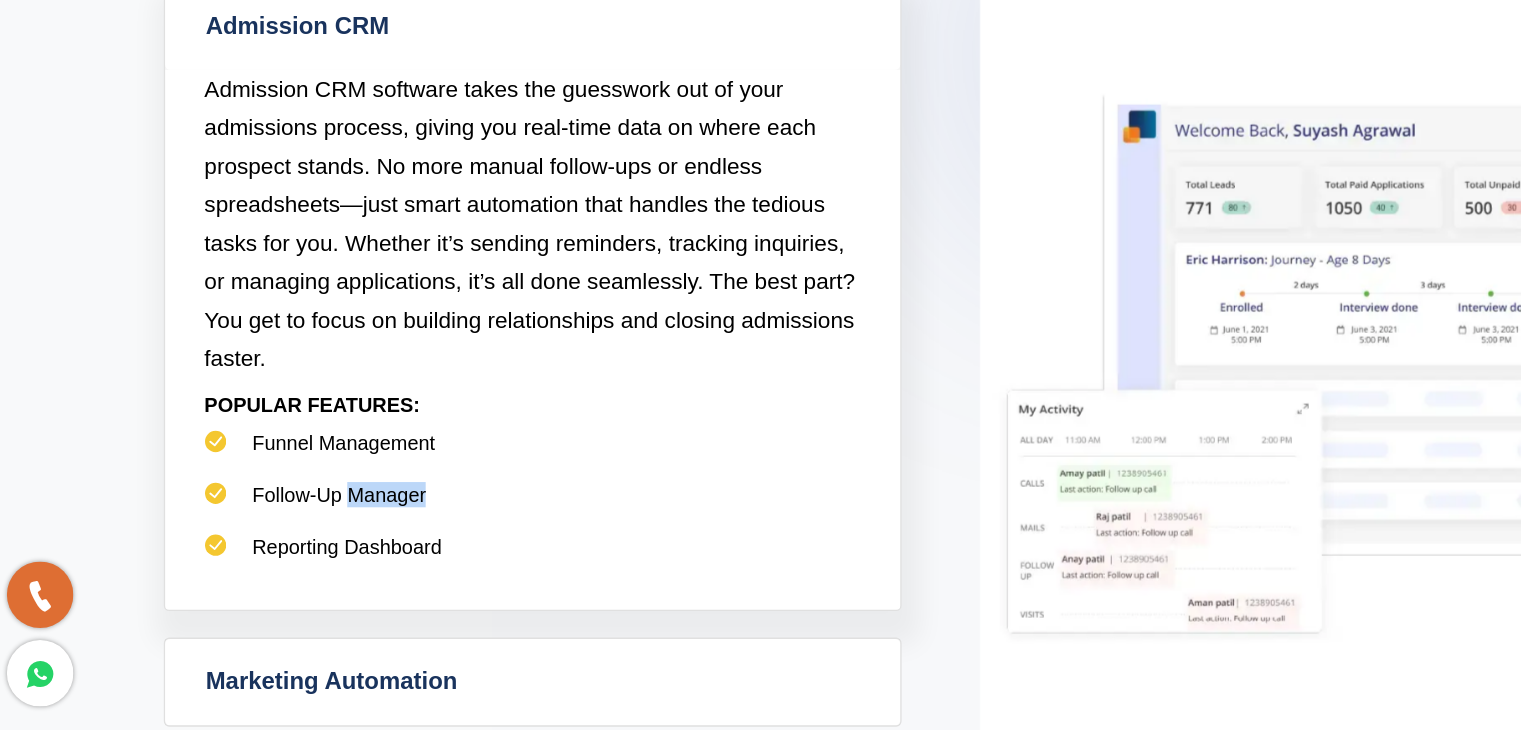 click on "Follow-Up Manager" at bounding box center [413, 562] 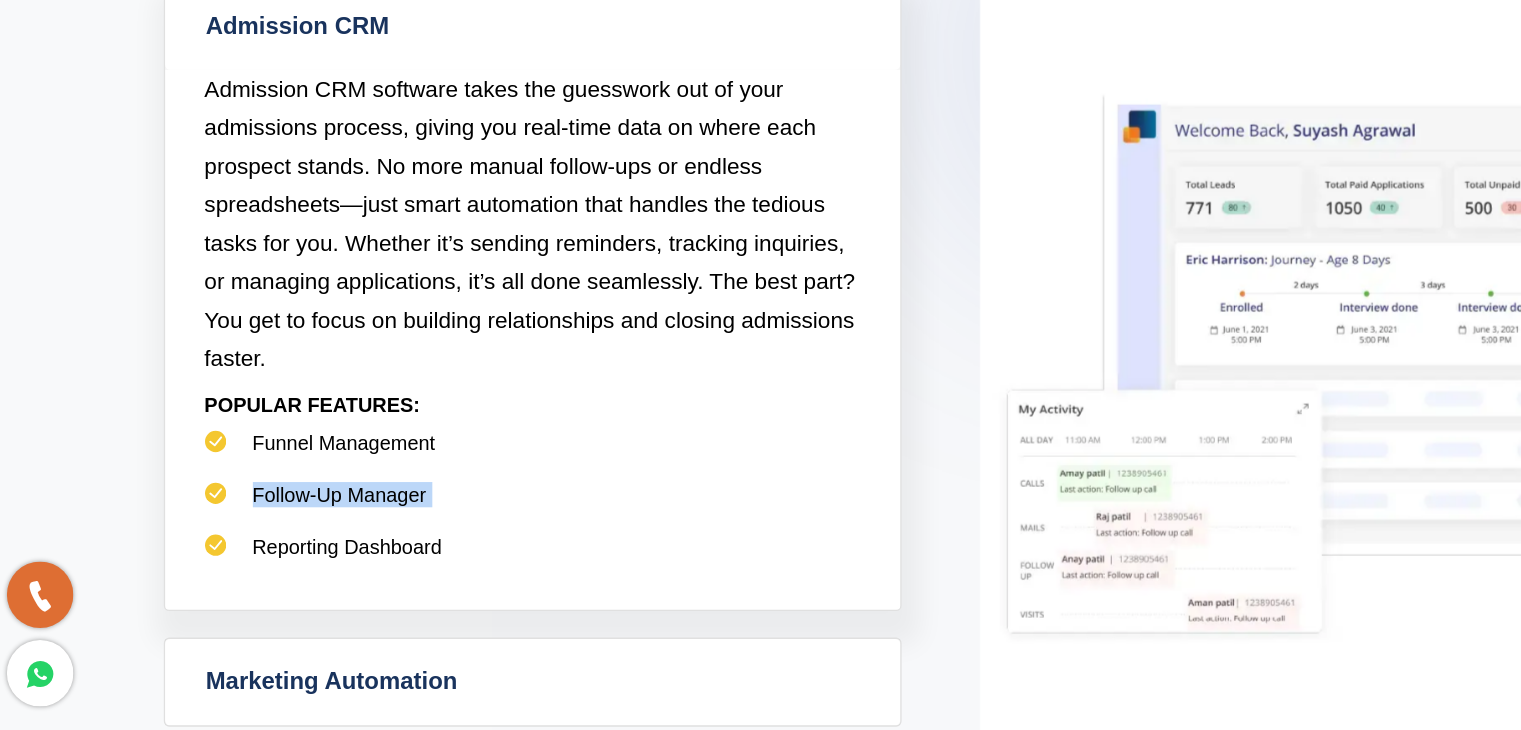 click on "Follow-Up Manager" at bounding box center (413, 562) 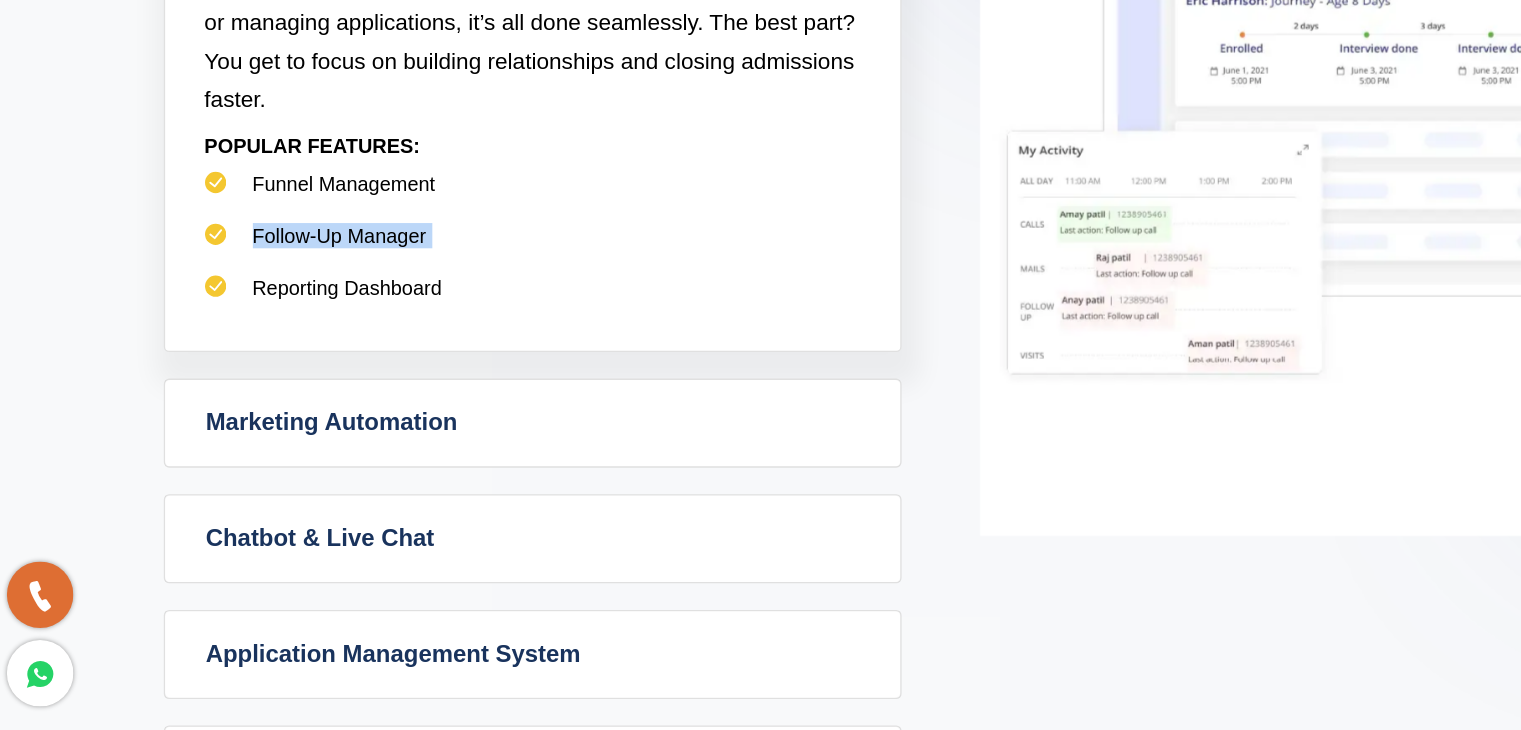 scroll, scrollTop: 1106, scrollLeft: 0, axis: vertical 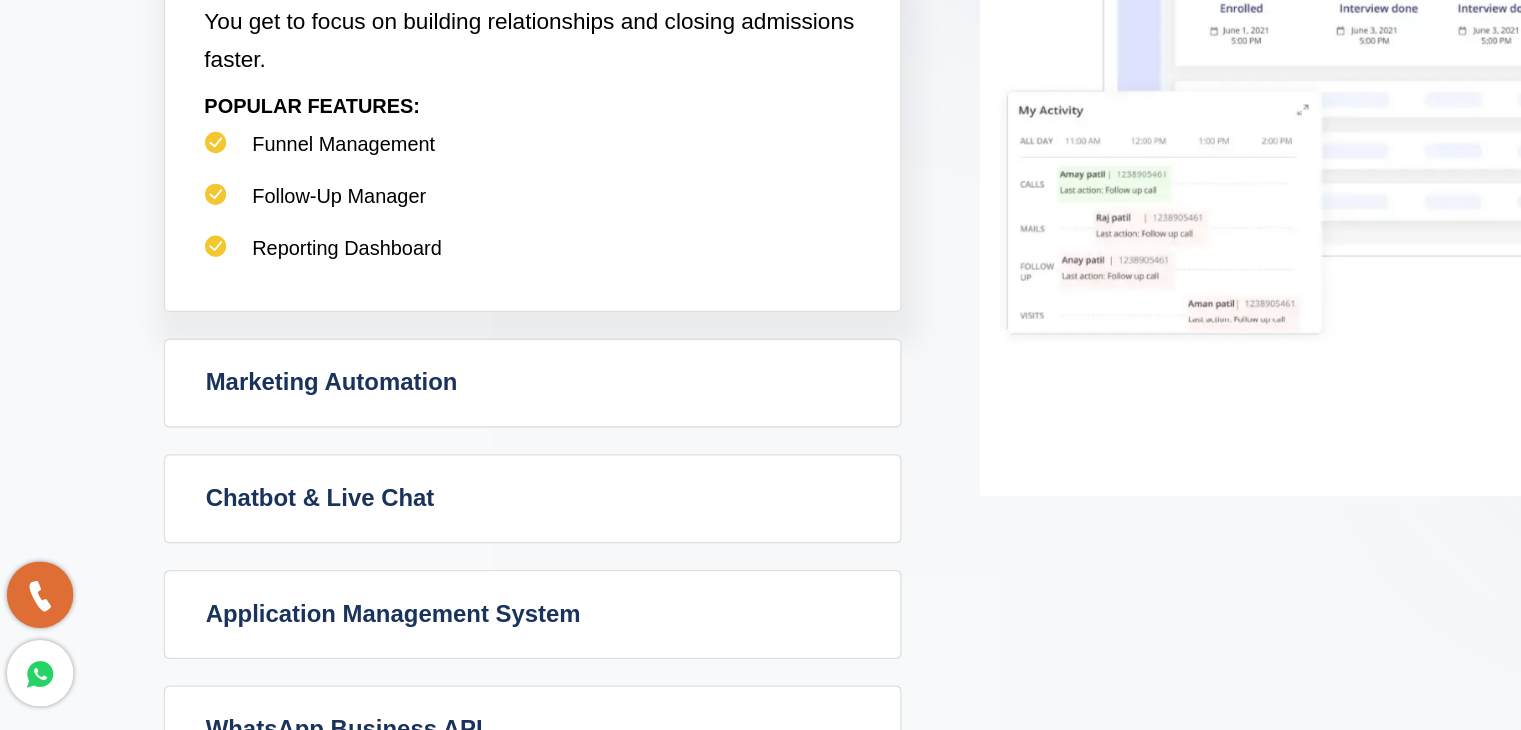 click on "Admission CRM
Admission CRM software takes the guesswork out of your admissions process, giving you real-time data on where each prospect stands. No more manual follow-ups or endless spreadsheets—just smart automation that handles the tedious tasks for you. Whether it’s sending reminders, tracking inquiries, or managing applications, it’s all done seamlessly. The best part? You get to focus on building relationships and closing admissions faster.
POPULAR FEATURES:
Funnel Management
Follow-Up Manager
Reporting Dashboard
Marketing Automation
Marketing automation
POPULAR FEATURES:
Email Marketing
Integrated Communication Channels
Campaign Analytics" at bounding box center [761, 396] 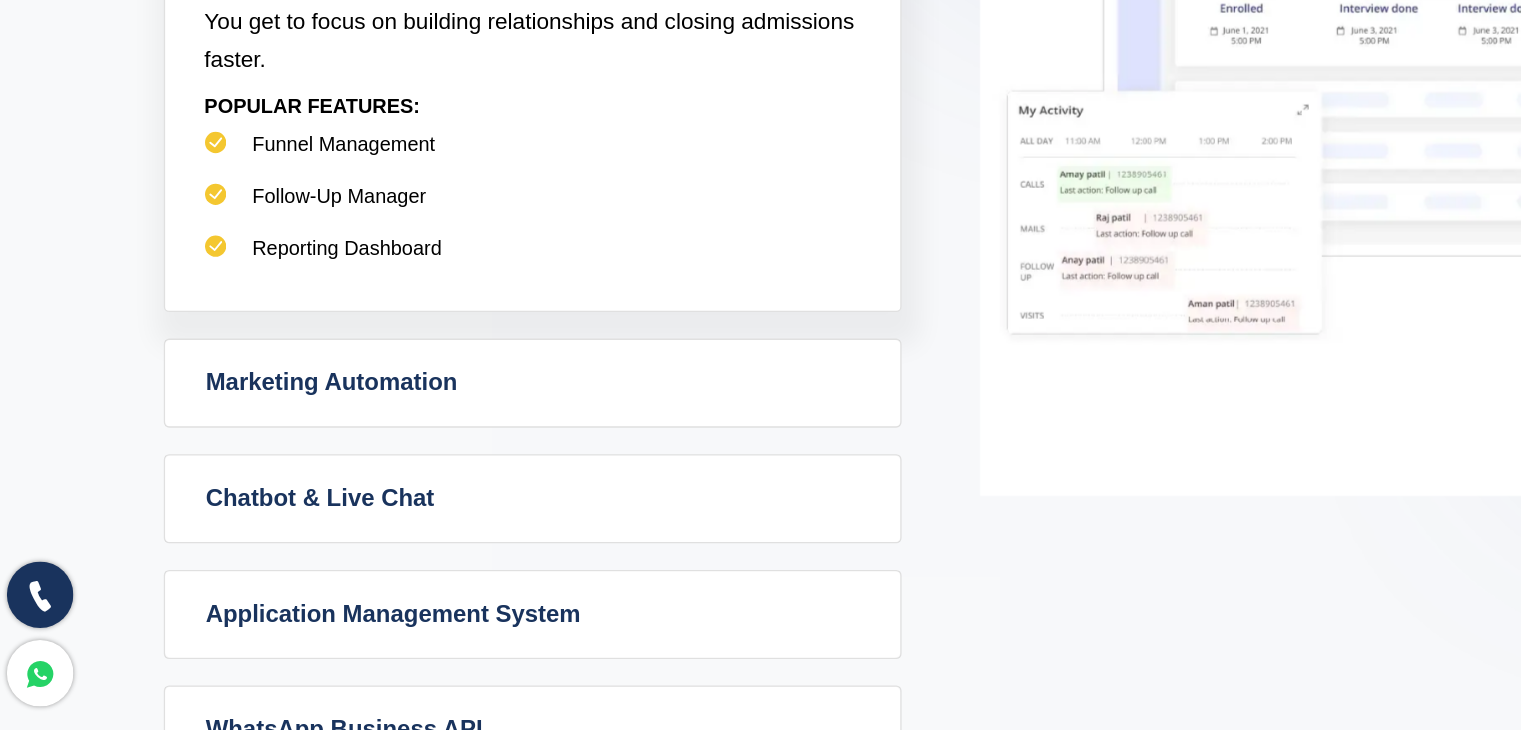 click at bounding box center (43, 628) 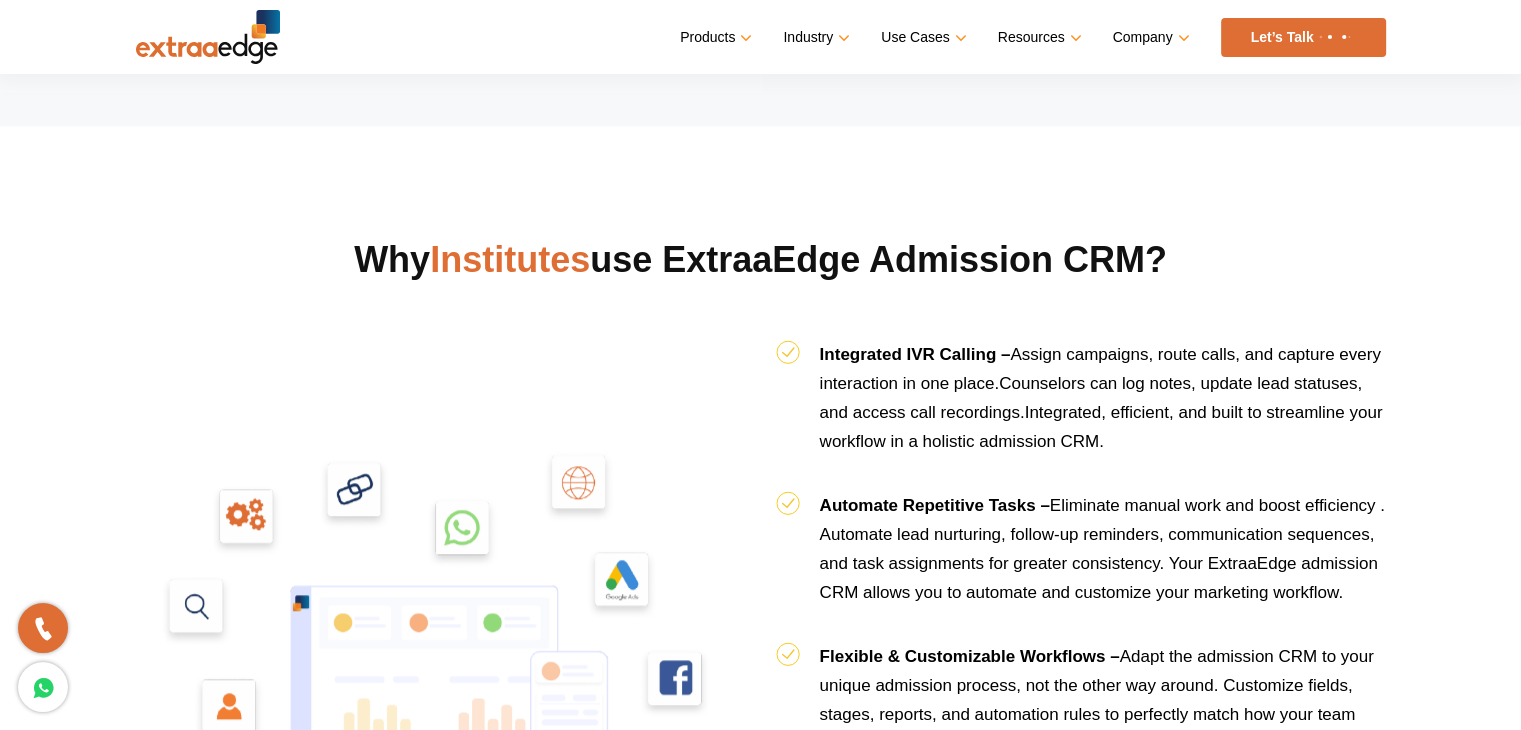 scroll, scrollTop: 1984, scrollLeft: 0, axis: vertical 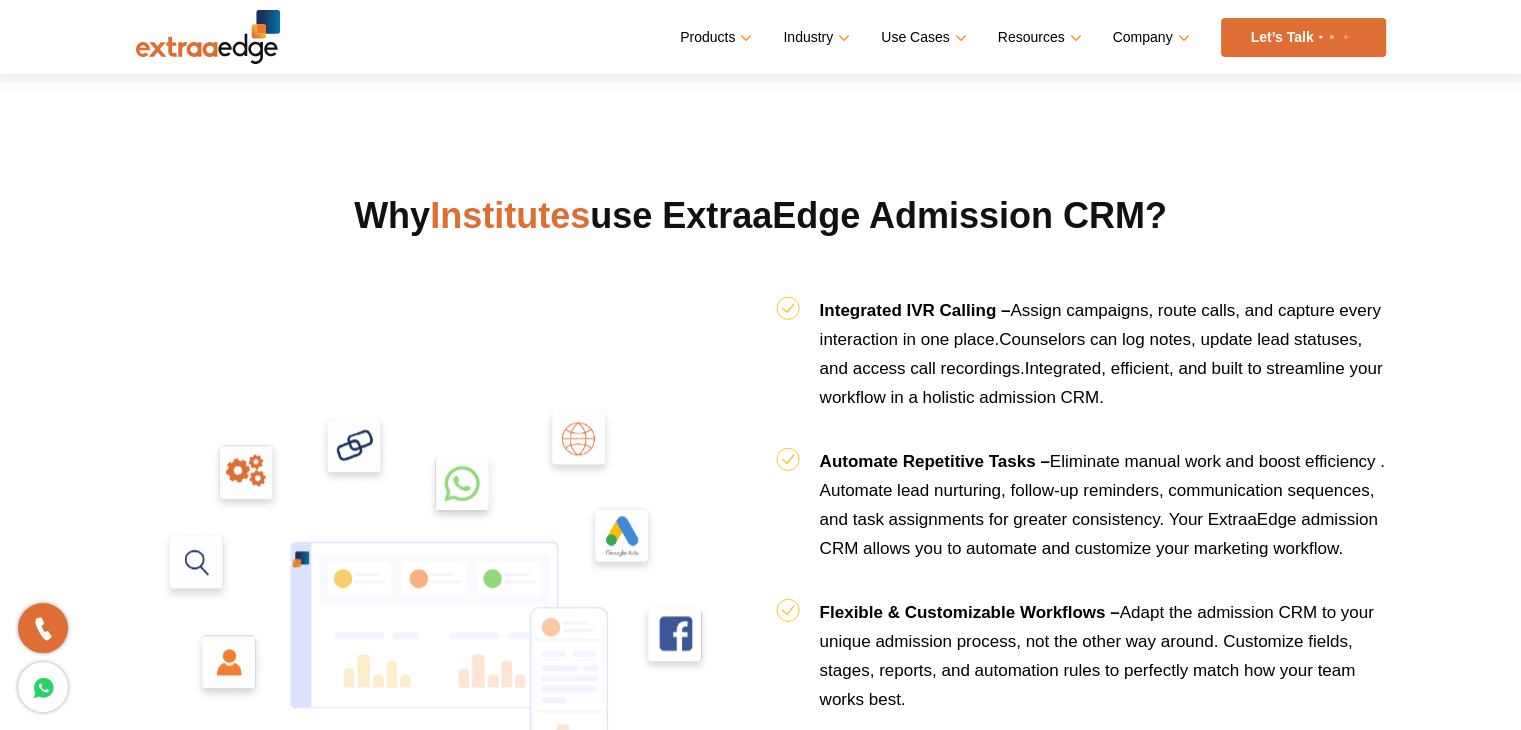 click on "Assign campaigns, route calls, and capture every interaction in one place." at bounding box center [1100, 325] 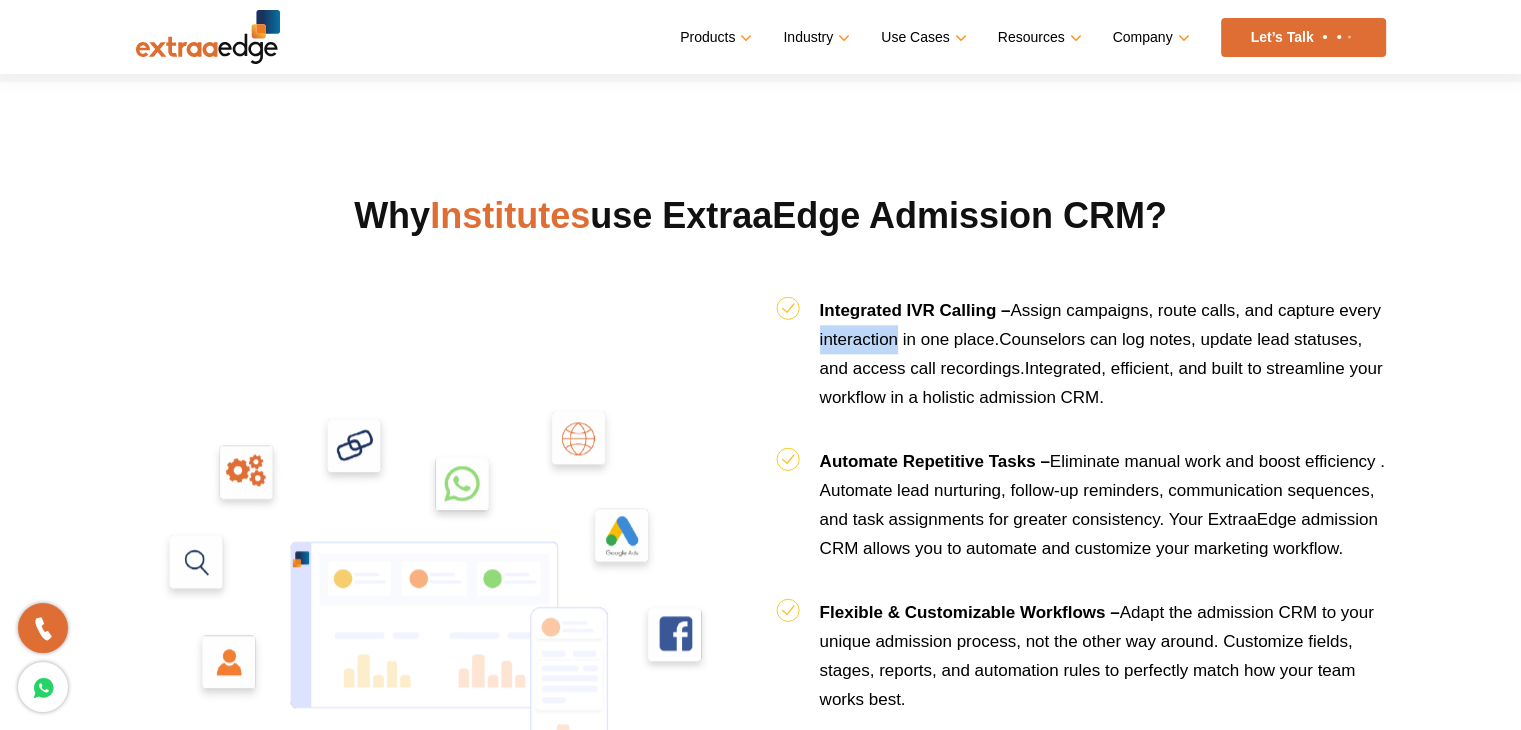click on "Assign campaigns, route calls, and capture every interaction in one place." at bounding box center (1100, 325) 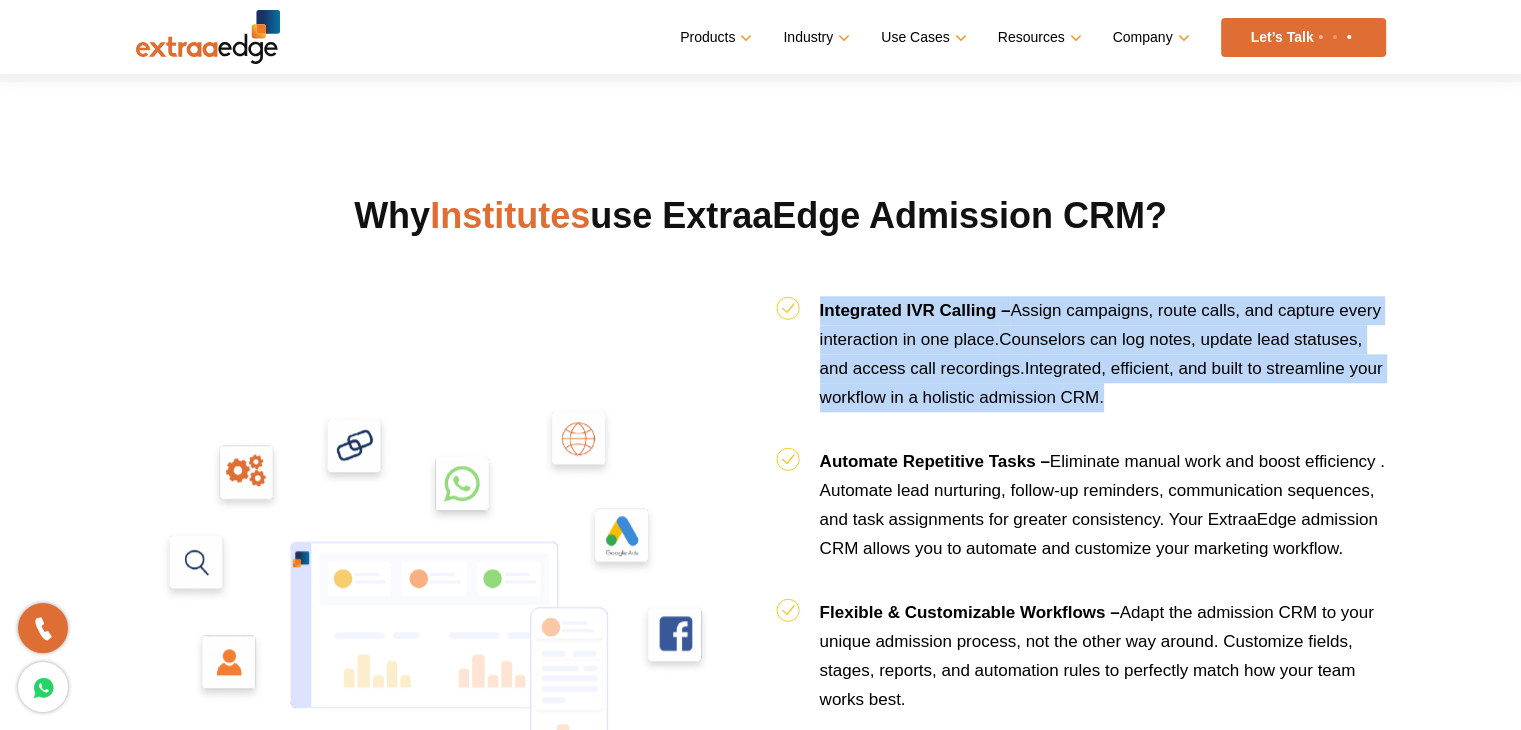 click on "Assign campaigns, route calls, and capture every interaction in one place." at bounding box center [1100, 325] 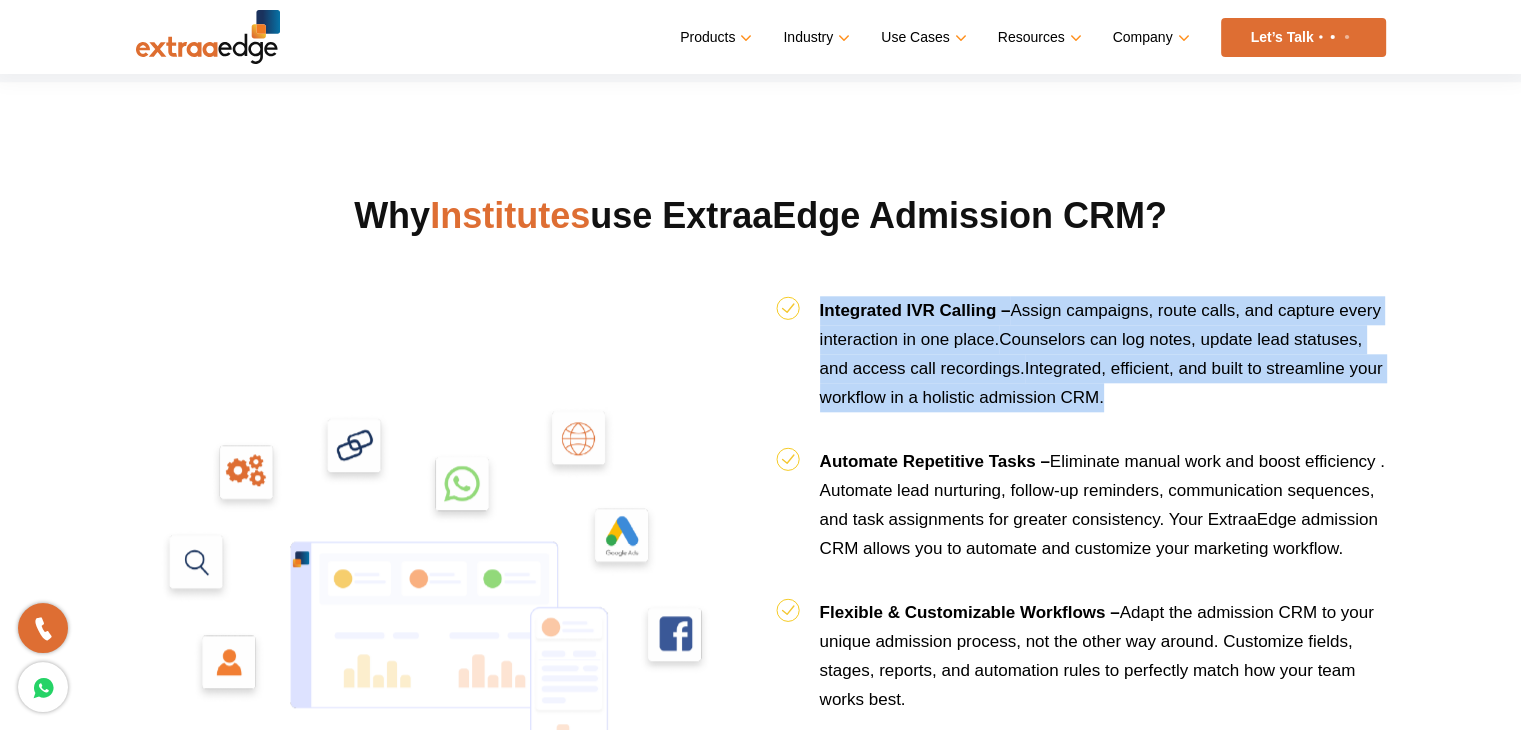 drag, startPoint x: 828, startPoint y: 341, endPoint x: 968, endPoint y: 408, distance: 155.20631 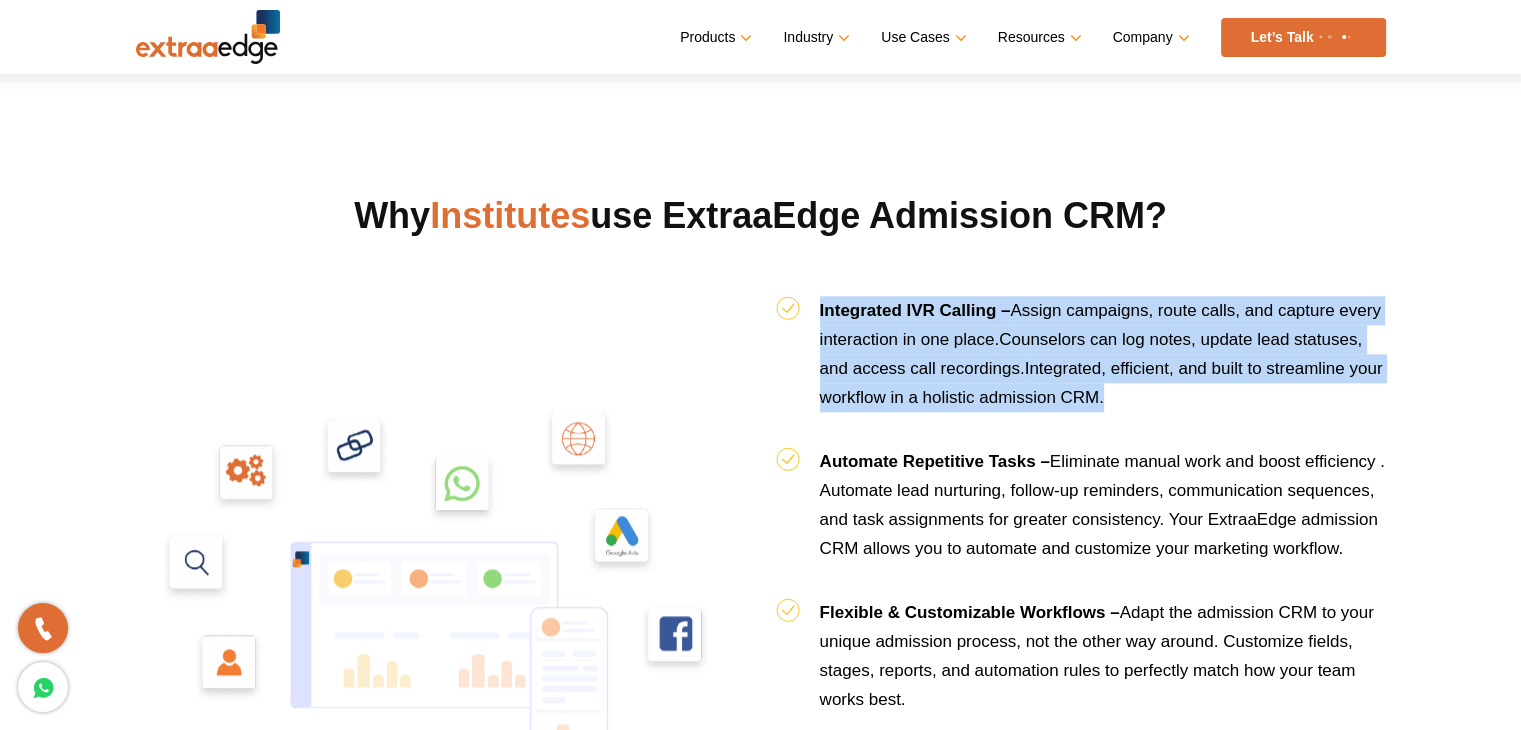 click on "Integrated IVR Calling –  Assign campaigns, route calls, and capture every interaction in one place.  Counselors can log notes, update lead statuses, and access call recordings.  Integrated, efficient, and built to streamline your workflow in a holistic admission CRM." at bounding box center [1081, 371] 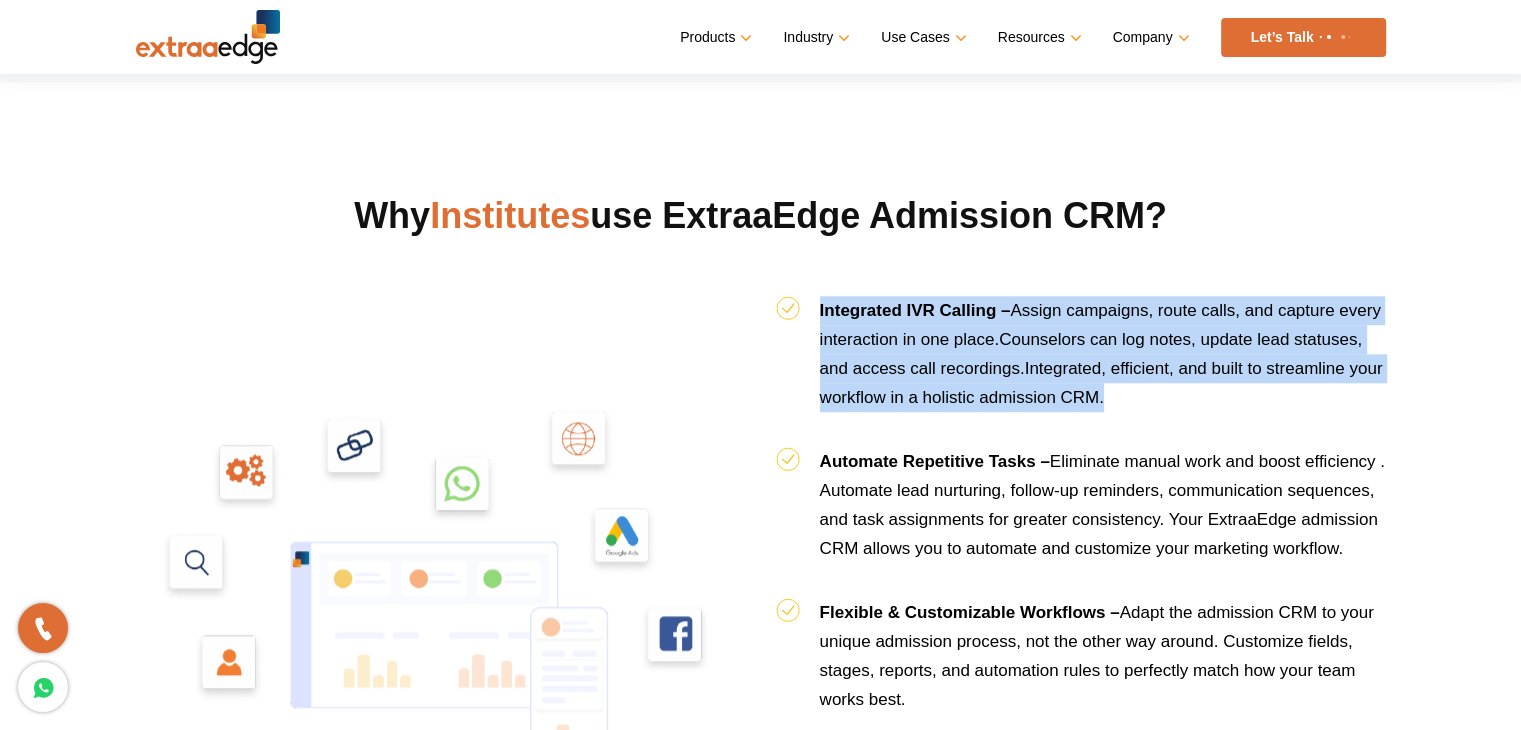 click on "Integrated IVR Calling –  Assign campaigns, route calls, and capture every interaction in one place.  Counselors can log notes, update lead statuses, and access call recordings.  Integrated, efficient, and built to streamline your workflow in a holistic admission CRM." at bounding box center [1081, 371] 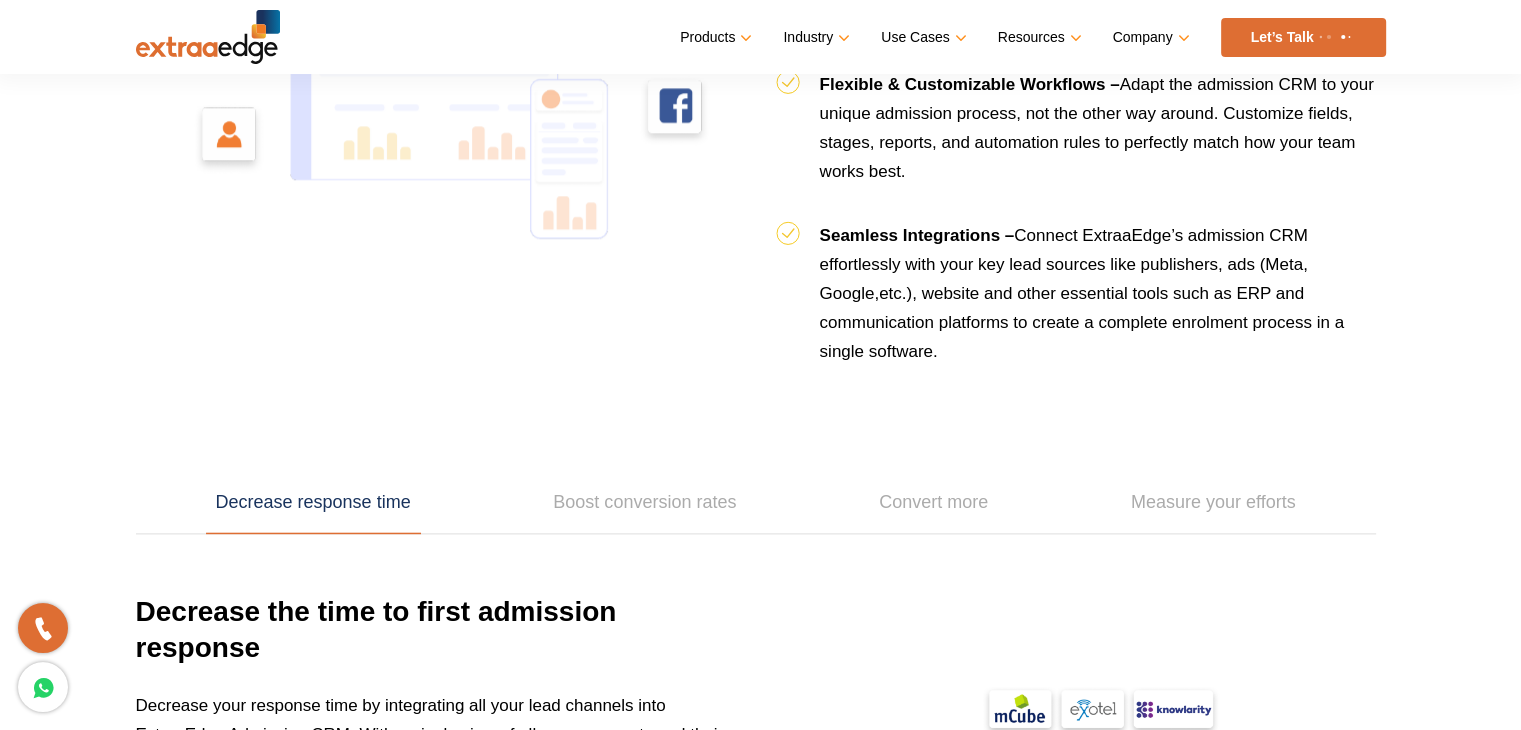 scroll, scrollTop: 2542, scrollLeft: 0, axis: vertical 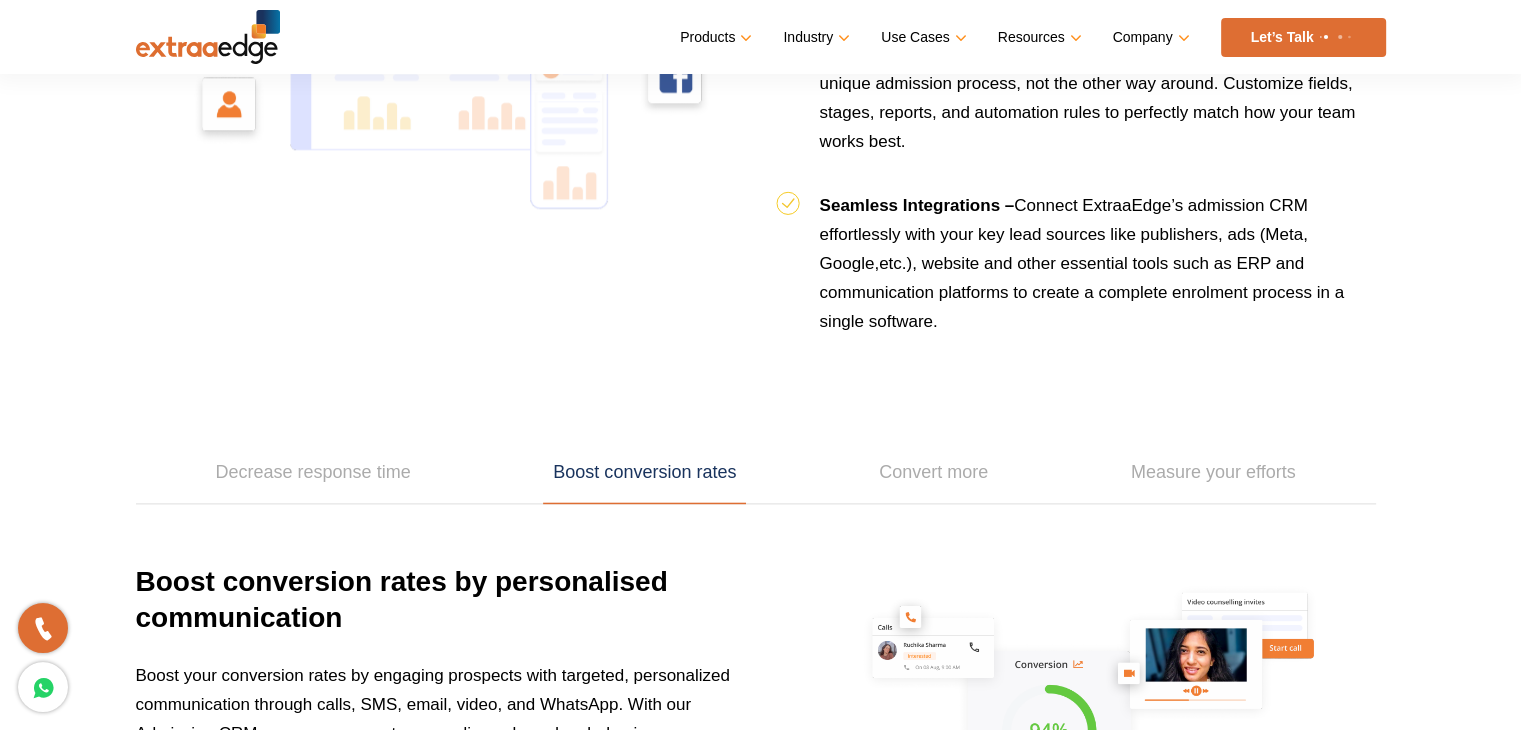 click on "Decrease response time
Boost conversion rates
Convert more
Measure your efforts
Decrease response time
Decrease the time to first admission response
Ads Integration
Forms Integration
3rd Party Publisher Integration
IVR Integration
Book a Demo
Boost conversion rates
Boost conversion rates by personalised communication
Trigger-Based Email Marketing
Video Counselling App
Click-To-Call" at bounding box center (761, 754) 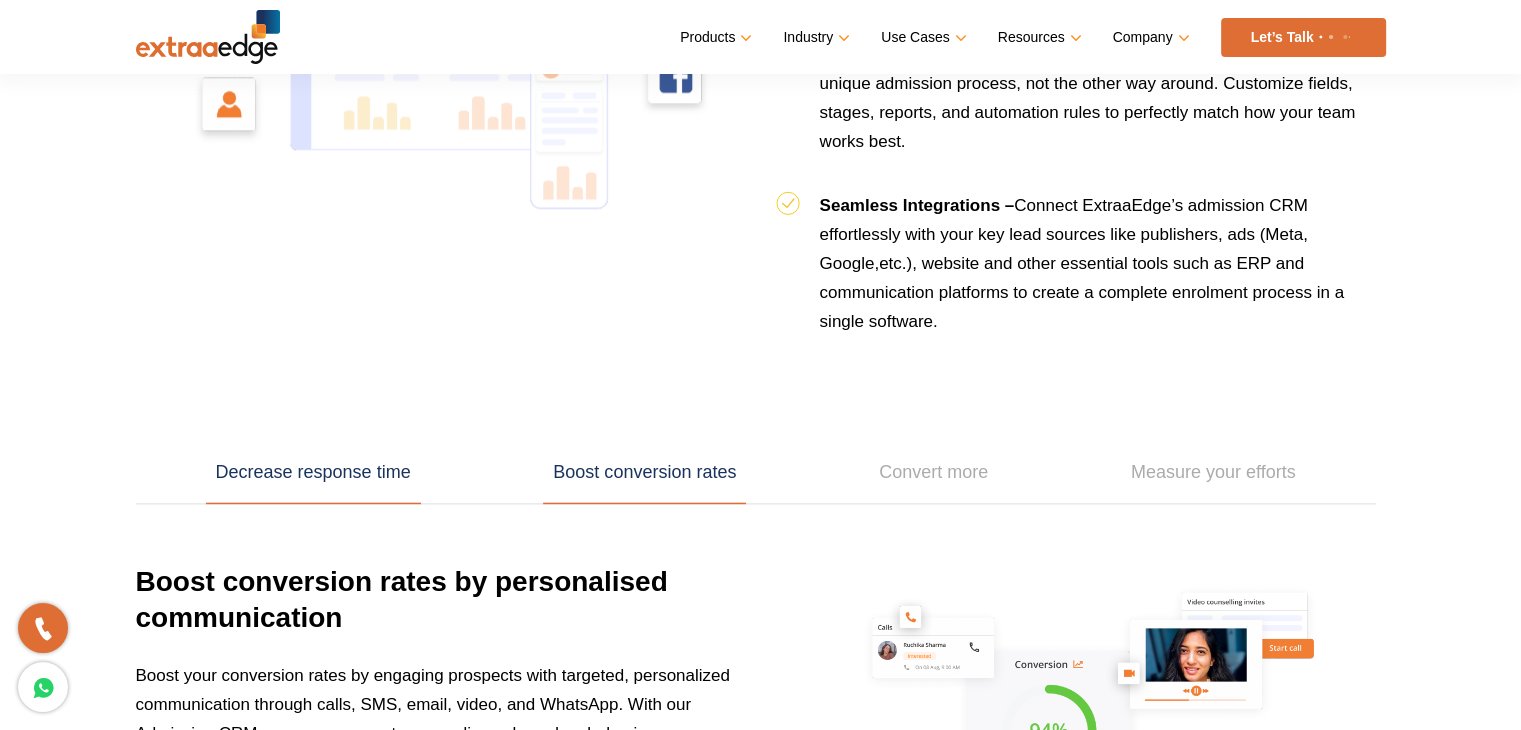 click on "Decrease response time" at bounding box center (313, 473) 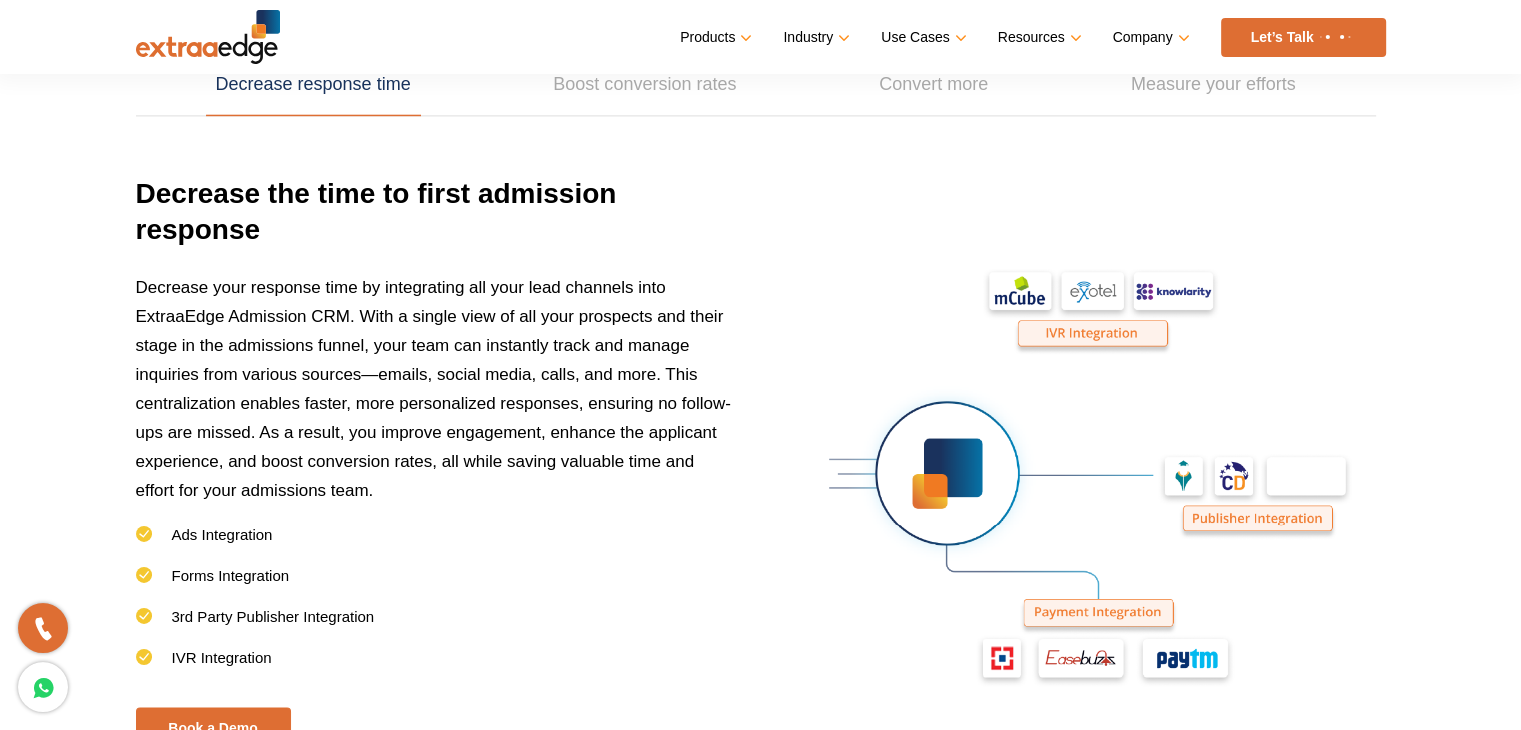 scroll, scrollTop: 2942, scrollLeft: 0, axis: vertical 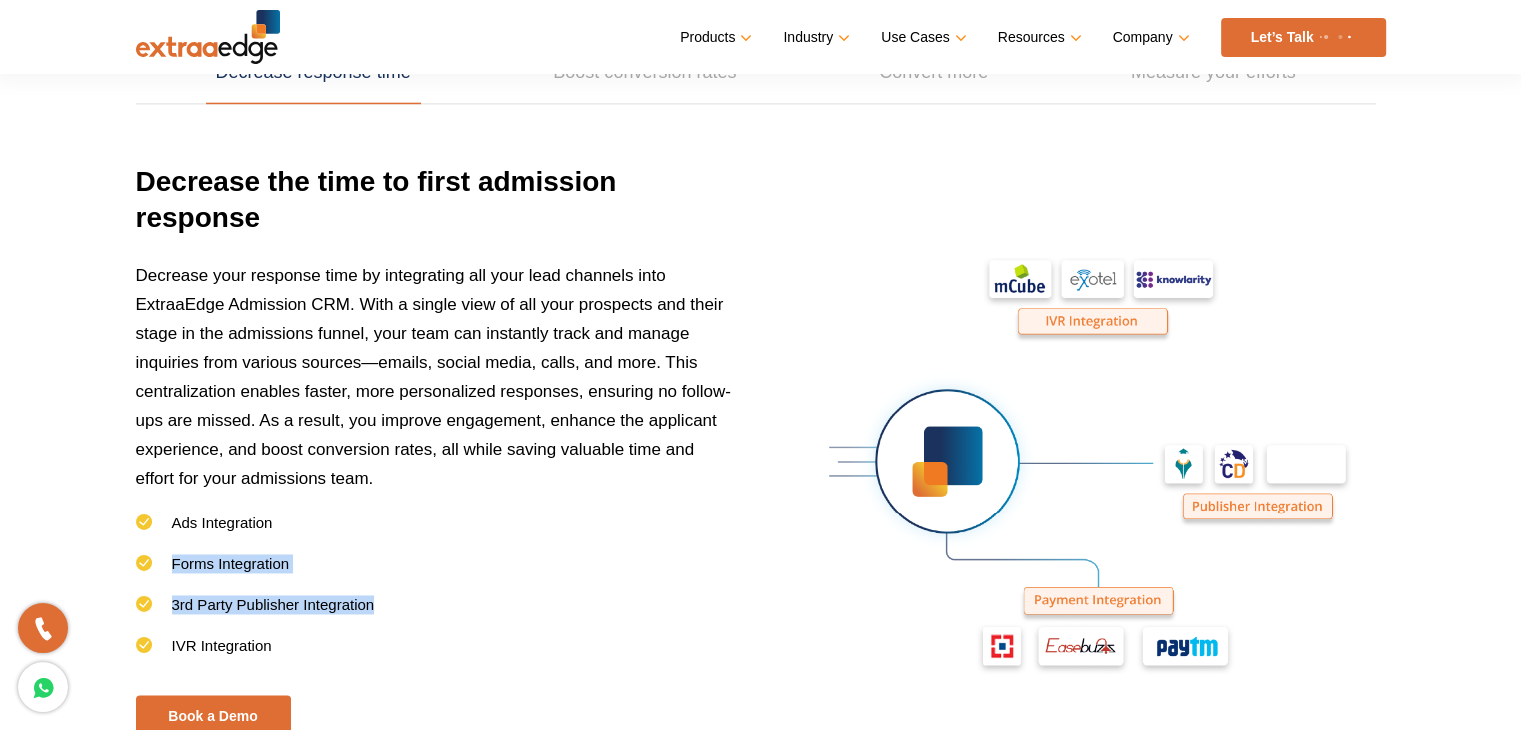 drag, startPoint x: 55, startPoint y: 564, endPoint x: 440, endPoint y: 565, distance: 385.0013 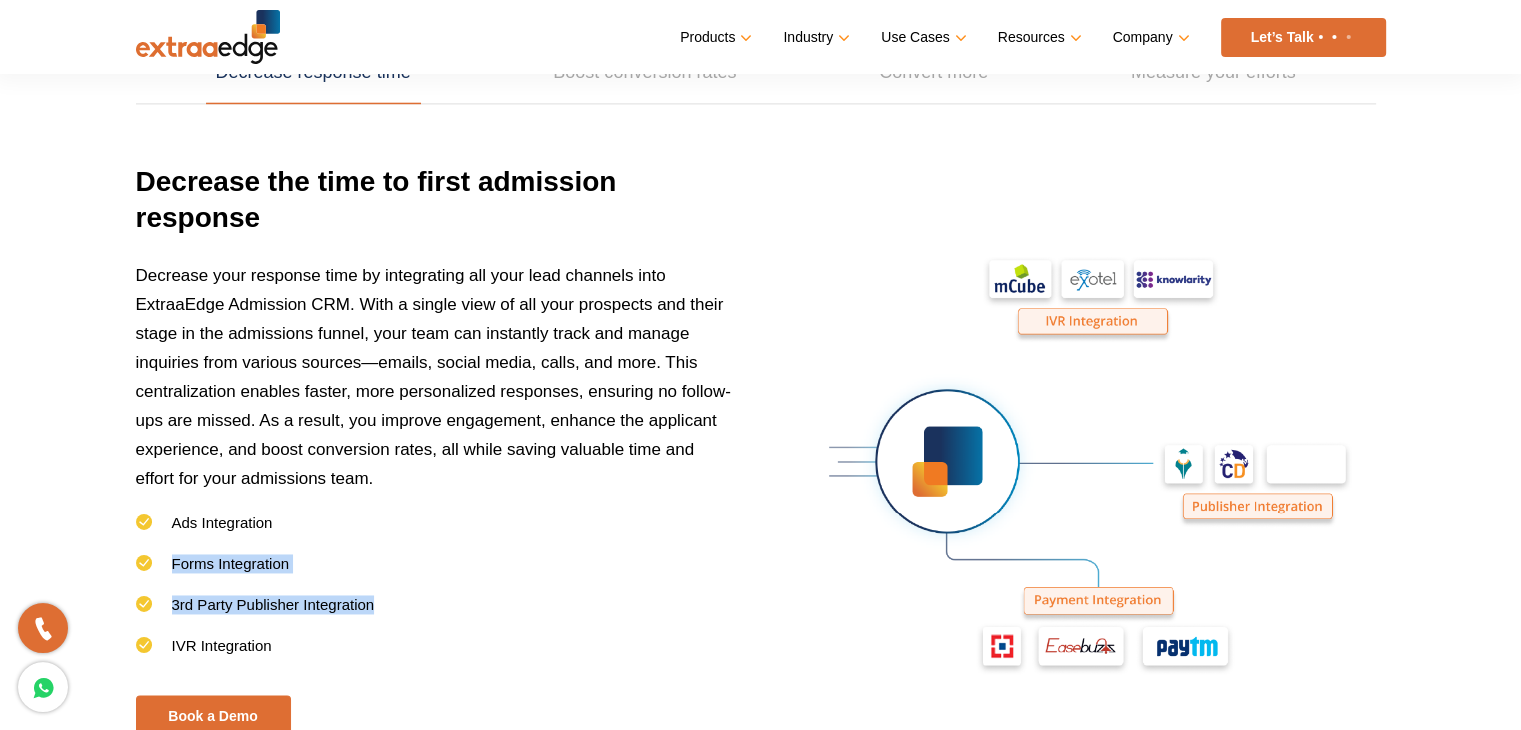 click on "Why  Institutes  use ExtraaEdge Admission CRM?
Integrated IVR Calling –  Assign campaigns, route calls, and capture every interaction in one place.  Counselors can log notes, update lead statuses, and access call recordings.  Integrated, efficient, and built to streamline your workflow in a holistic admission CRM.
Automate Repetitive Tasks –  Eliminate manual work and boost efficiency . Automate lead nurturing, follow-up reminders, communication sequences, and task assignments for greater consistency. Your ExtraaEdge admission CRM allows you to automate and customize your marketing workflow.
Flexible & Customizable Workflows –  Adapt the admission CRM to your unique admission process, not the other way around. Customize fields, stages, reports, and automation rules to perfectly match how your team works best.
Seamless Integrations –
Decrease response time" at bounding box center (760, -1) 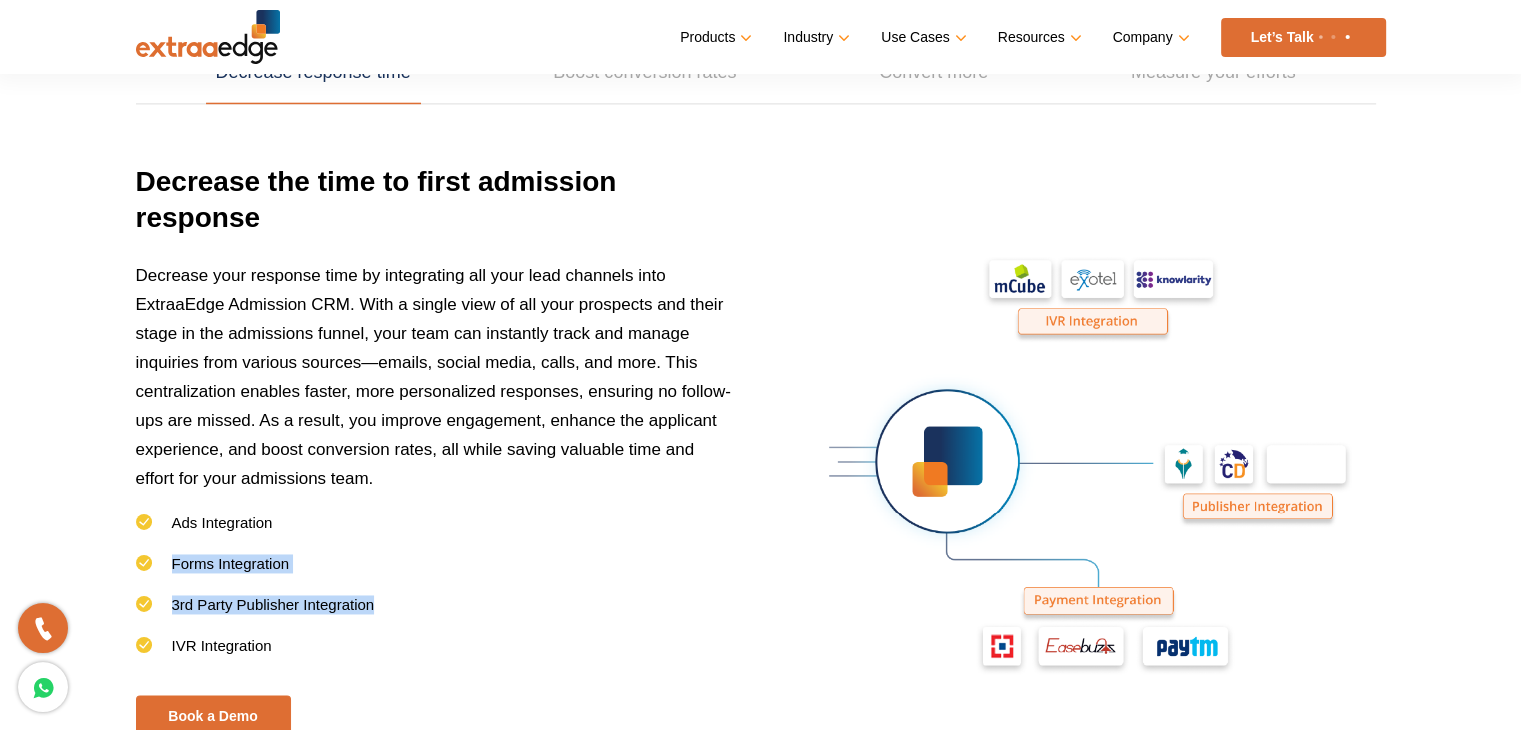 click on "Forms Integration" at bounding box center (436, 574) 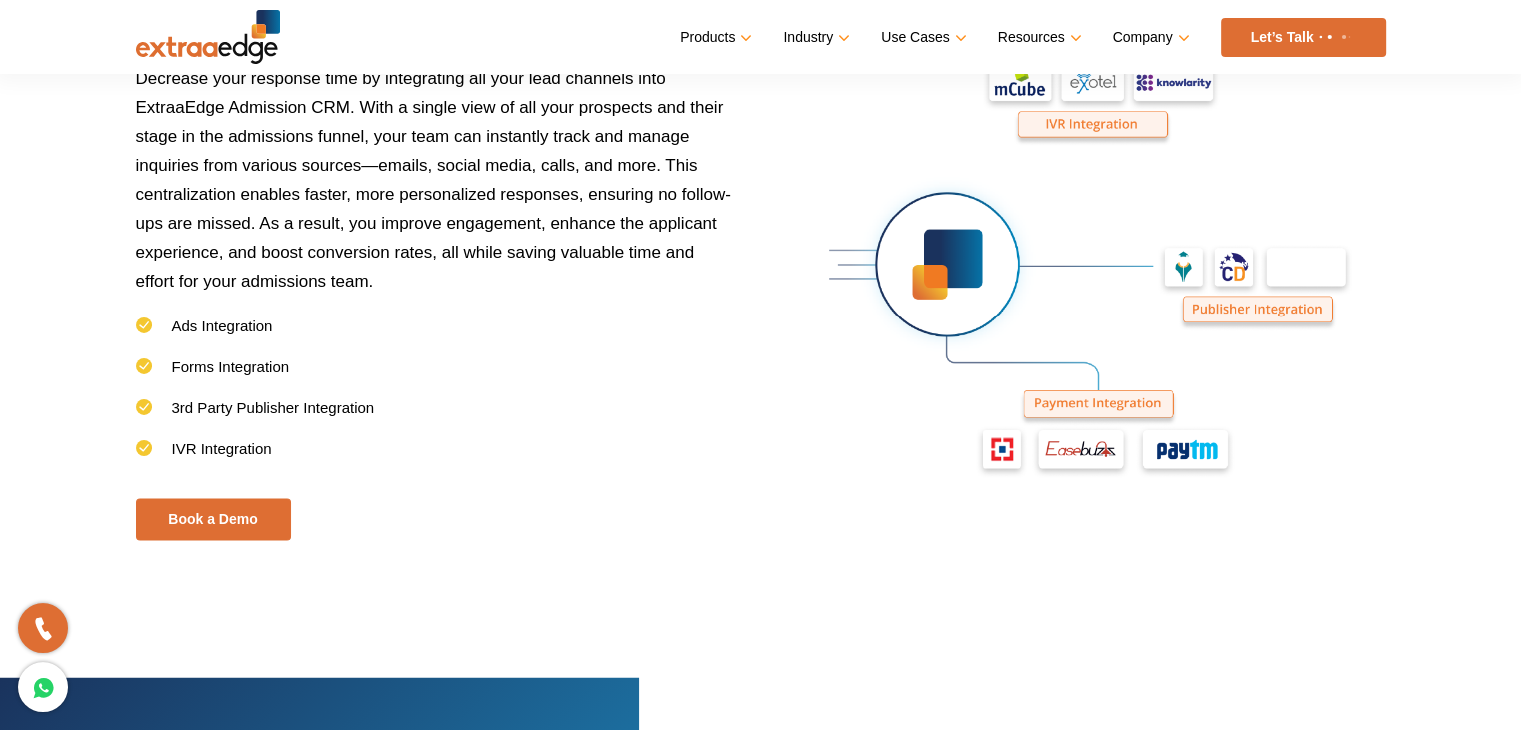 scroll, scrollTop: 3142, scrollLeft: 0, axis: vertical 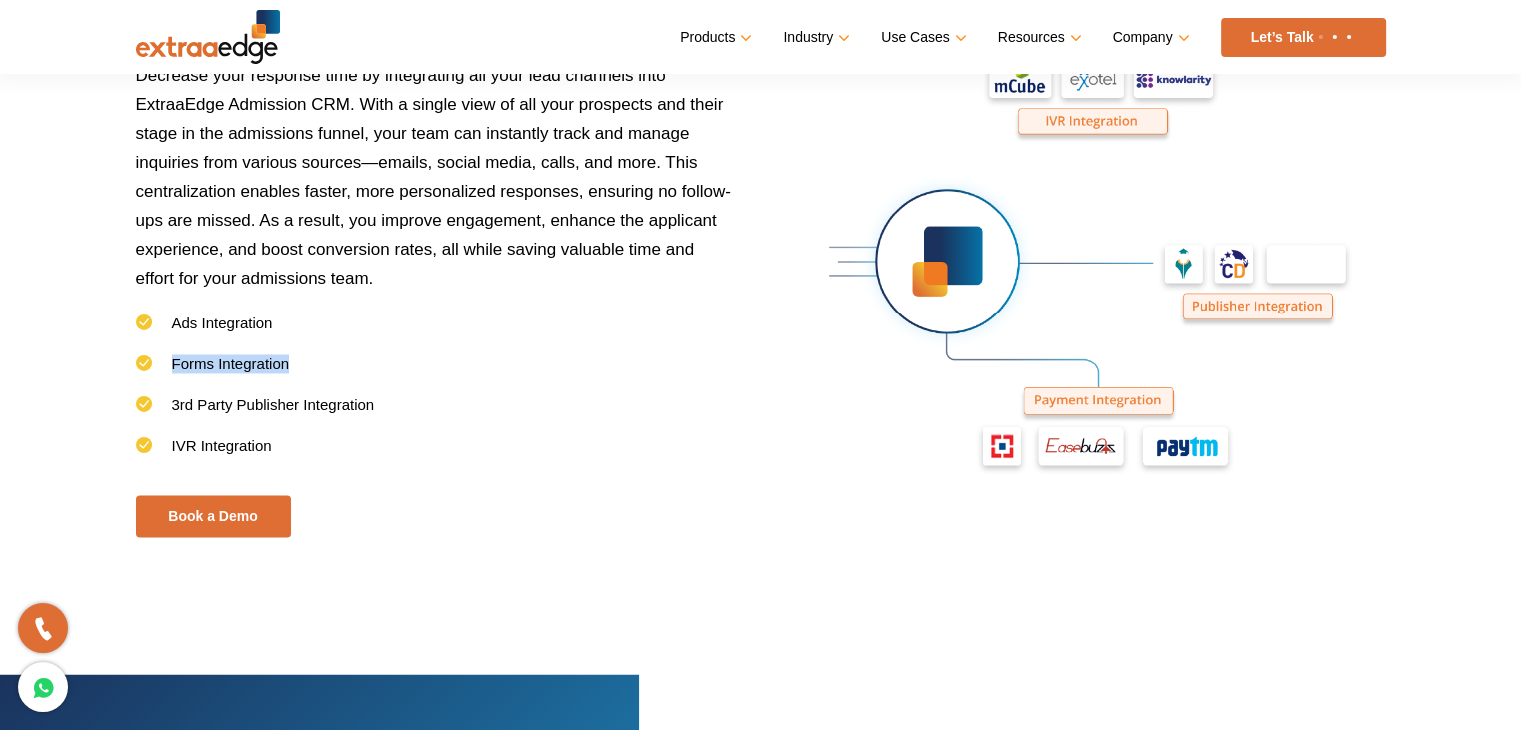 drag, startPoint x: 398, startPoint y: 385, endPoint x: 152, endPoint y: 397, distance: 246.29251 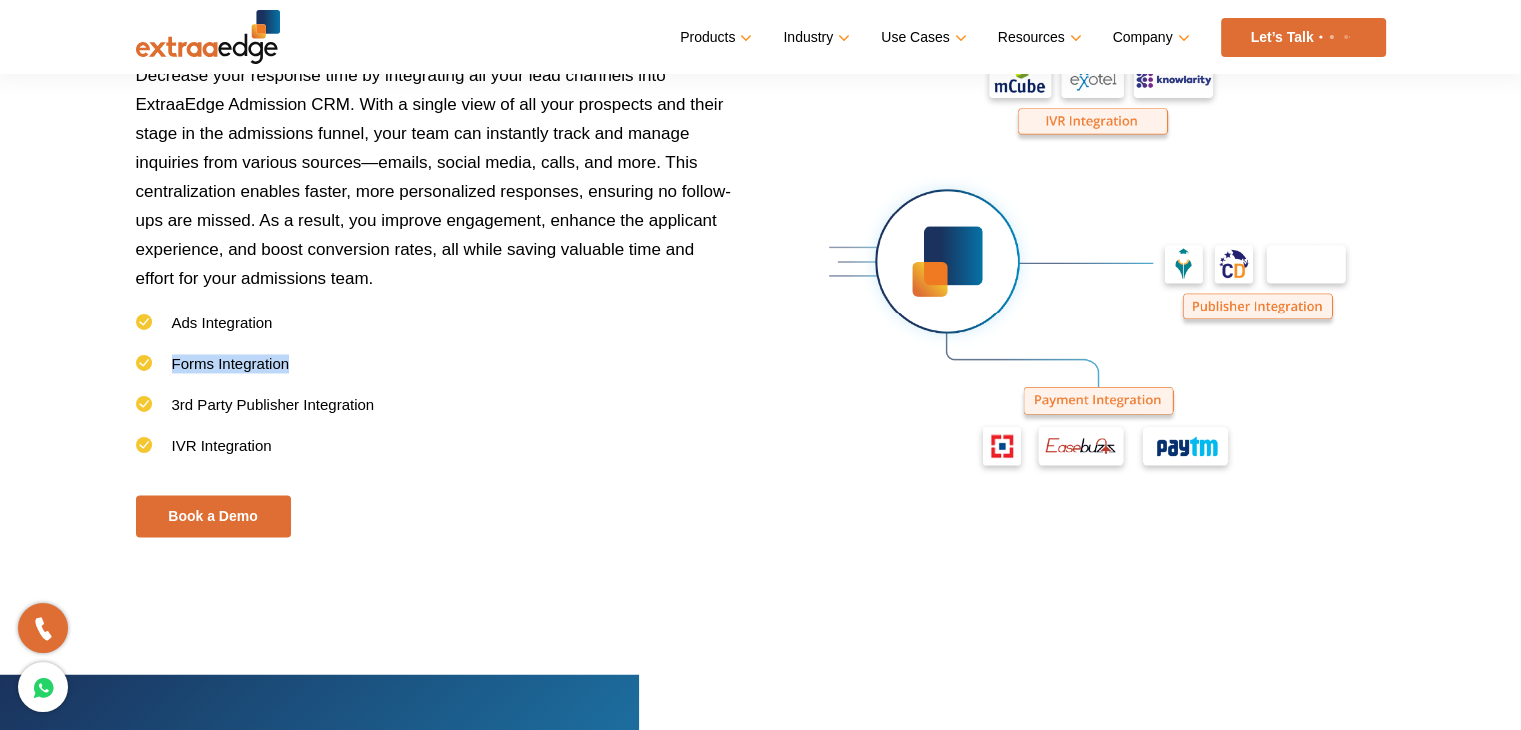click on "Forms Integration" at bounding box center [436, 374] 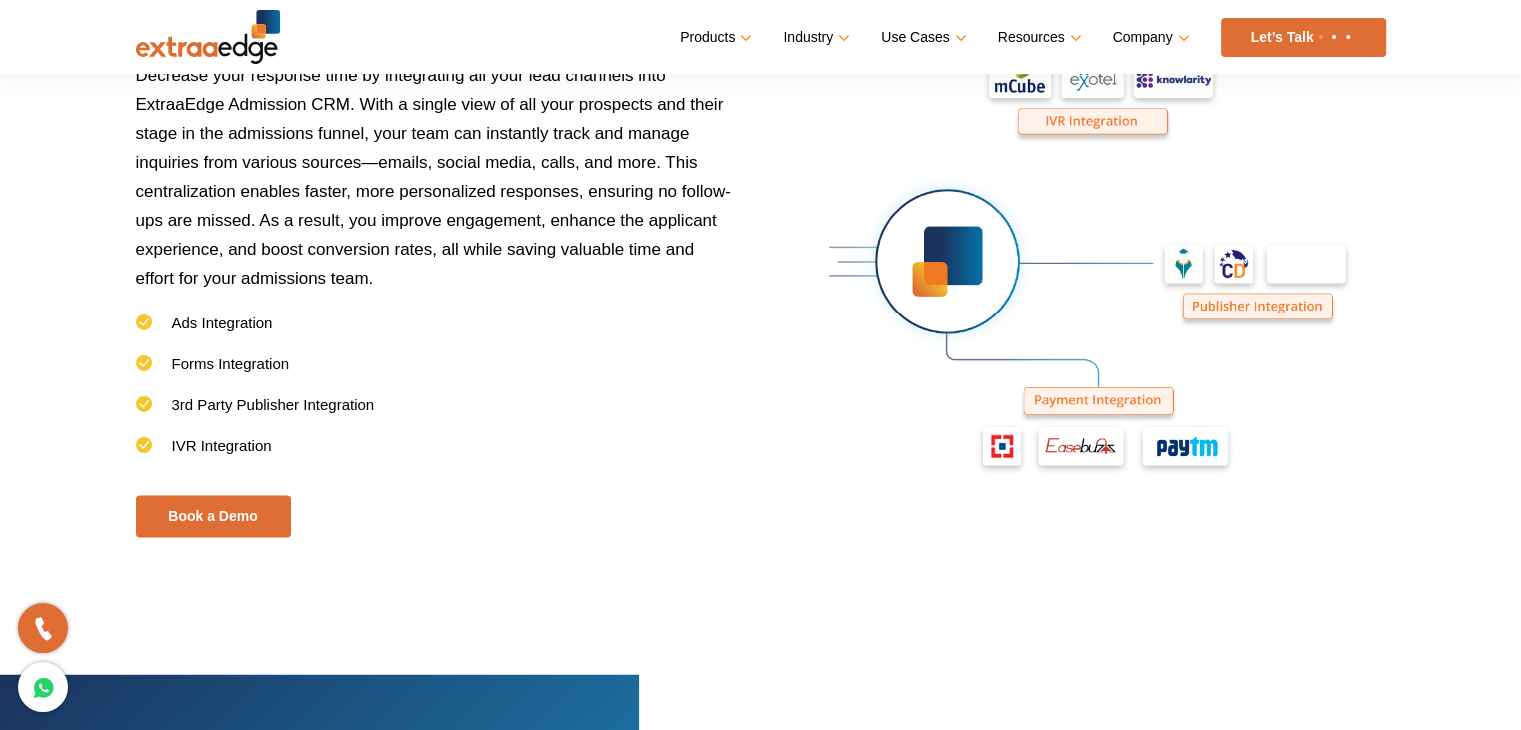 click on "IVR Integration" at bounding box center (436, 456) 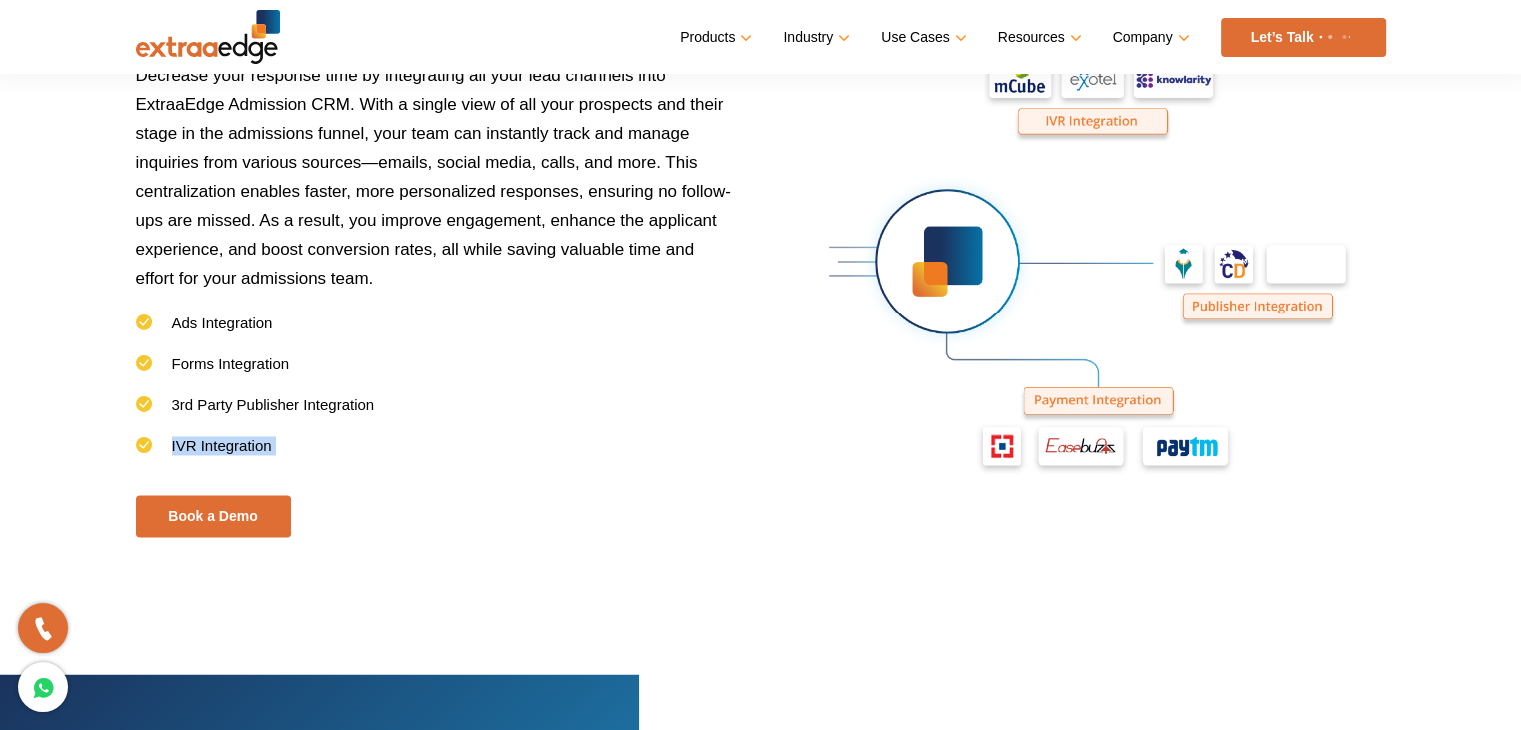 drag, startPoint x: 148, startPoint y: 434, endPoint x: 376, endPoint y: 493, distance: 235.51009 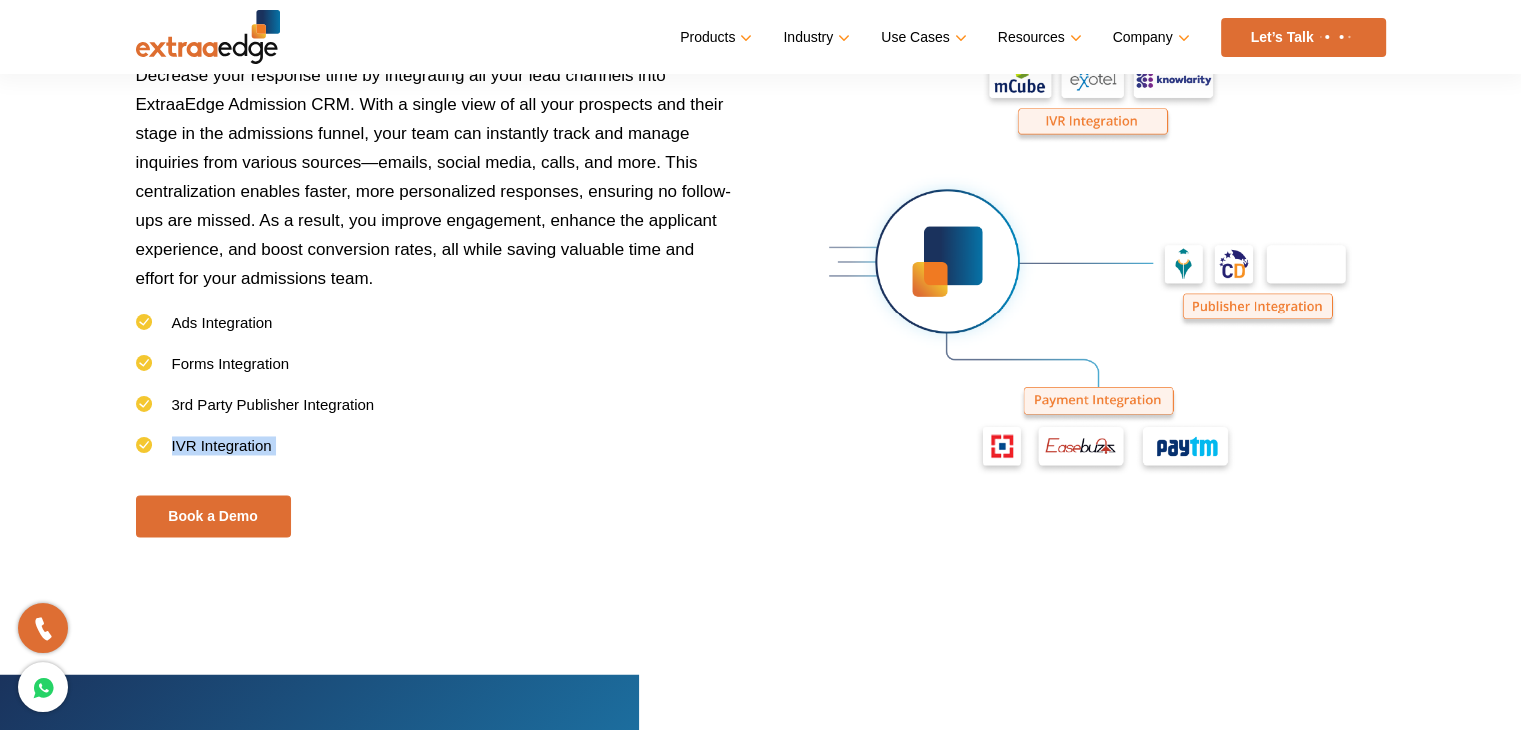 click on "IVR Integration" at bounding box center [436, 456] 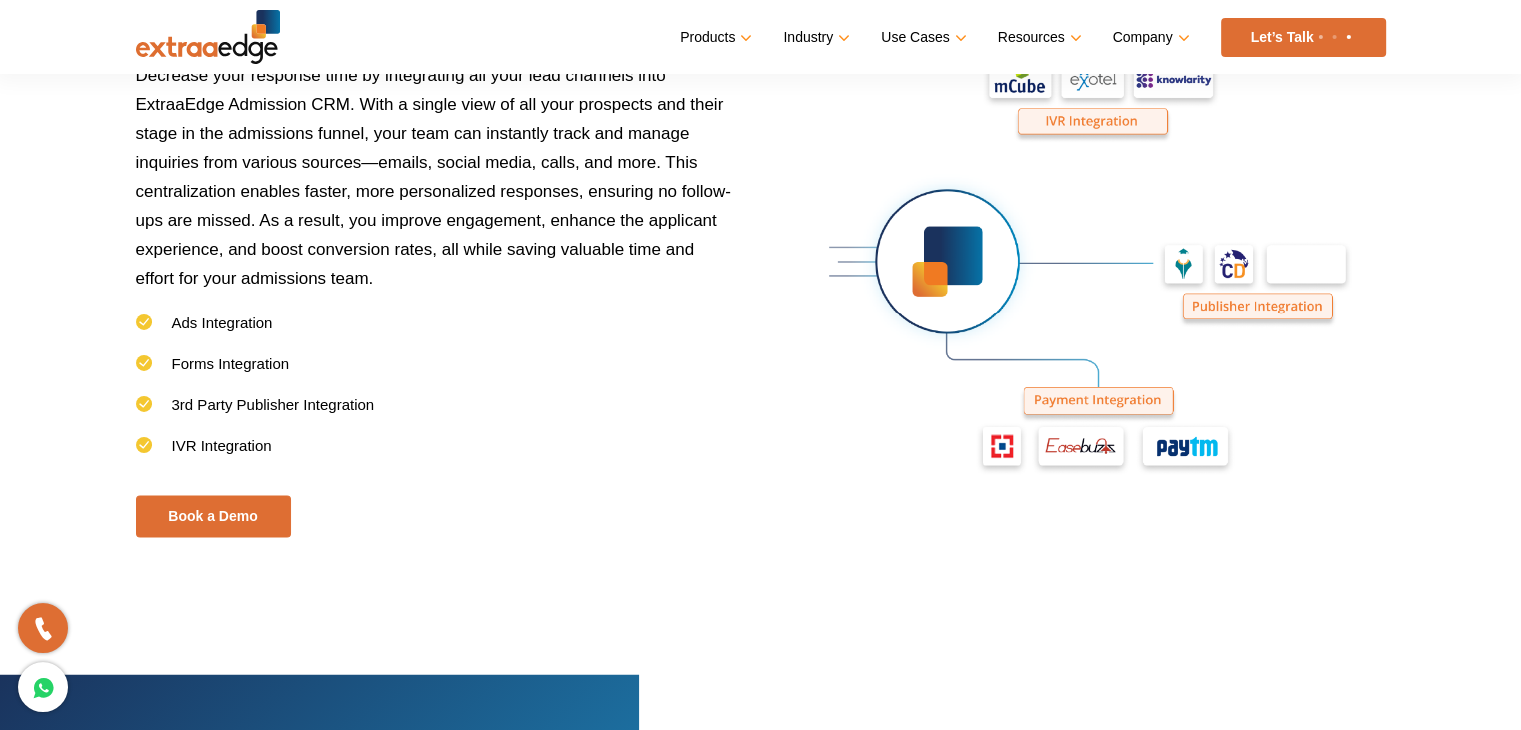 click on "Decrease the time to first admission response
Decrease your response time by integrating all your lead channels into ExtraaEdge Admission CRM. With a single view of all your prospects and their stage in the admissions funnel, your team can instantly track and manage inquiries from various sources—emails, social media, calls, and more. This centralization enables faster, more personalized responses, ensuring no follow-ups are missed. As a result, you improve engagement, enhance the applicant experience, and boost conversion rates, all while saving valuable time and effort for your admissions team.
Ads Integration
Forms Integration
3rd Party Publisher Integration
IVR Integration
Book a Demo" at bounding box center (436, 264) 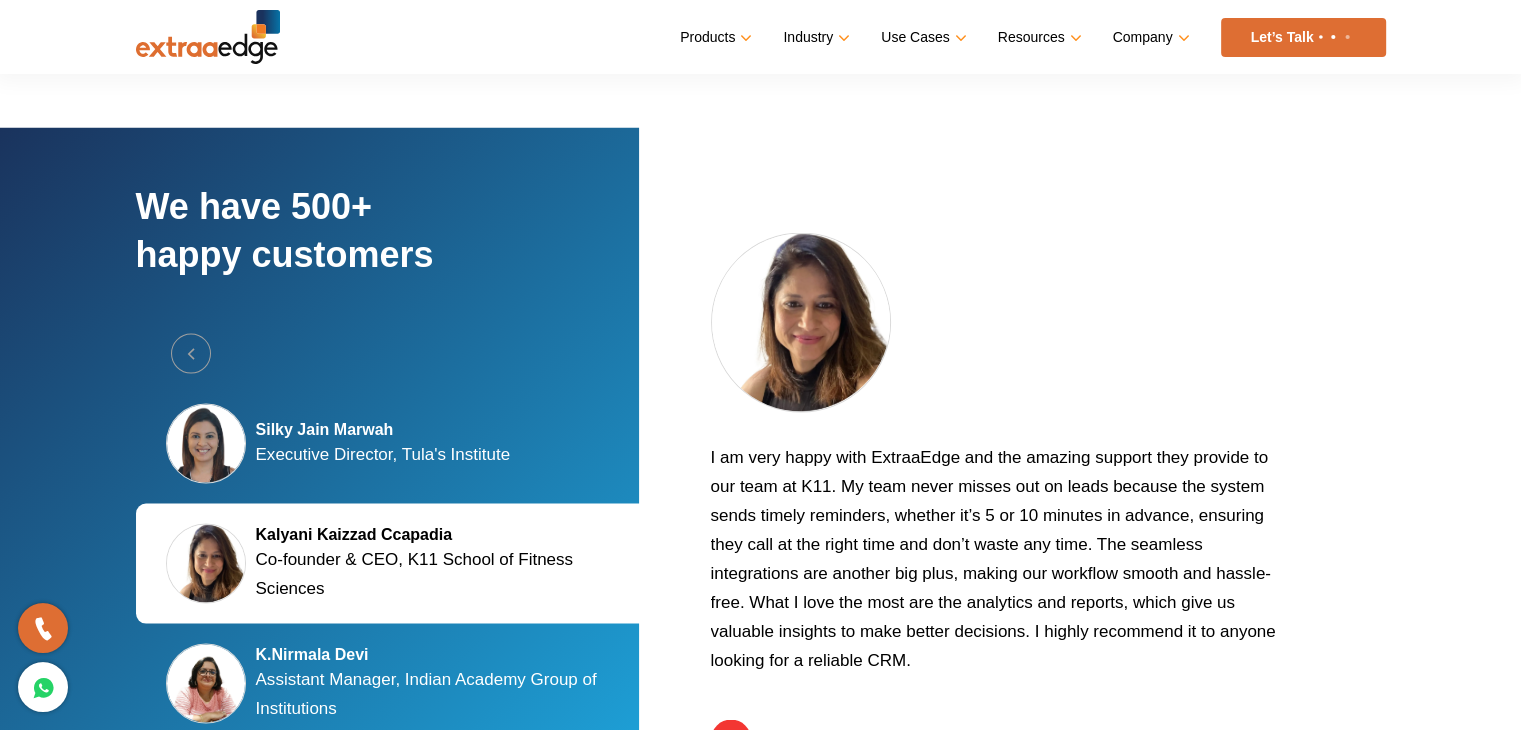 scroll, scrollTop: 3742, scrollLeft: 0, axis: vertical 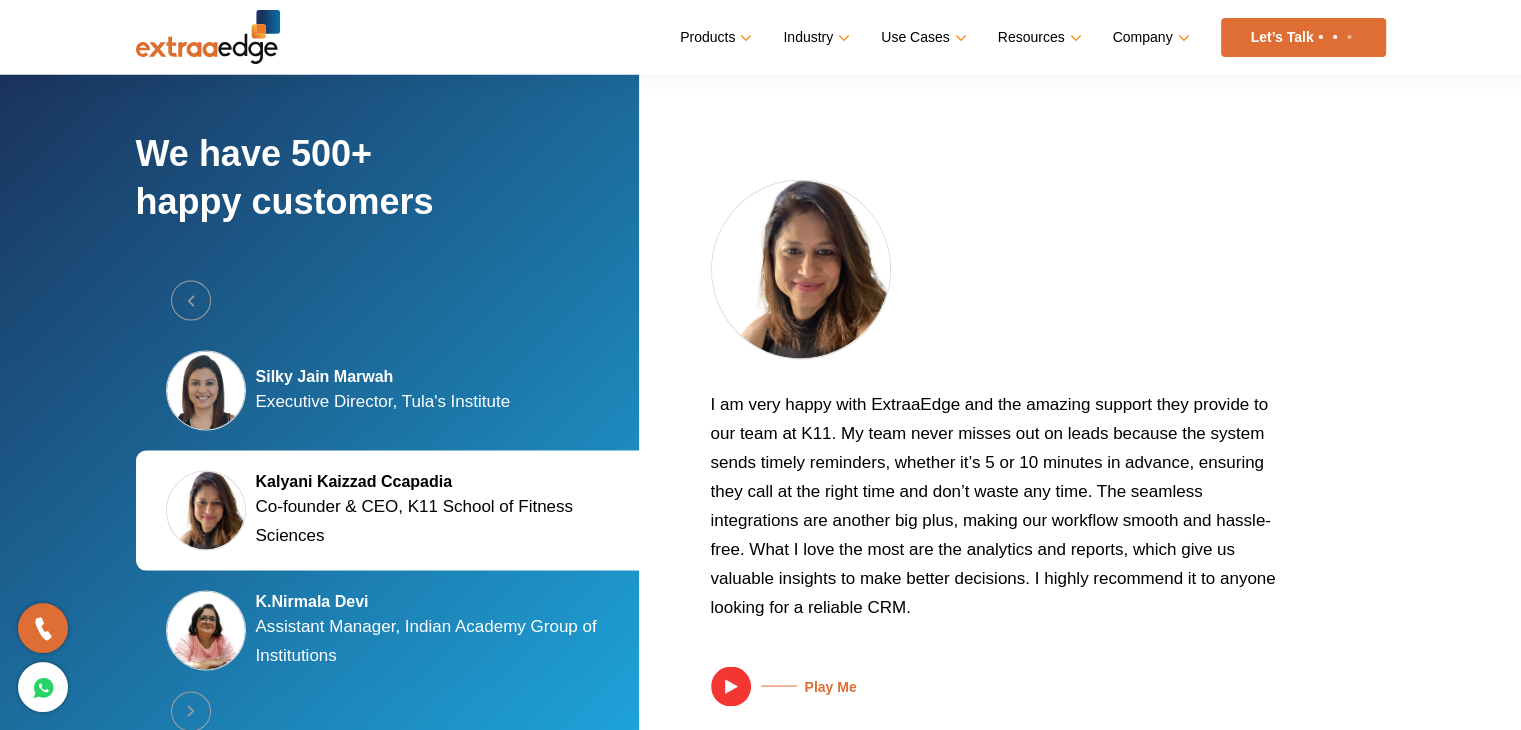 drag, startPoint x: 268, startPoint y: 378, endPoint x: 431, endPoint y: 492, distance: 198.90953 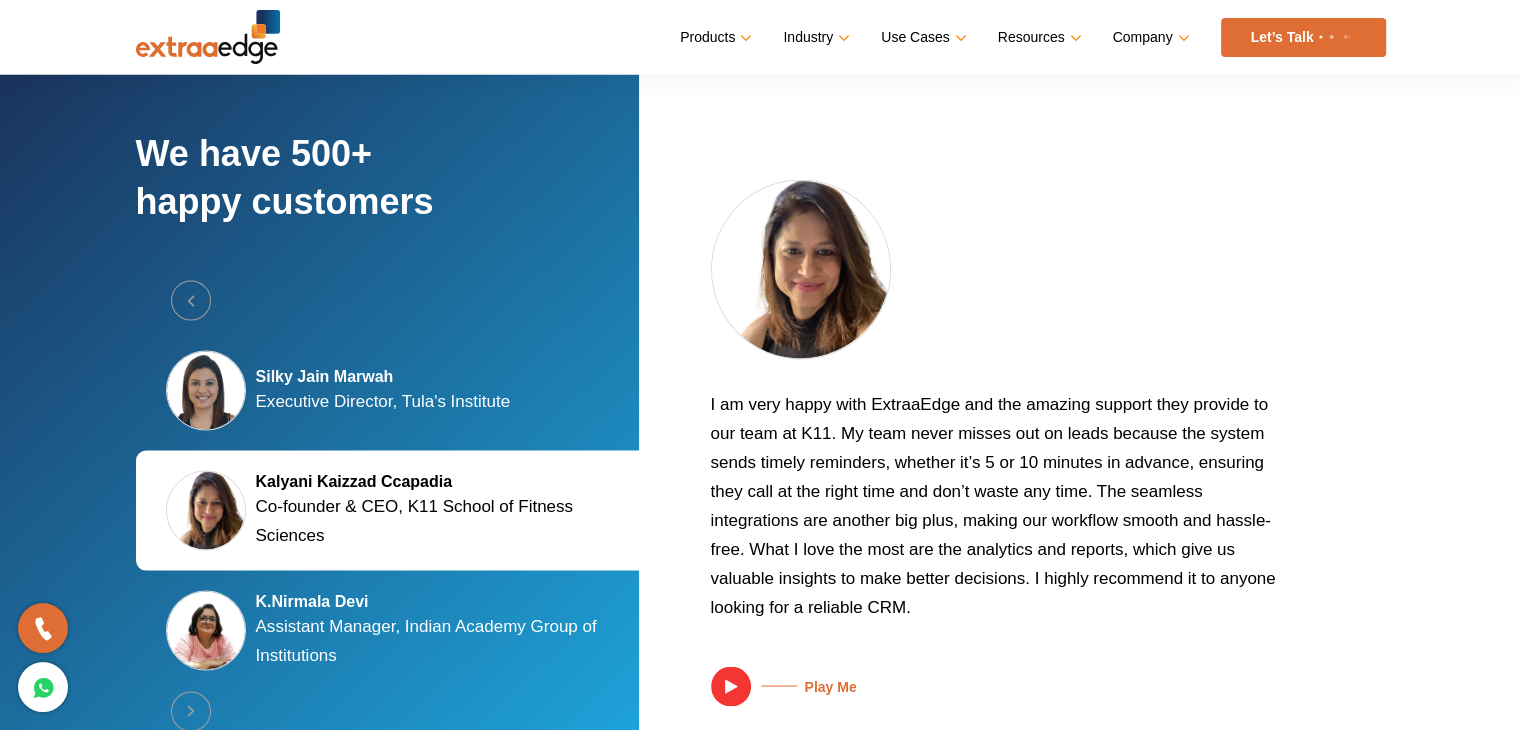 click on "Silky Jain Marwah
Executive Director, Tula's Institute
Kalyani Kaizzad Ccapadia
Co-founder & CEO, K11 School of Fitness Sciences
K.Nirmala Devi
Assistant Manager, Indian Academy Group of Institutions" at bounding box center [391, 510] 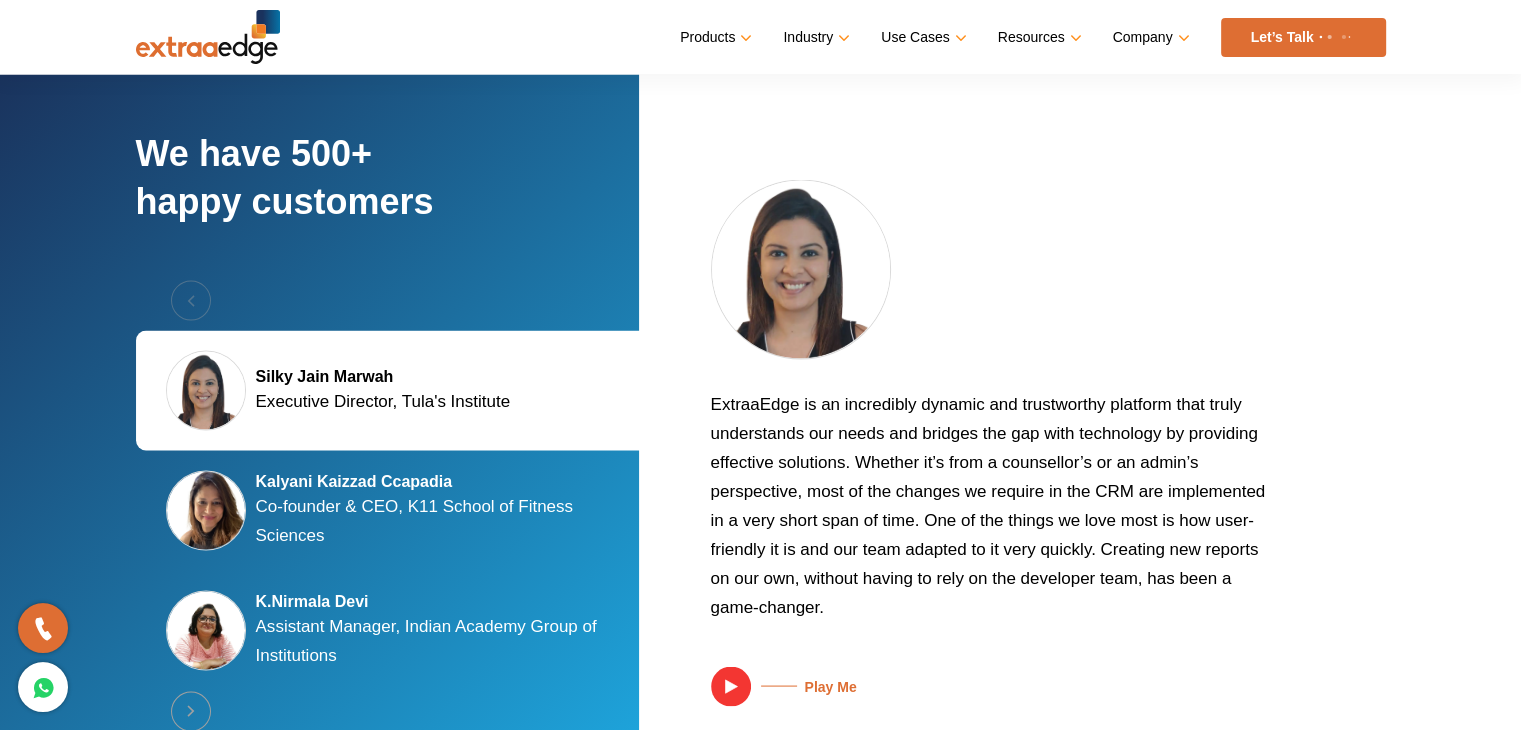 click on "Co-founder & CEO, K11 School of Fitness Sciences" at bounding box center [436, 520] 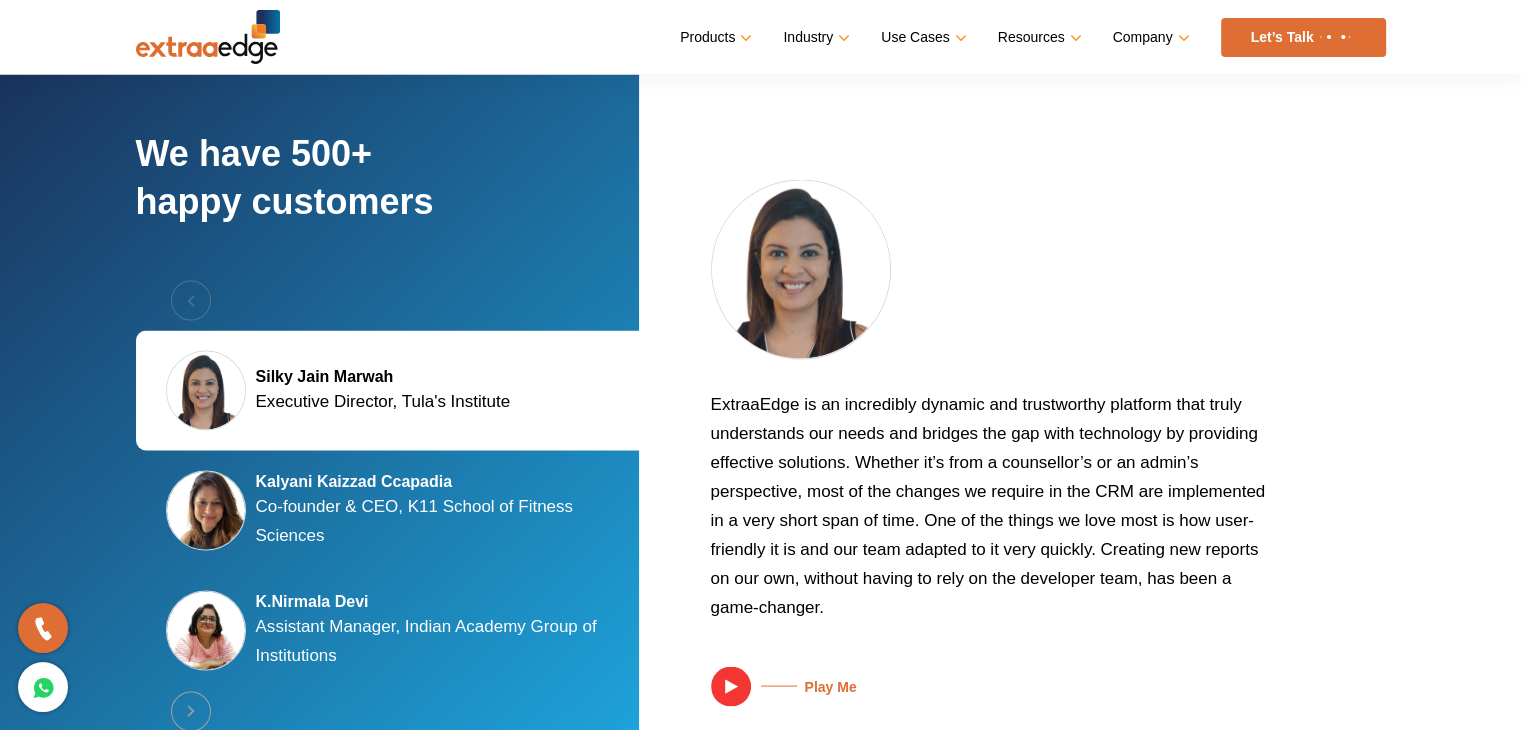 click on "Co-founder & CEO, K11 School of Fitness Sciences" at bounding box center [436, 520] 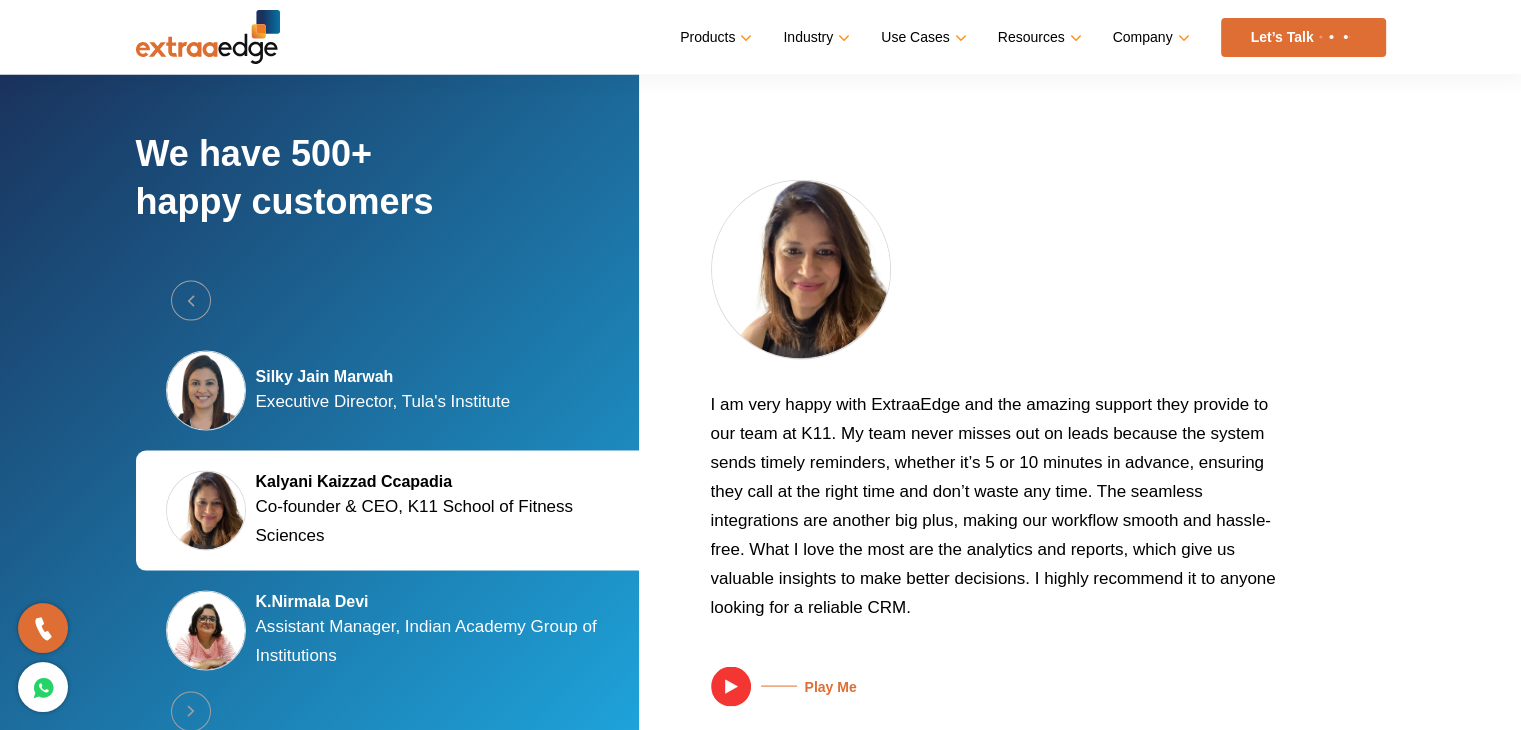 click on "Silky Jain Marwah
Executive Director, Tula's Institute" at bounding box center [391, 390] 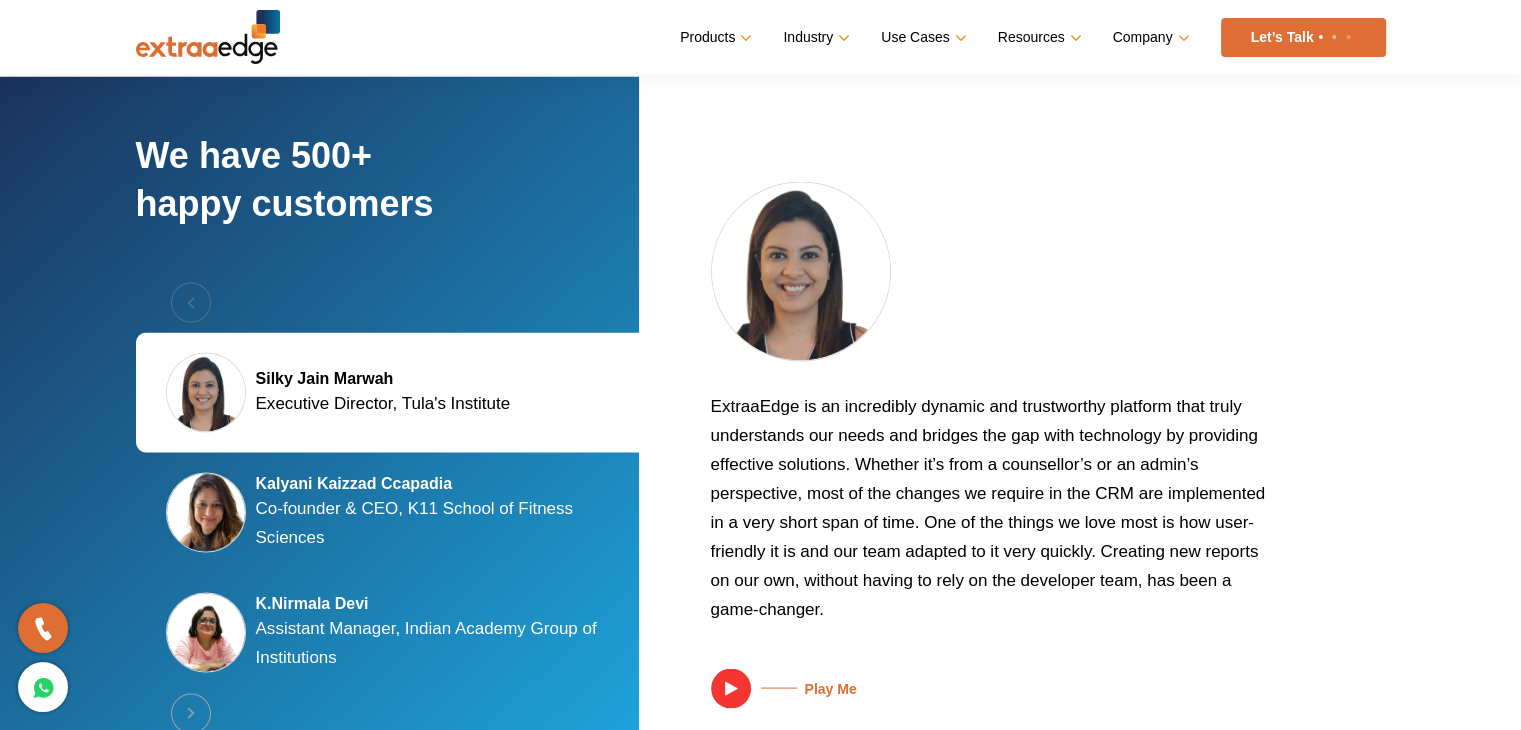 drag, startPoint x: 690, startPoint y: 384, endPoint x: 974, endPoint y: 552, distance: 329.9697 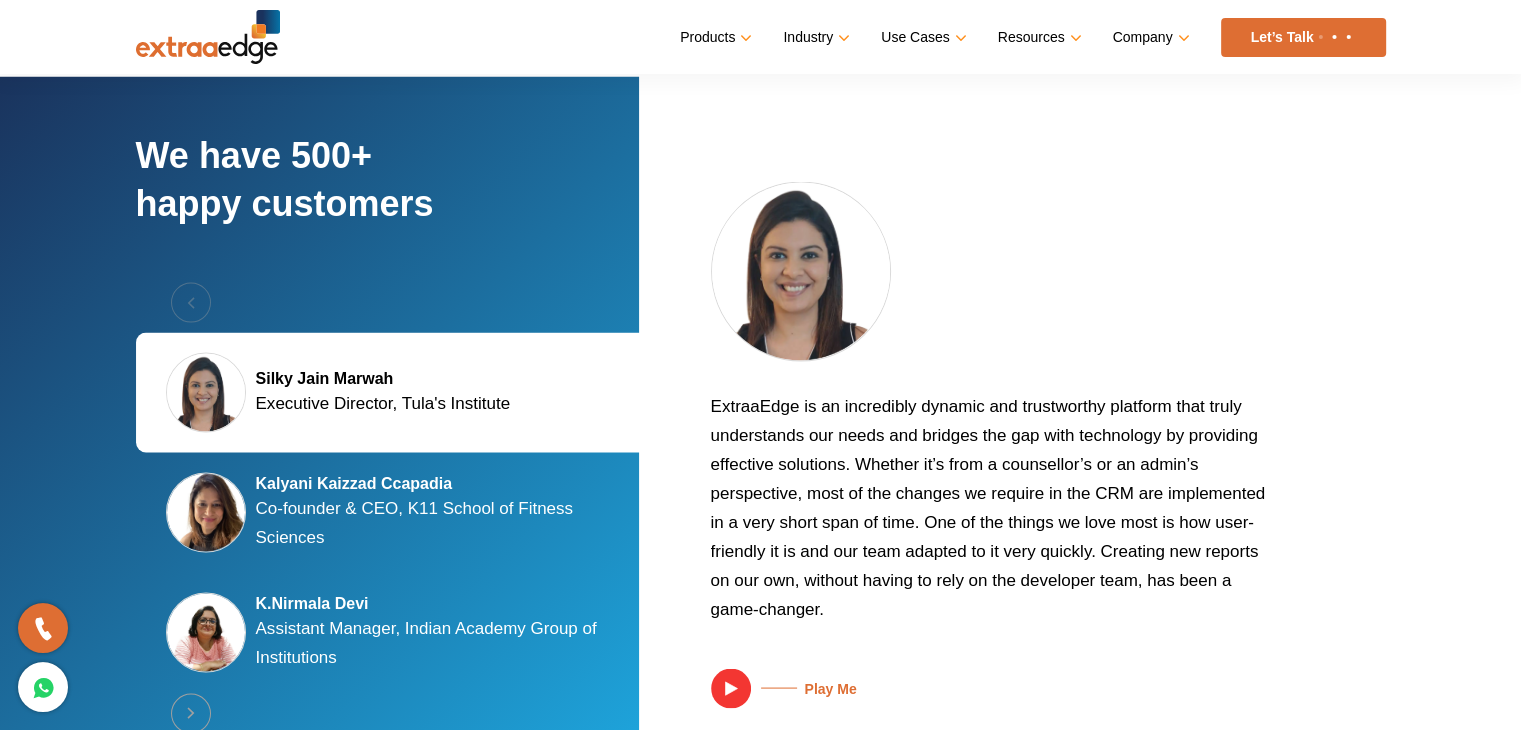 click on "ExtraaEdge is an incredibly dynamic and trustworthy platform that truly understands our needs and bridges the gap with technology by providing effective solutions. Whether it’s from a counsellor’s or an admin’s perspective, most of the changes we require in the CRM are implemented in a very short span of time. One of the things we love most is how user-friendly it is and our team adapted to it very quickly. Creating new reports on our own, without having to rely on the developer team, has been a game-changer.
Play Me
Play Me
Play Me" at bounding box center [1016, 444] 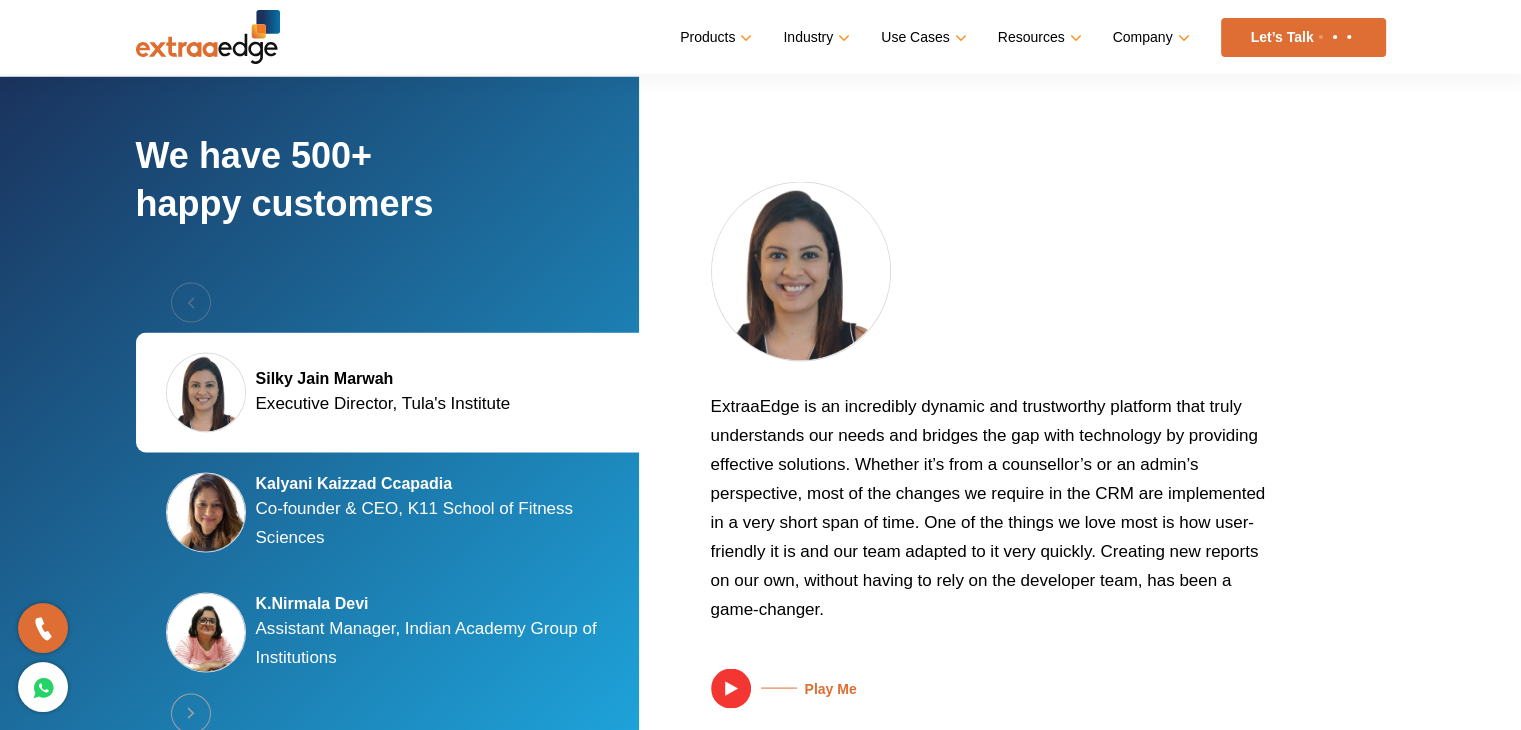 drag, startPoint x: 979, startPoint y: 596, endPoint x: 705, endPoint y: 435, distance: 317.80026 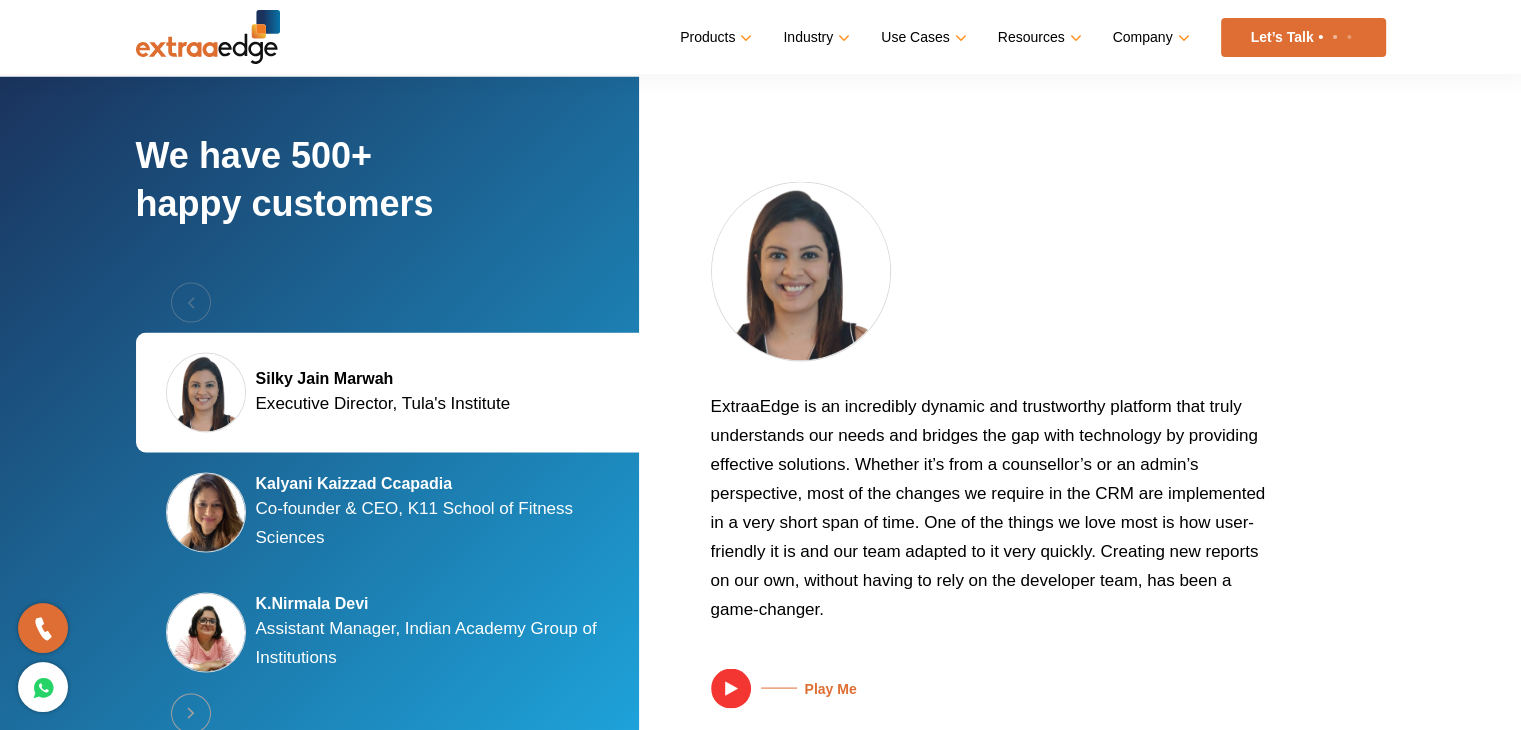 click on "ExtraaEdge is an incredibly dynamic and trustworthy platform that truly understands our needs and bridges the gap with technology by providing effective solutions. Whether it’s from a counsellor’s or an admin’s perspective, most of the changes we require in the CRM are implemented in a very short span of time. One of the things we love most is how user-friendly it is and our team adapted to it very quickly. Creating new reports on our own, without having to rely on the developer team, has been a game-changer." at bounding box center [996, 514] 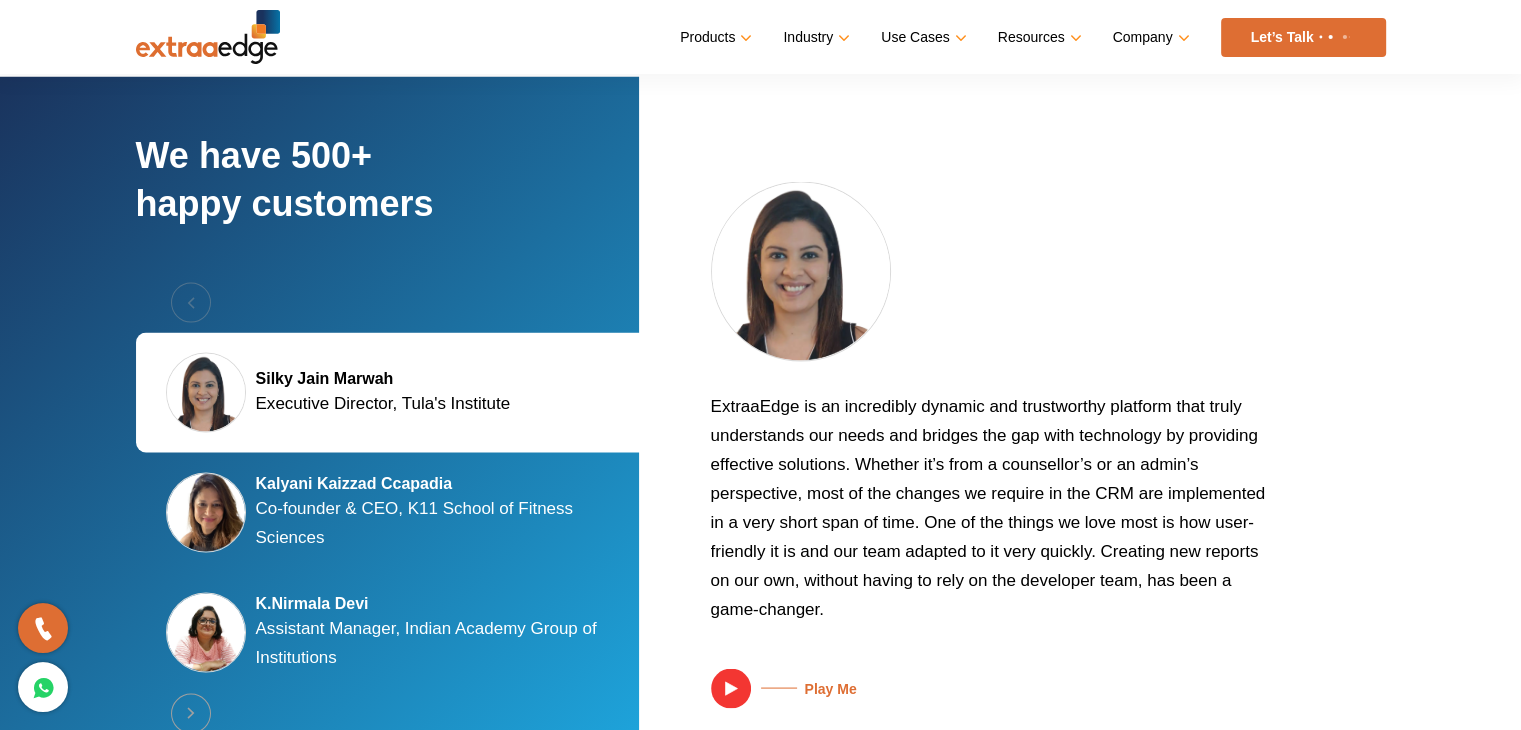 click on "Kalyani Kaizzad Ccapadia
Co-founder & CEO, K11 School of Fitness Sciences" at bounding box center (391, 512) 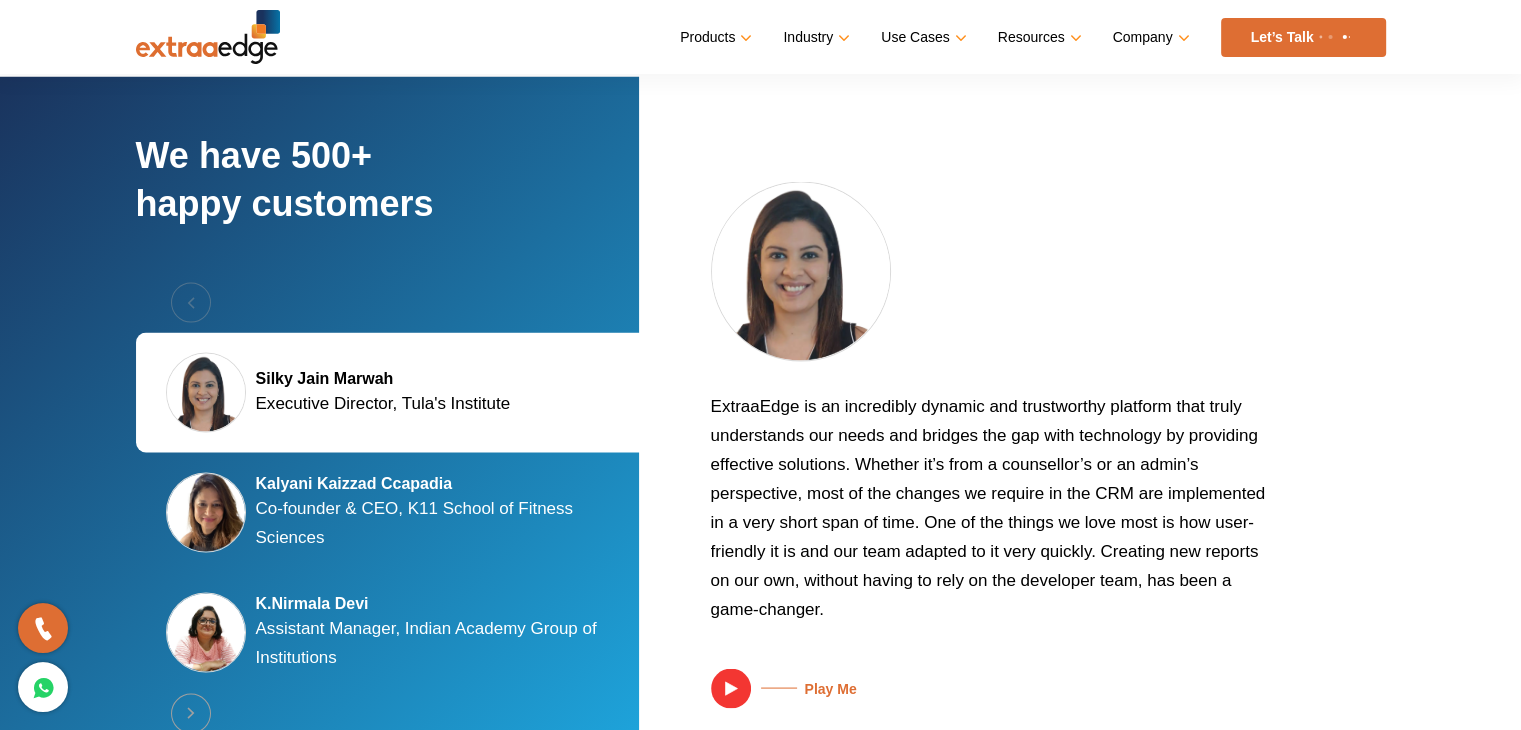 click on "Kalyani Kaizzad Ccapadia" at bounding box center [436, 483] 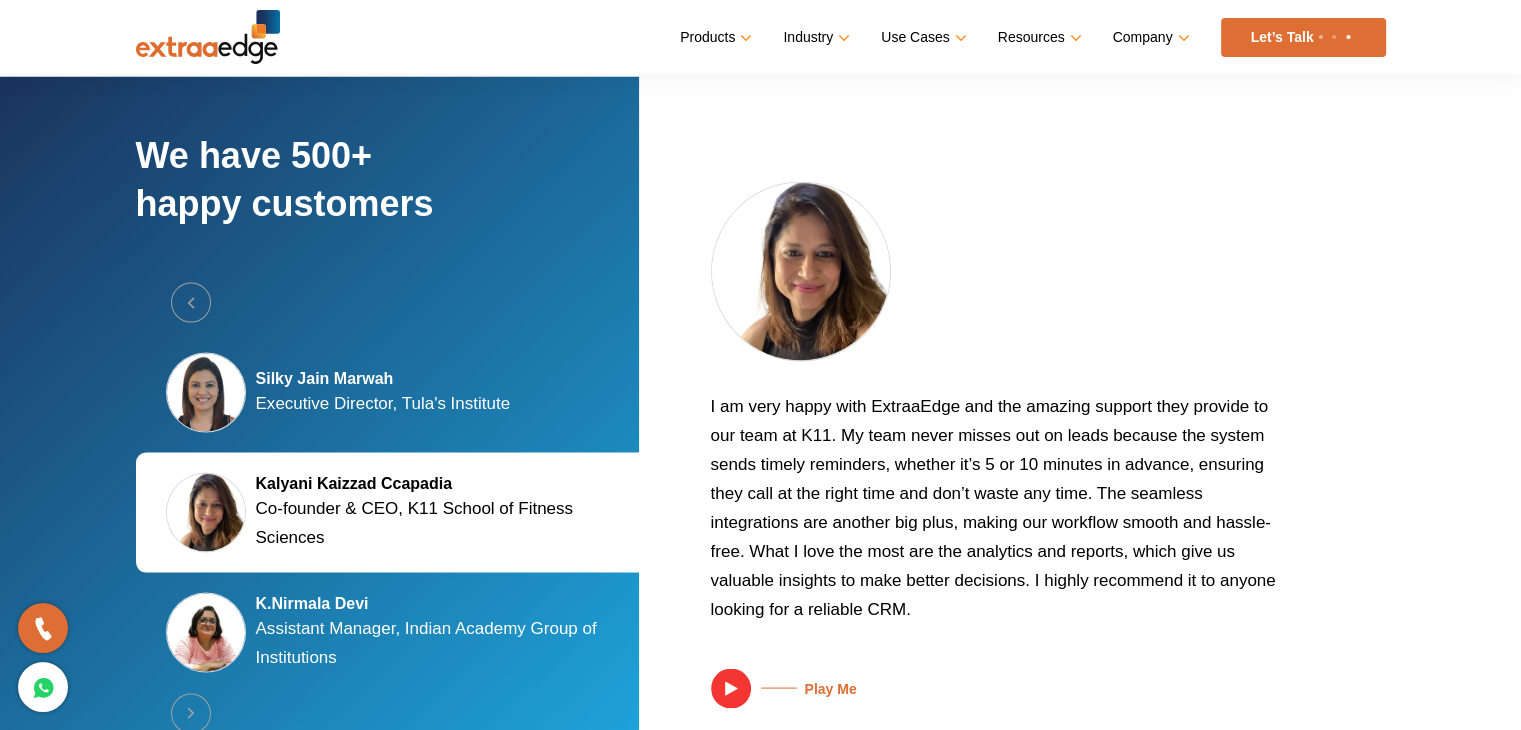 click on "K.Nirmala Devi" at bounding box center [436, 603] 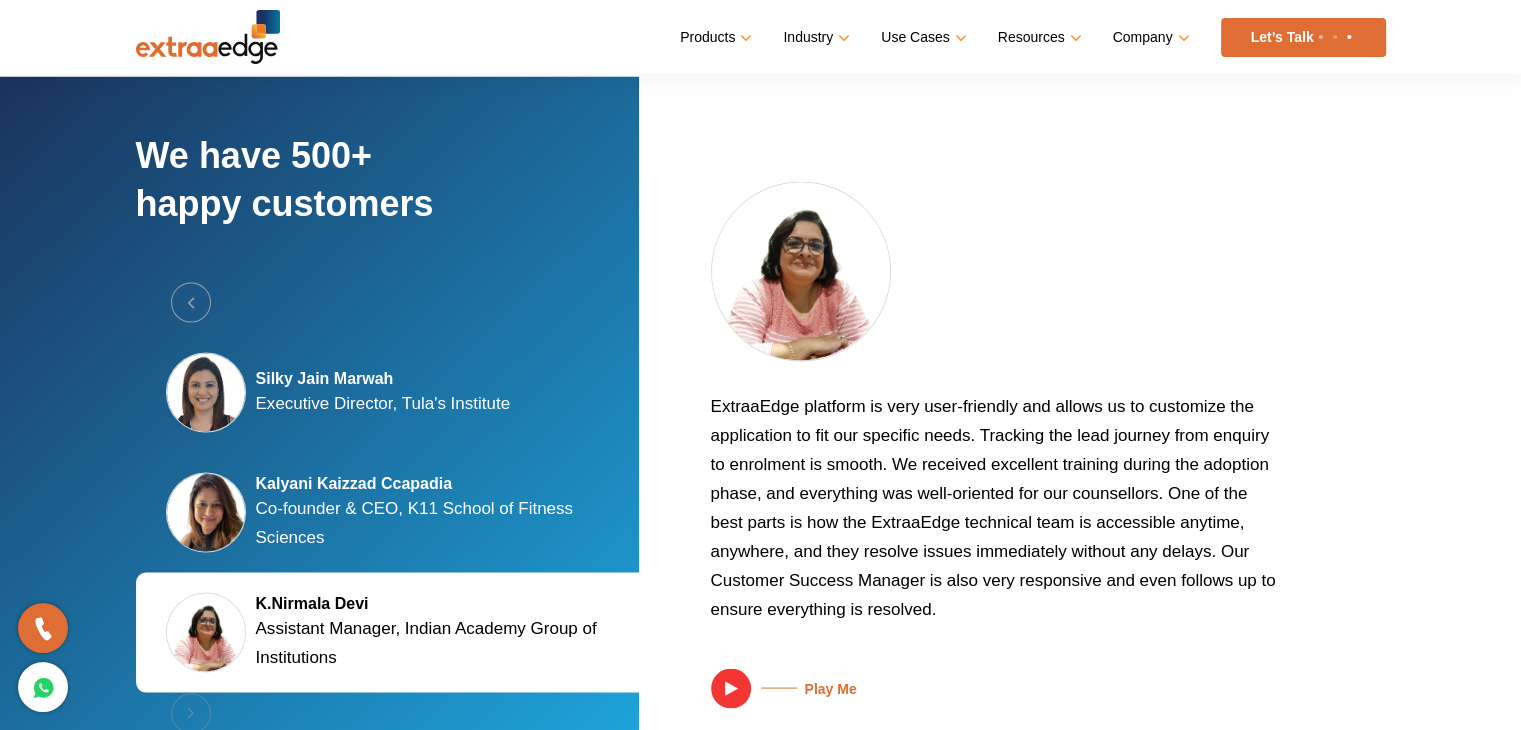 click on "Executive Director, Tula's Institute" at bounding box center [383, 402] 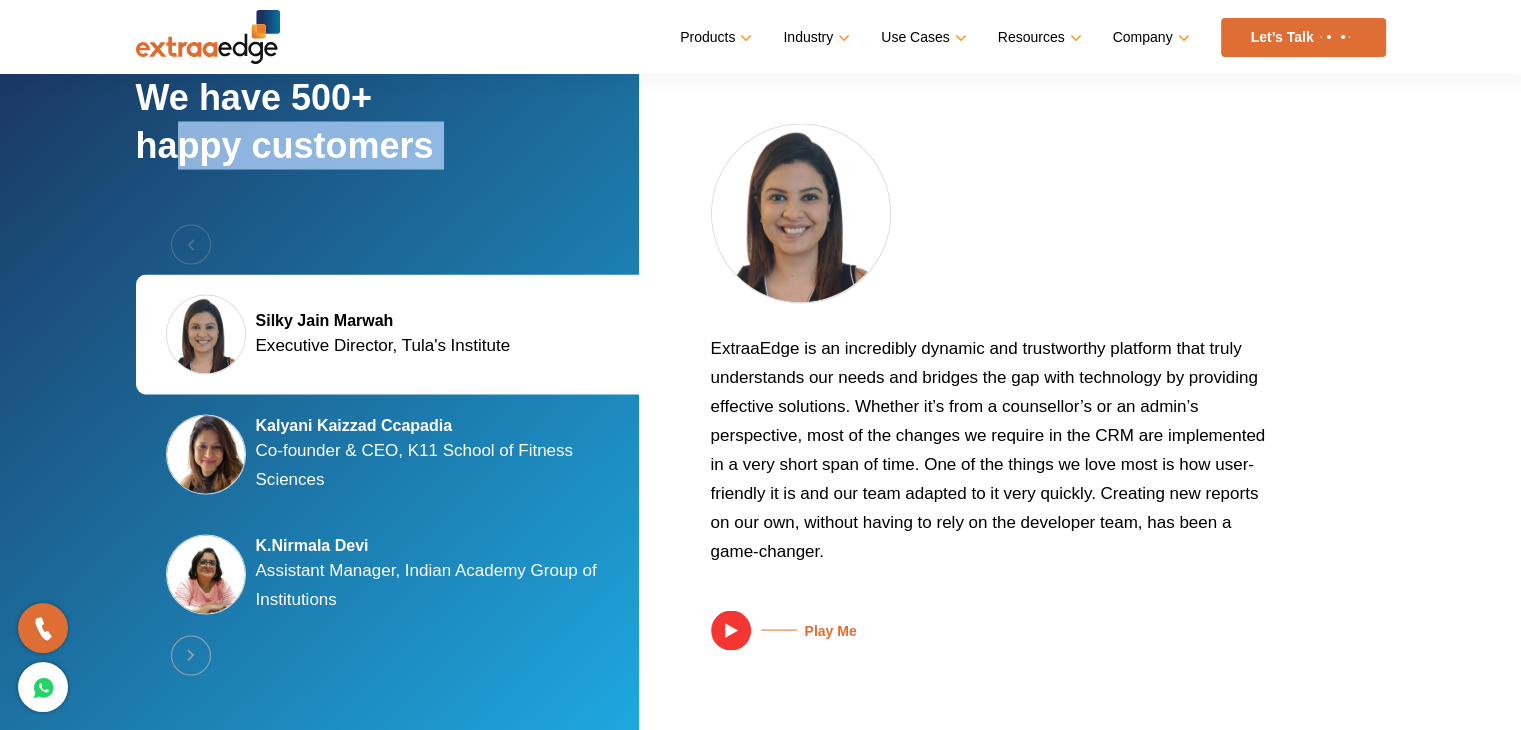 drag, startPoint x: 160, startPoint y: 184, endPoint x: 327, endPoint y: 243, distance: 177.11578 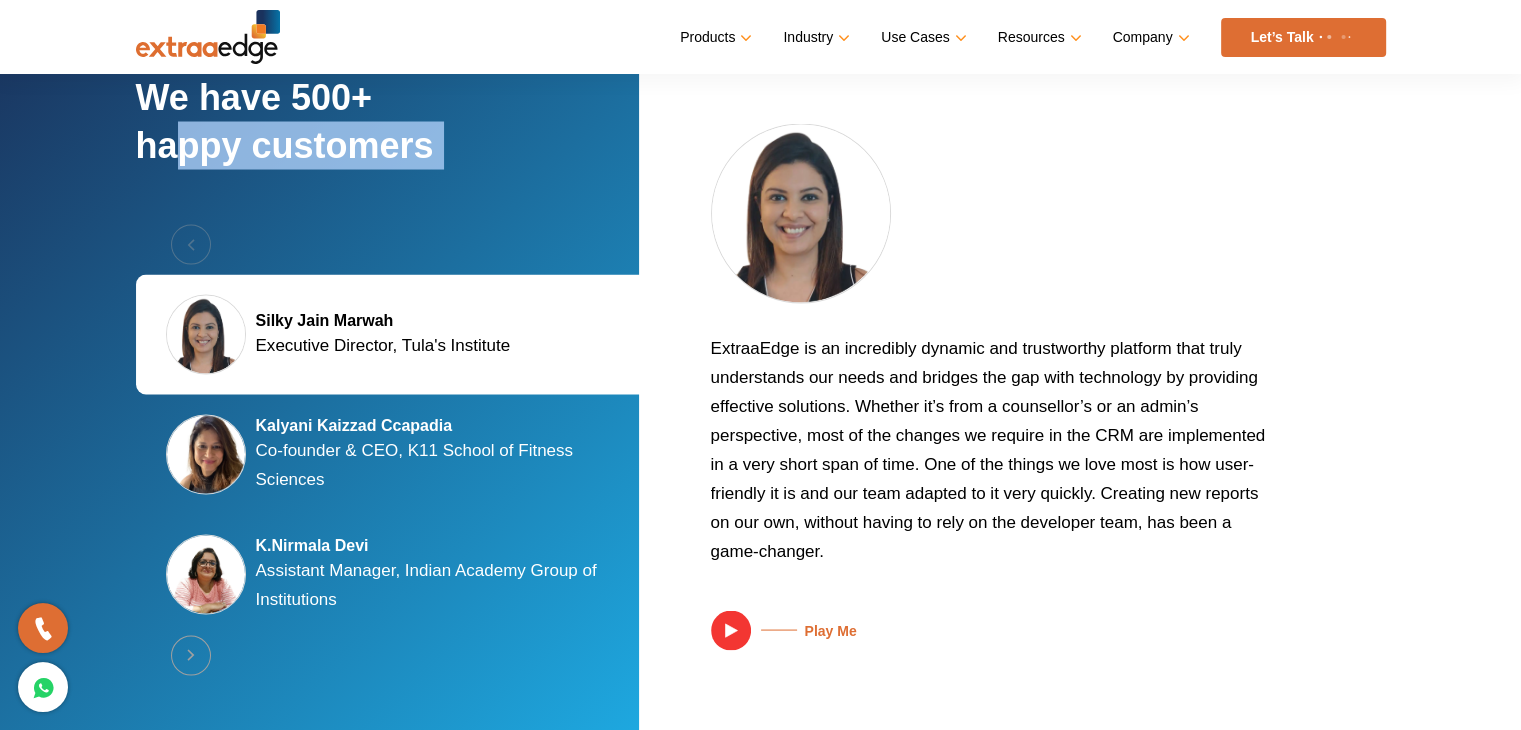 click on "We have 500+
happy customers
Previous
Silky Jain Marwah
Executive Director, Tula's Institute
Kalyani Kaizzad Ccapadia
Co-founder & CEO, K11 School of Fitness Sciences
K.Nirmala Devi
Assistant Manager, Indian Academy Group of Institutions
Next" at bounding box center (391, 386) 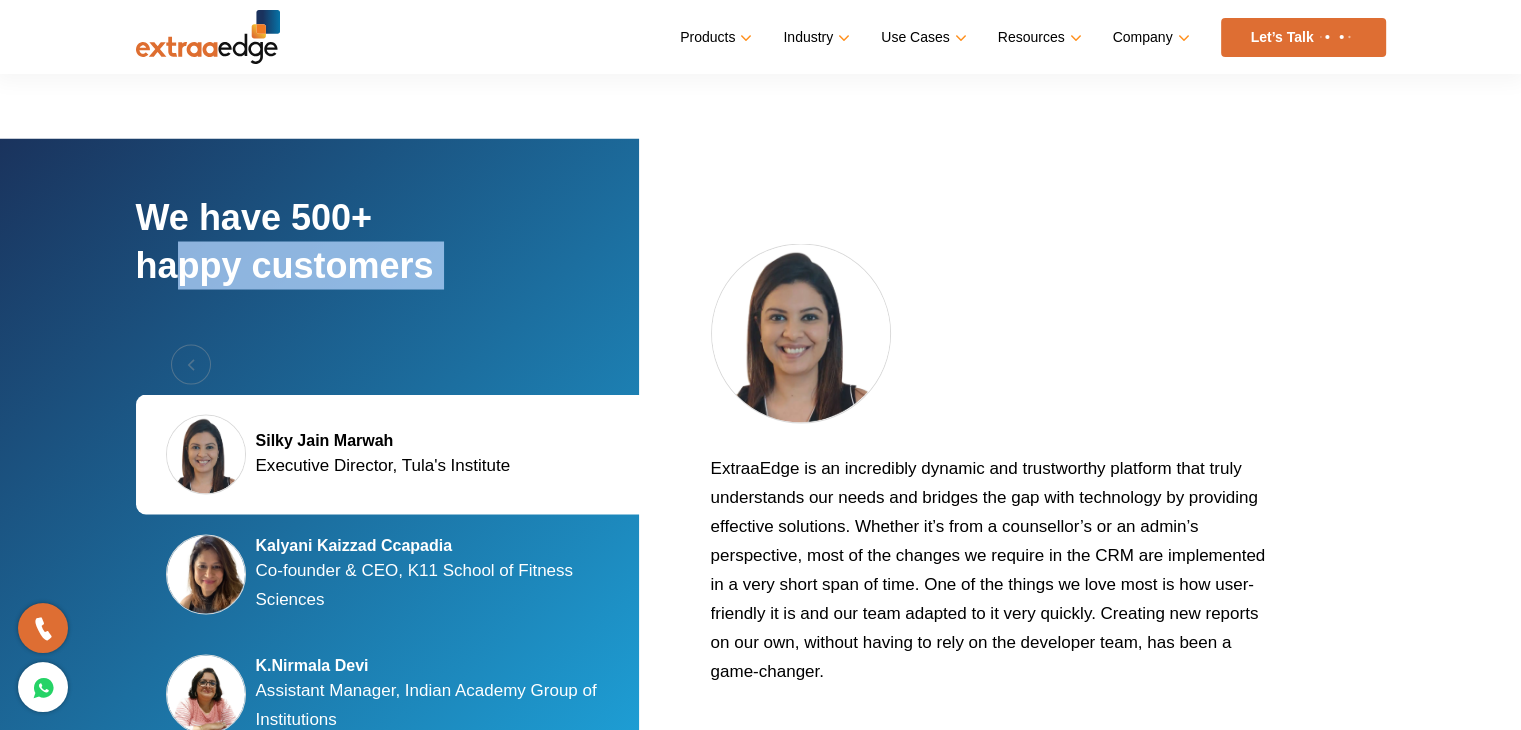 scroll, scrollTop: 3442, scrollLeft: 0, axis: vertical 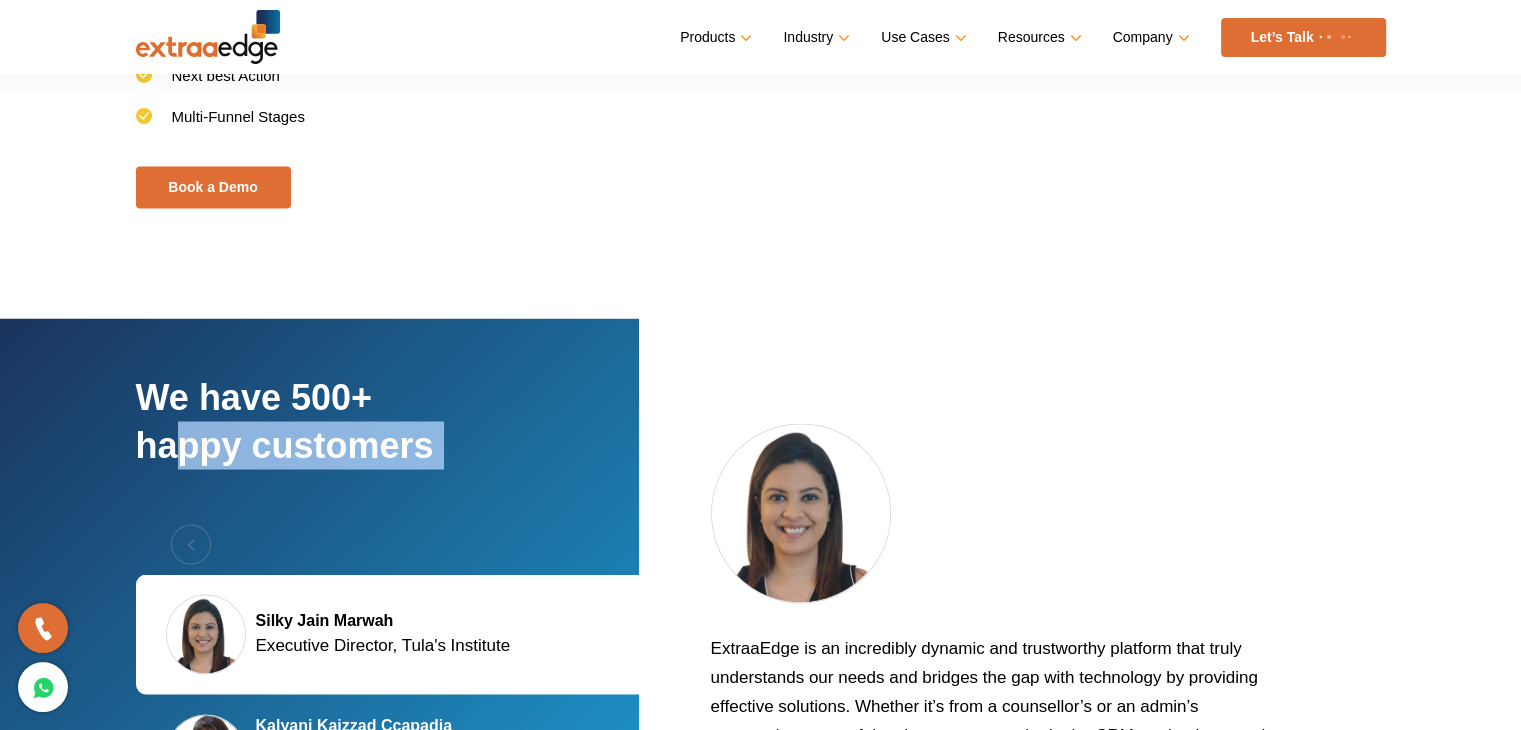 click on "We have 500+
happy customers" at bounding box center (391, 448) 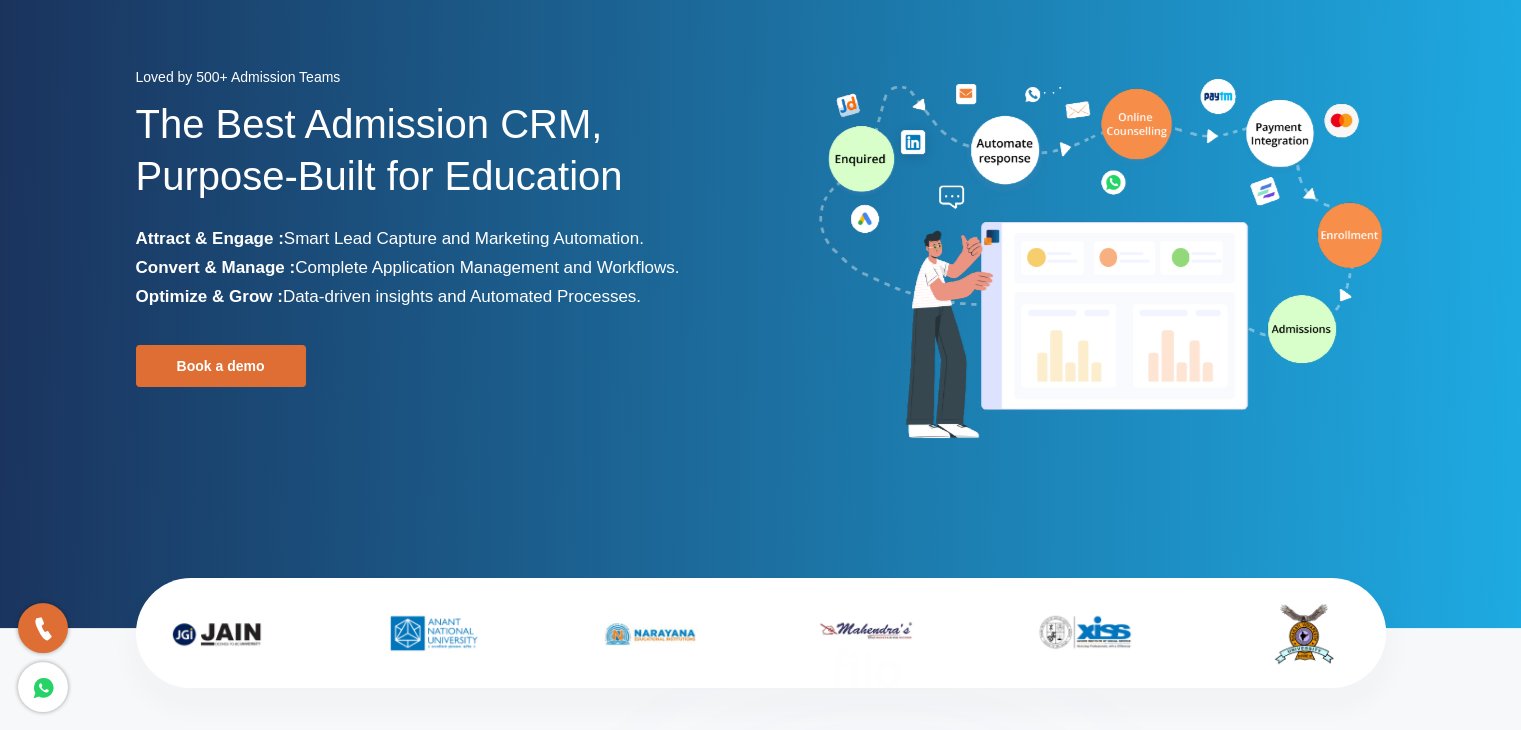 scroll, scrollTop: 0, scrollLeft: 0, axis: both 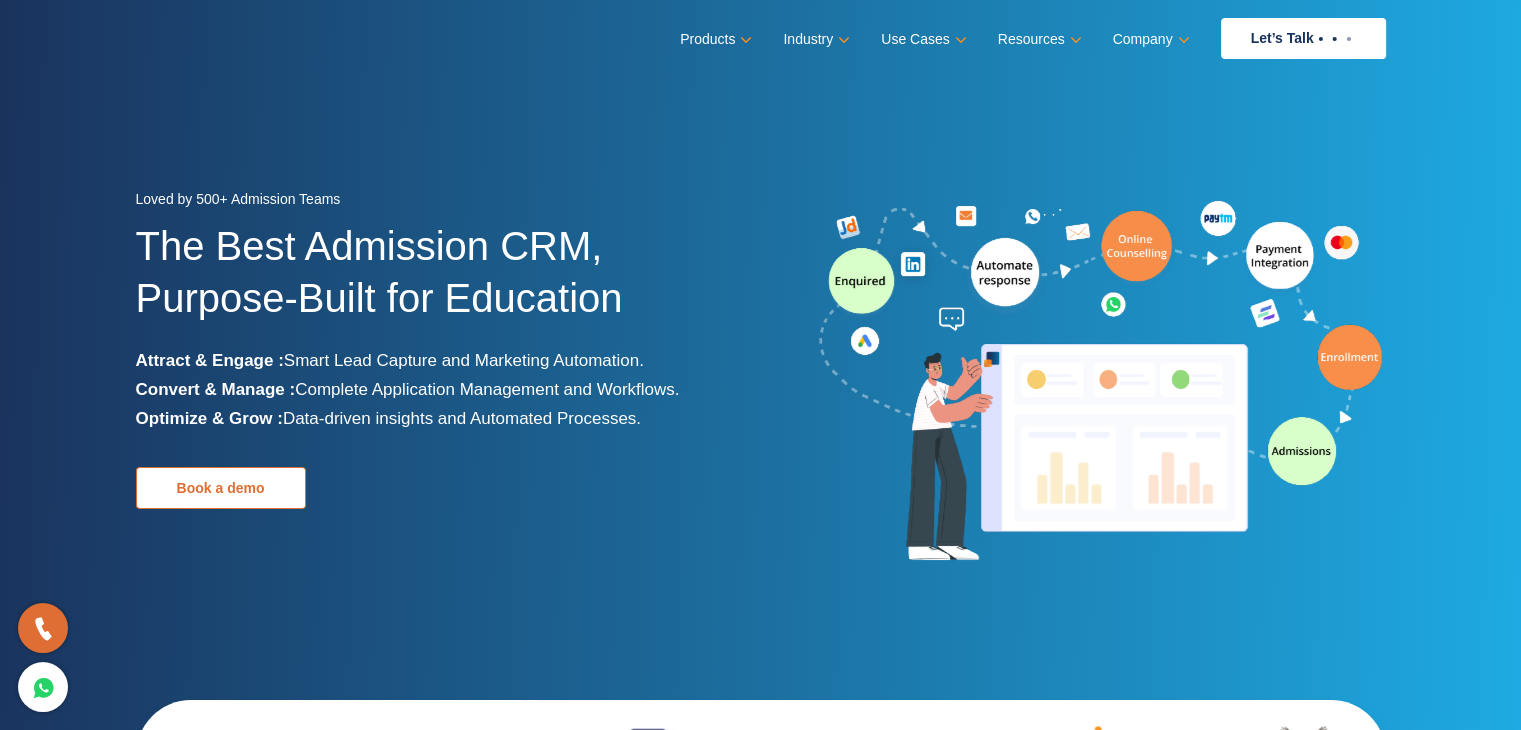 click on "Book a demo" at bounding box center [221, 488] 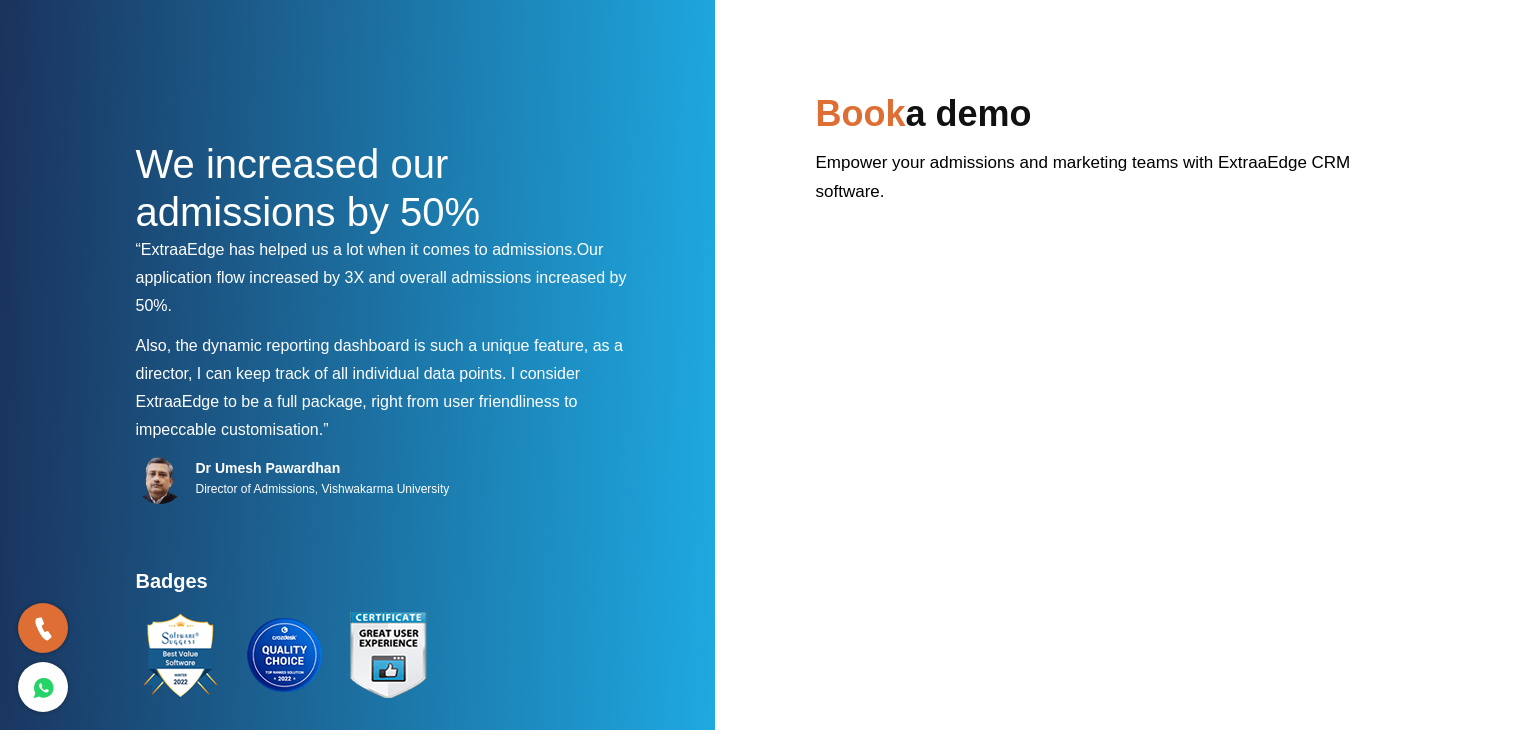 scroll, scrollTop: 0, scrollLeft: 0, axis: both 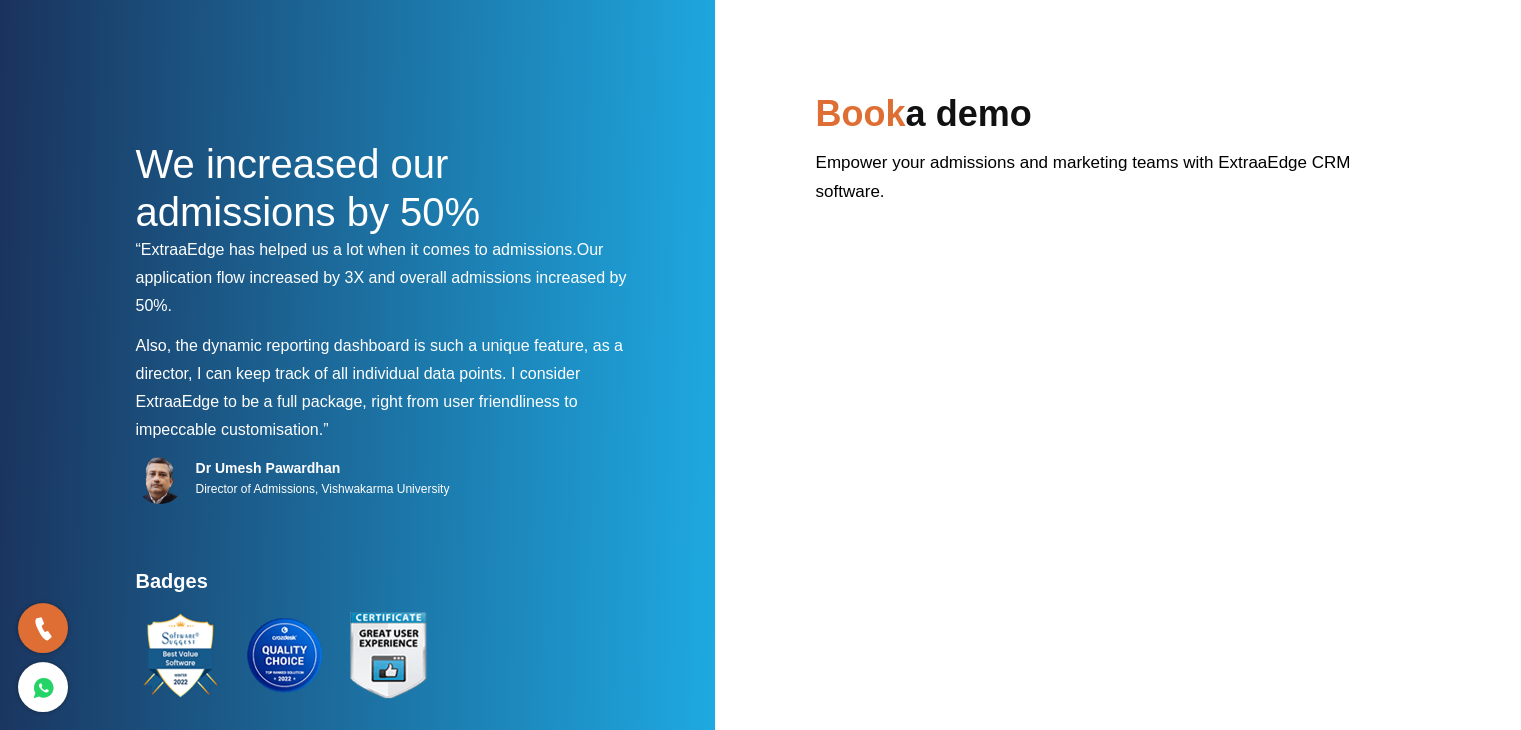 click on "Empower your admissions and marketing teams with ExtraaEdge CRM software." at bounding box center (1101, 184) 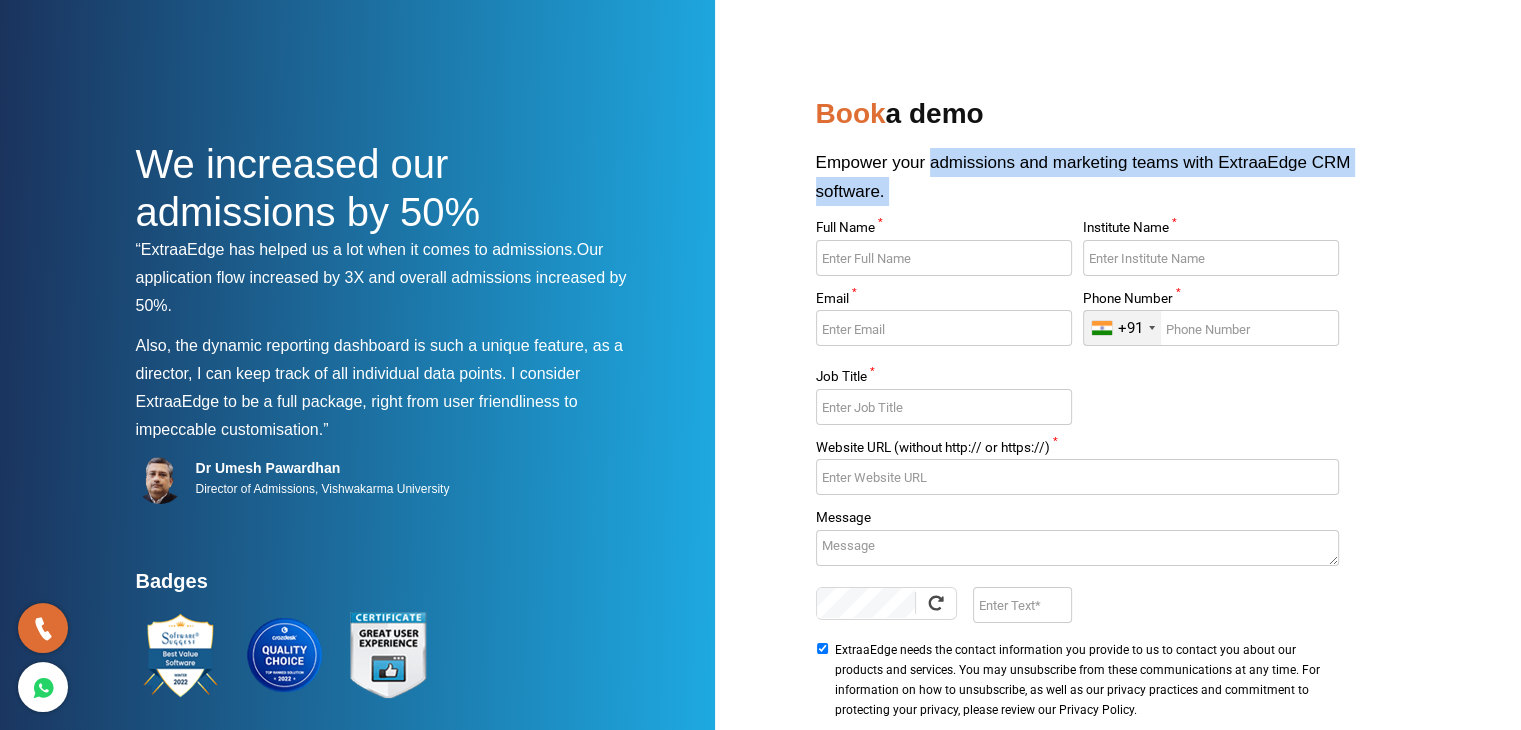 drag, startPoint x: 945, startPoint y: 172, endPoint x: 918, endPoint y: 194, distance: 34.828148 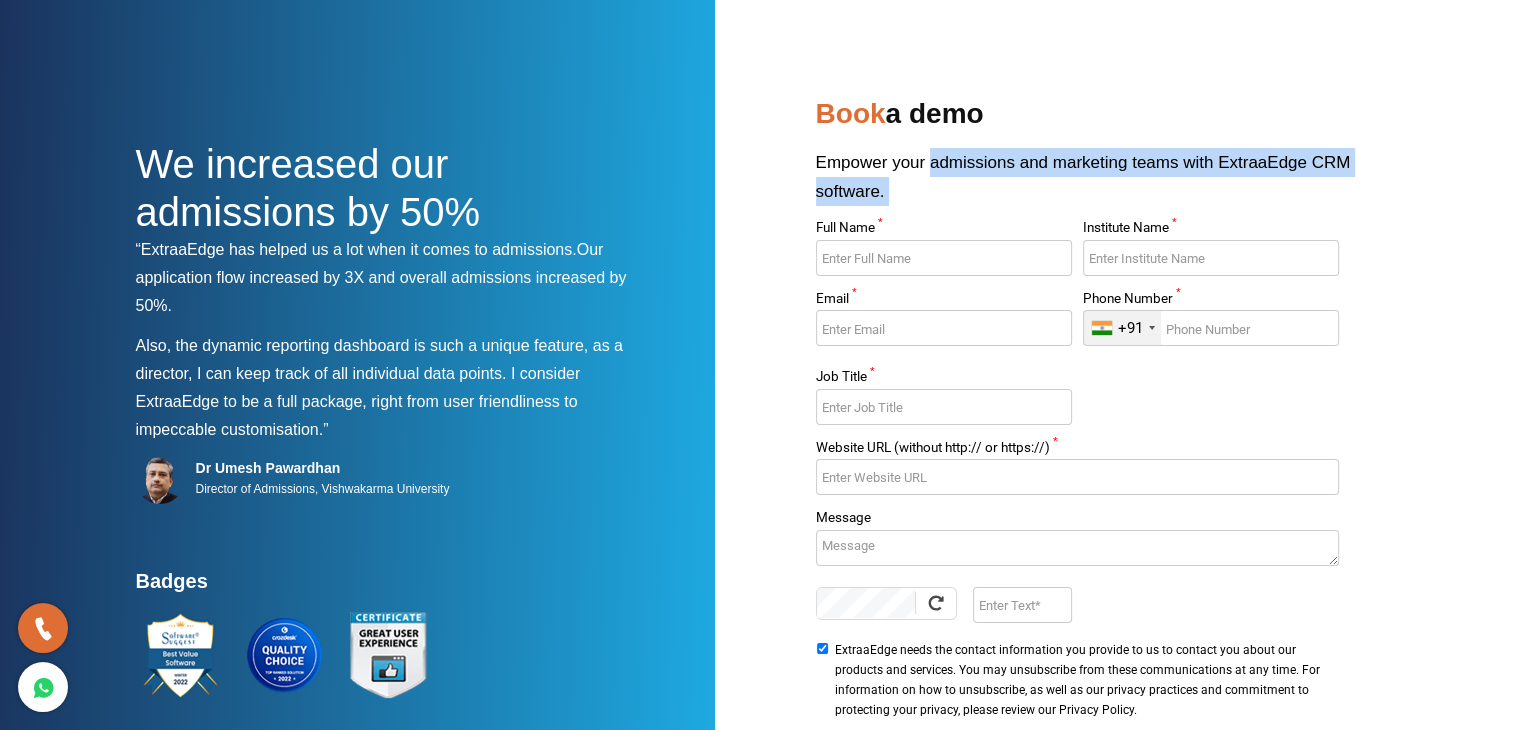 click on "Book  a demo
Empower your admissions and marketing teams with ExtraaEdge CRM software.
Full Name   * Institute Name   * Email   * Phone Number   * +91 India (भारत) +91 Afghanistan (‫افغانستان‬‎) +93 Albania (Shqipëri) +355 Algeria (‫الجزائر‬‎) +213 American Samoa +1 Andorra +376 Angola +244 Anguilla +1 Antigua and Barbuda +1 Argentina +54 Armenia (Հայաստան) +374 Aruba +297 Australia +61 Austria (Österreich) +43 Azerbaijan (Azərbaycan) +994 Bahamas +1 Bahrain (‫البحرين‬‎) +973 Bangladesh (বাংলাদেশ) +880 Barbados +1 Belarus (Беларусь) +375 Belgium (België) +32 Belize +501 Benin (Bénin) +229 Bermuda +1 Bhutan (འབྲུག) +975 Bolivia +591 Bosnia and Herzegovina (Босна и Херцеговина) +387 Botswana +267 Brazil (Brasil) +55 British Indian Ocean Territory +246 British Virgin Islands +1 Brunei +673 Bulgaria (България) +359 Burkina Faso +226 Burundi (Uburundi) +257 +855 +237 Canada" at bounding box center (1101, 445) 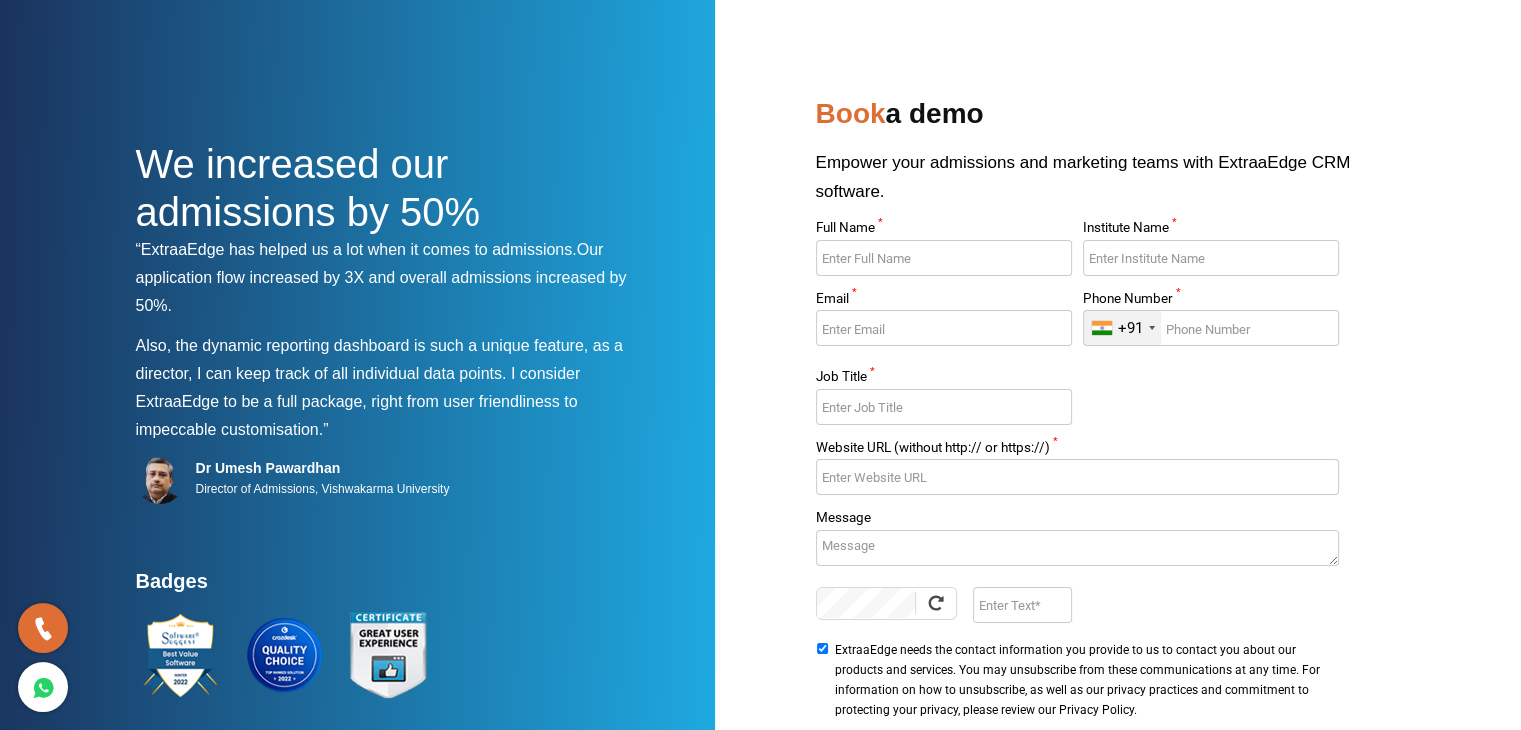 click on "Full Name   *" at bounding box center [944, 258] 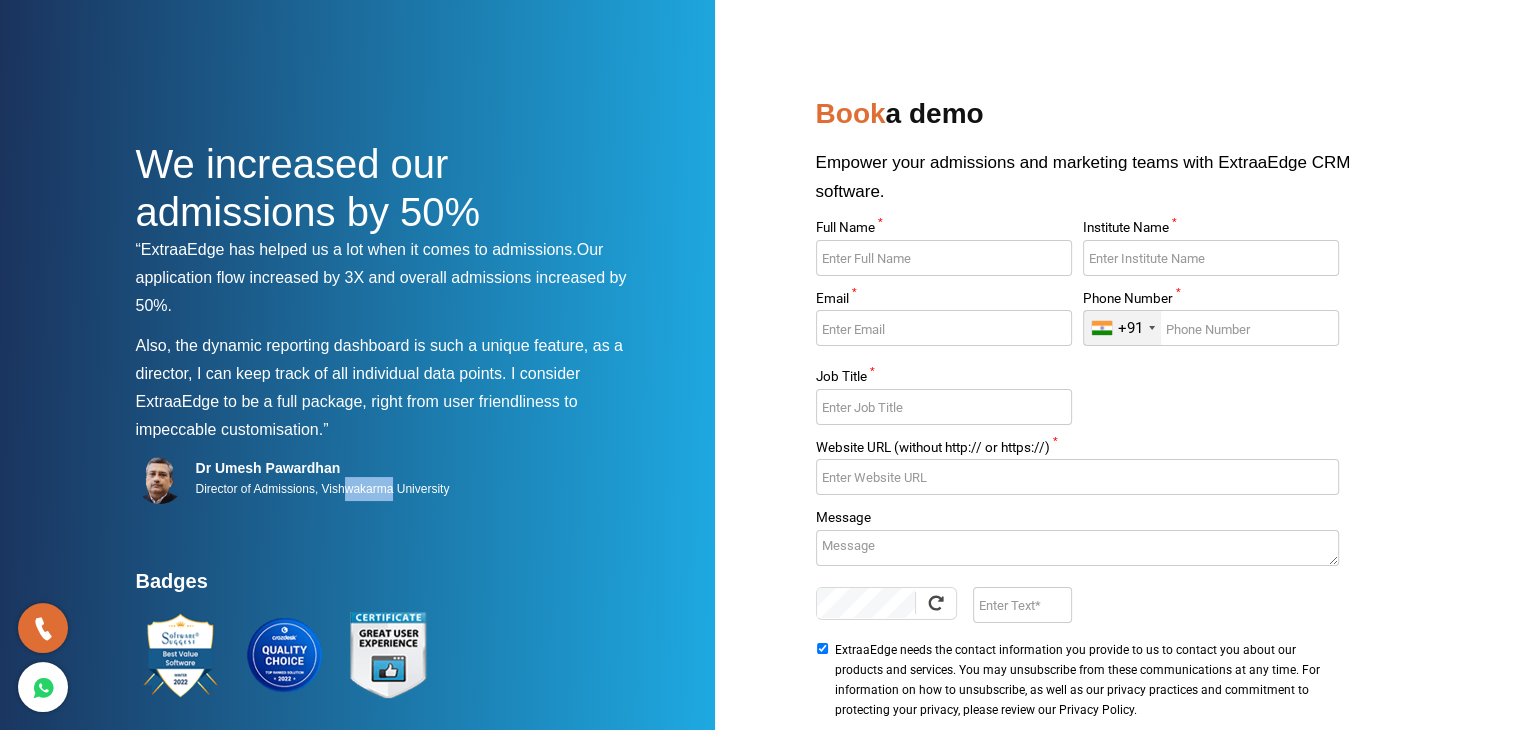 drag, startPoint x: 382, startPoint y: 516, endPoint x: 448, endPoint y: 531, distance: 67.68308 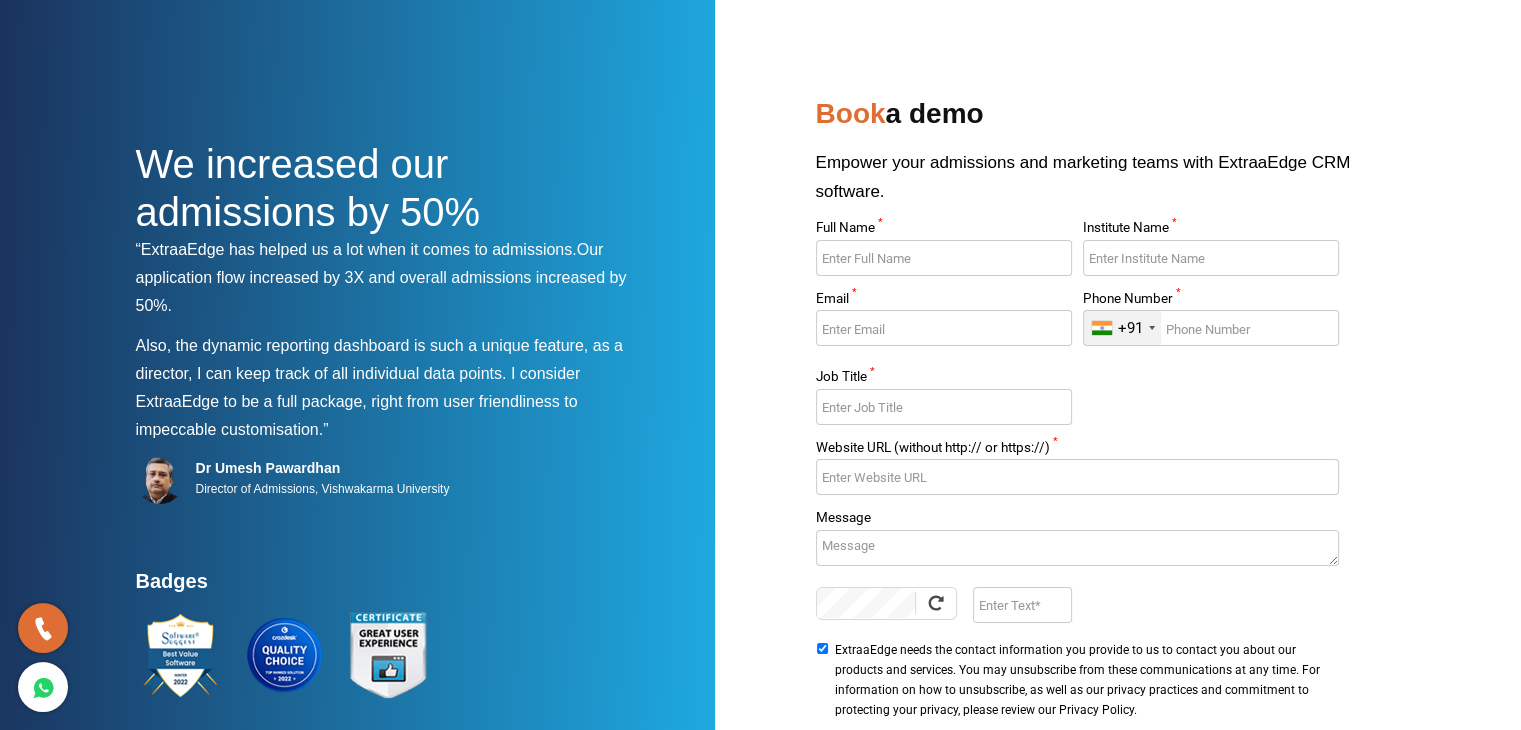 click on "Dr Umesh Pawardhan
Director of Admissions, Vishwakarma University" at bounding box center (391, 512) 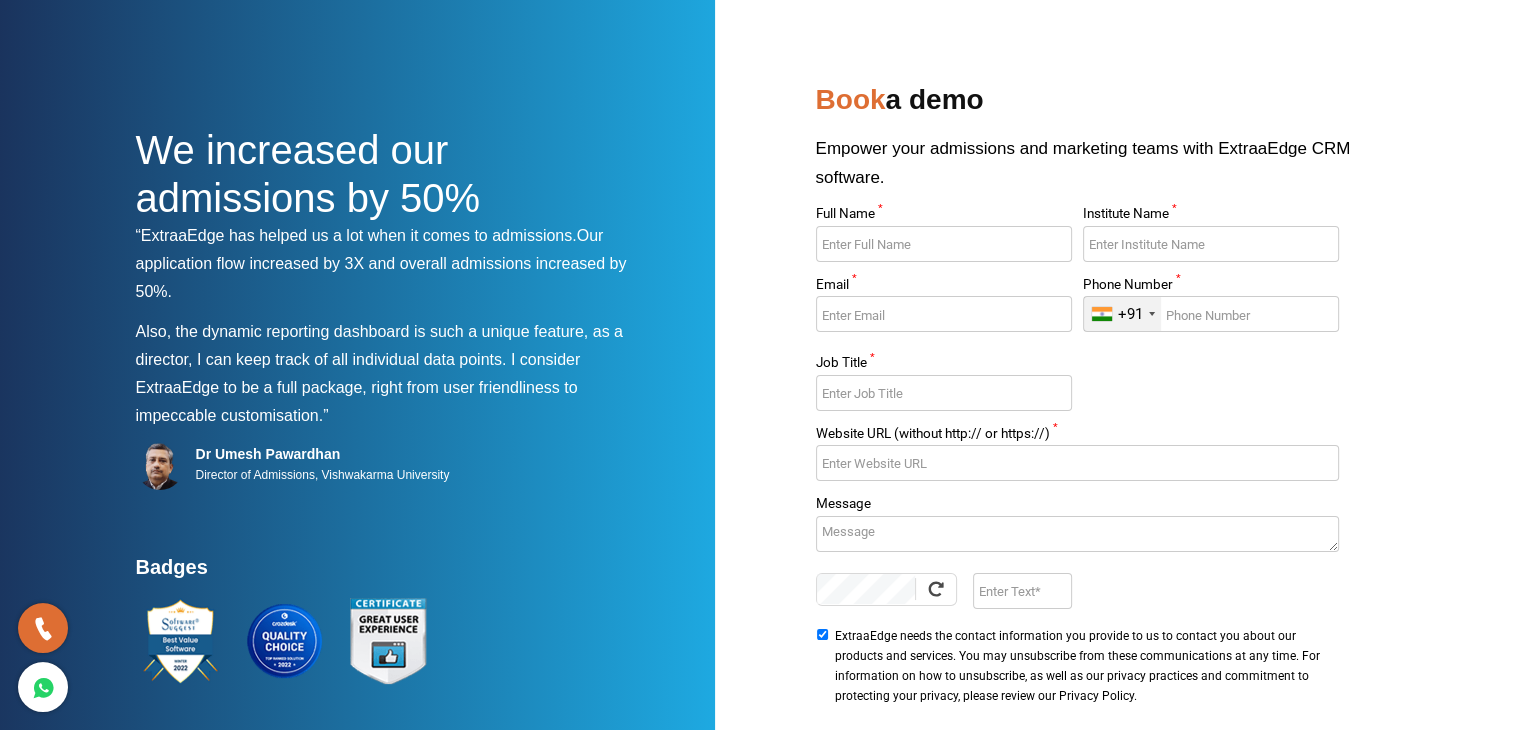 scroll, scrollTop: 0, scrollLeft: 0, axis: both 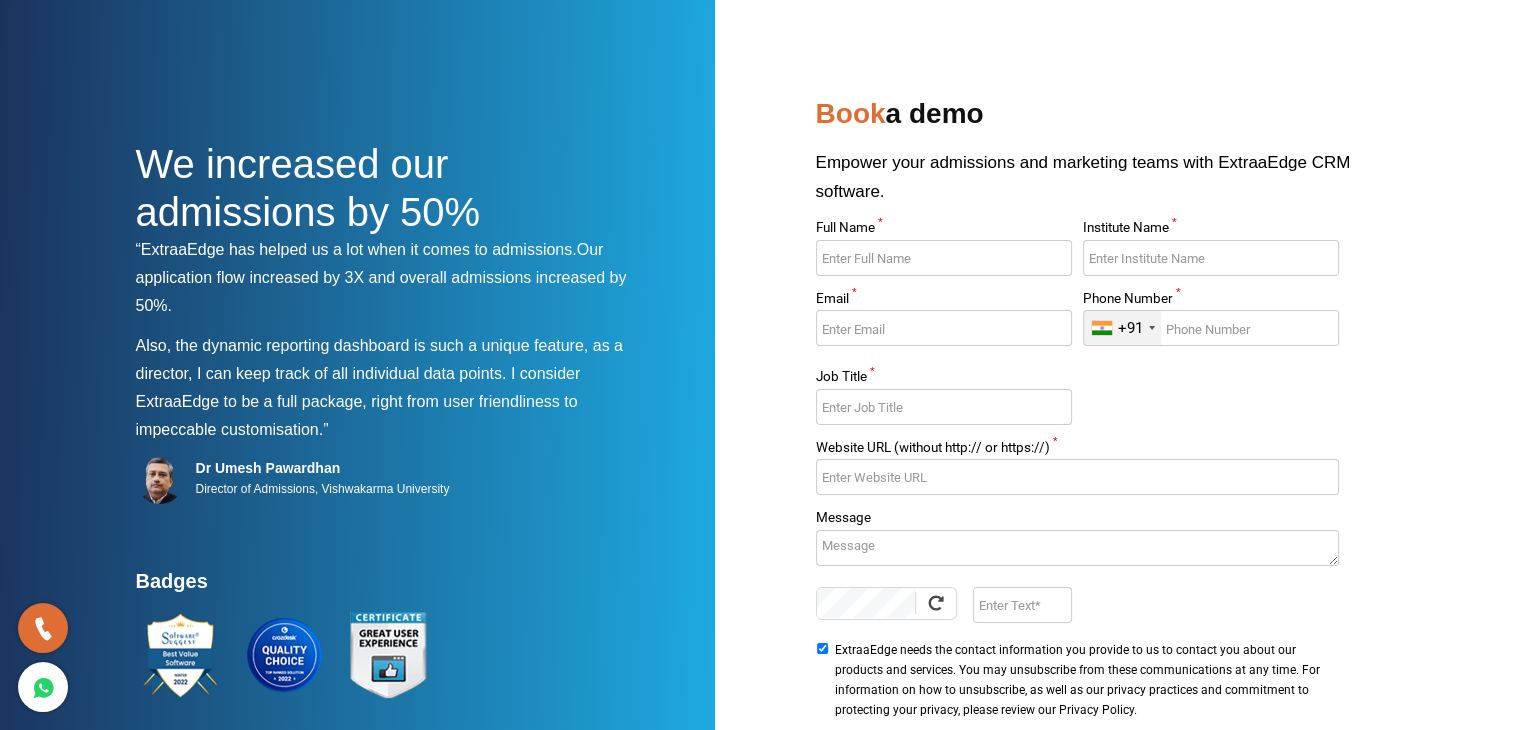 click on "We increased our admissions by 50%" at bounding box center (391, 188) 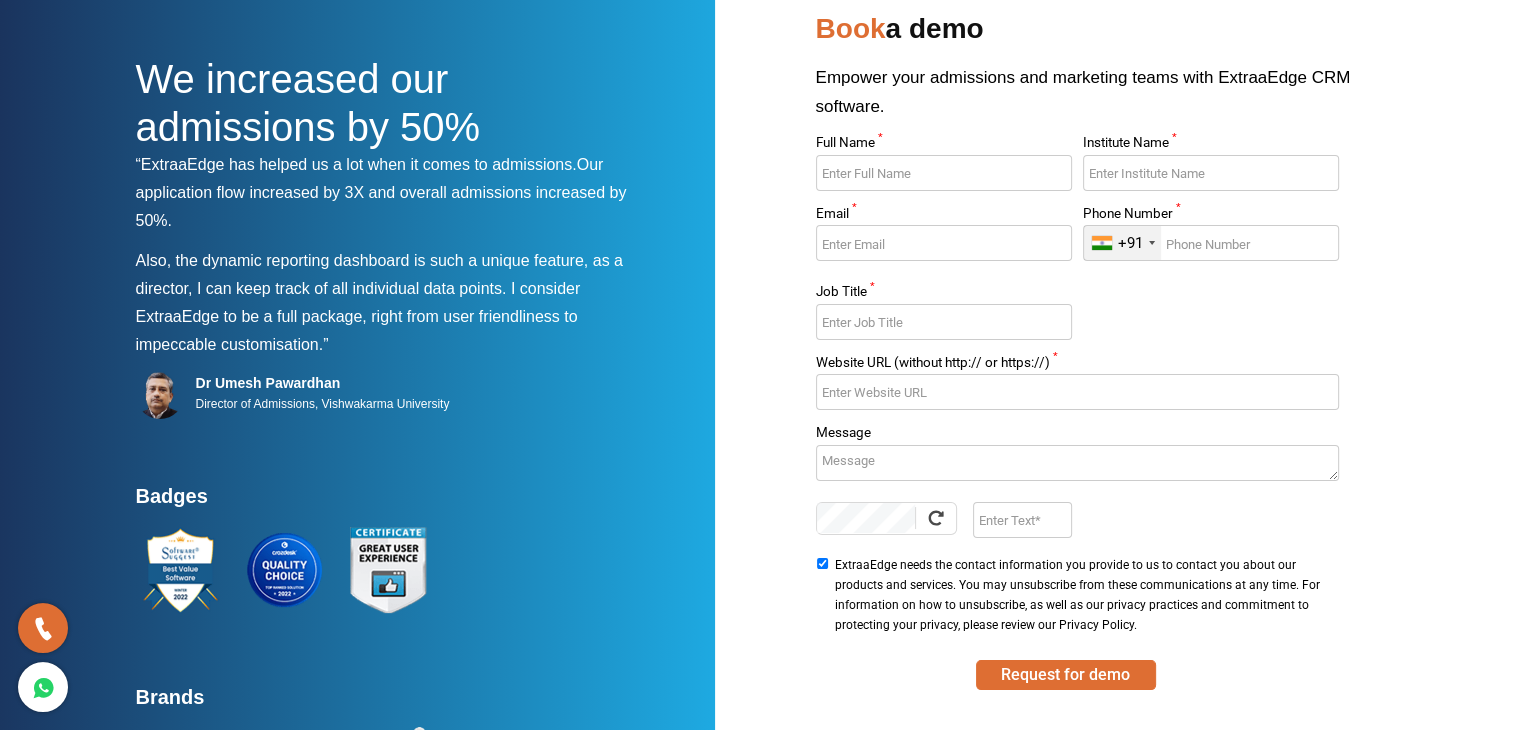 scroll, scrollTop: 171, scrollLeft: 0, axis: vertical 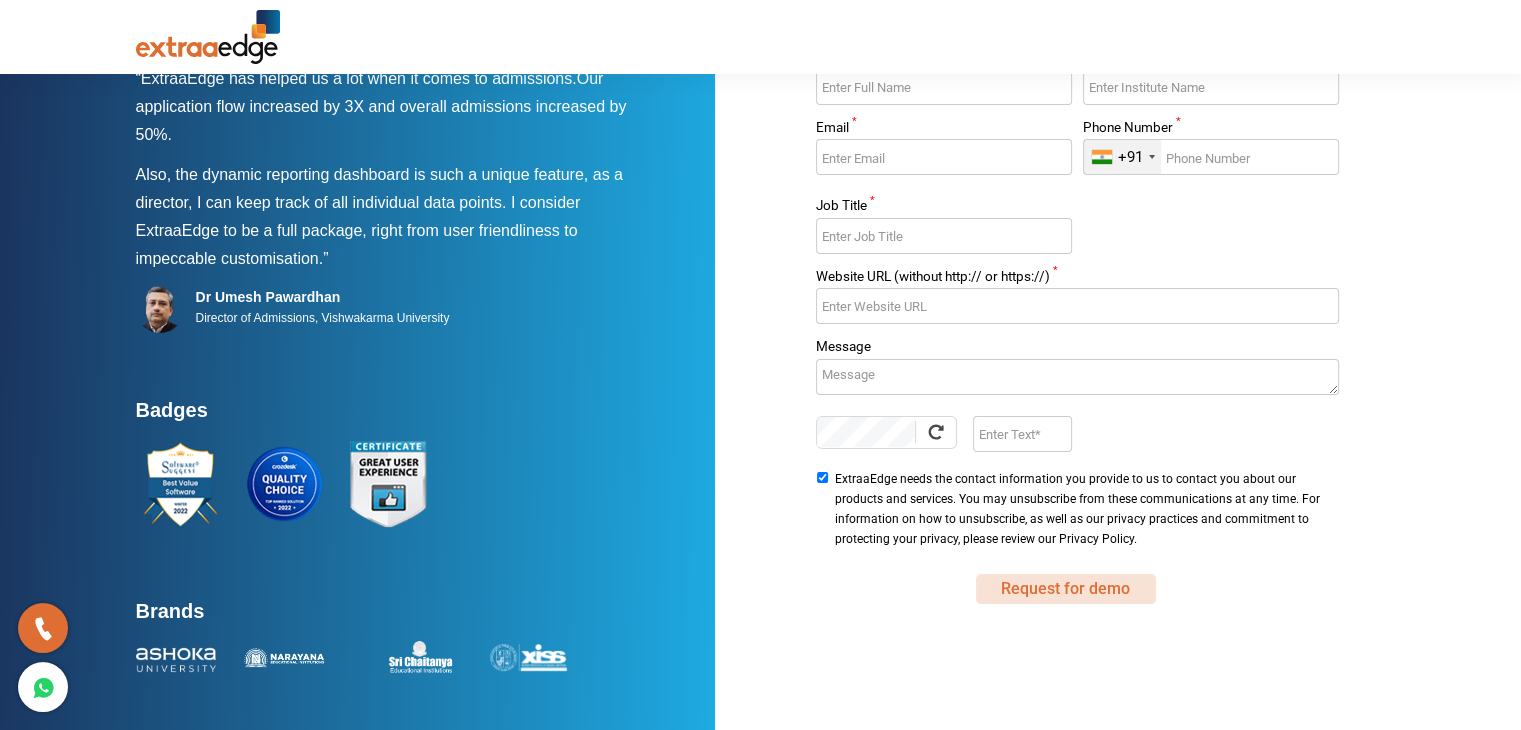 click on "Request for demo" at bounding box center [1066, 589] 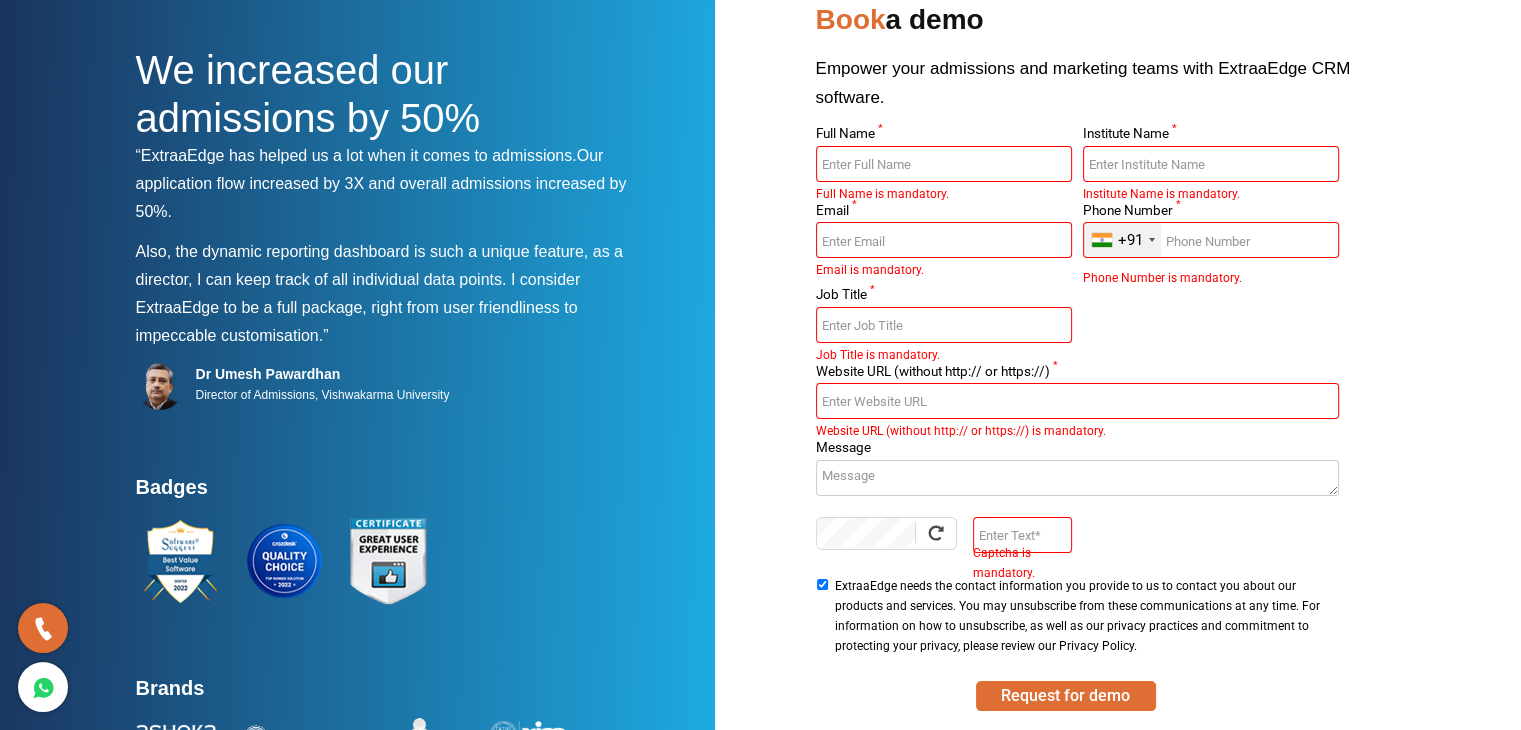 scroll, scrollTop: 0, scrollLeft: 0, axis: both 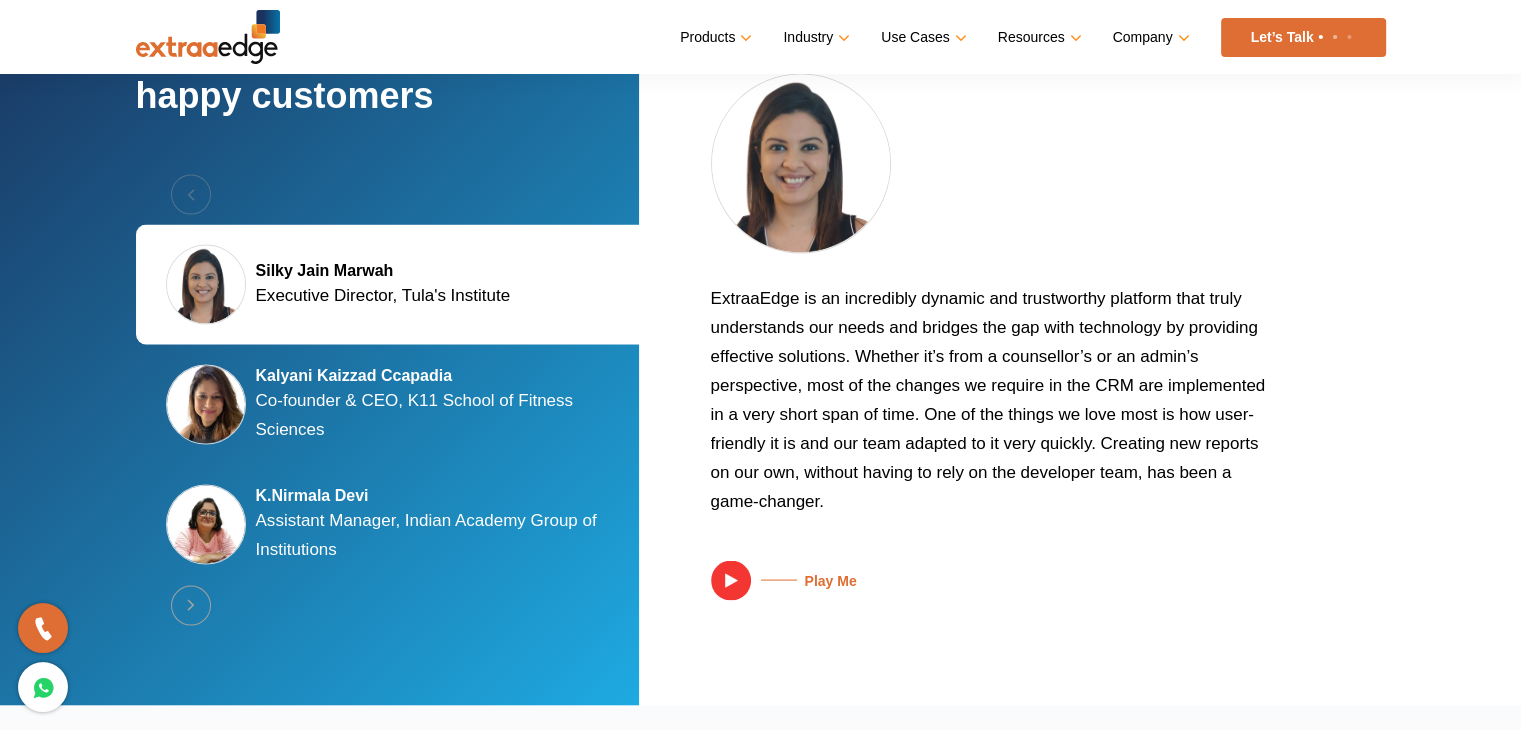 click at bounding box center [731, 581] 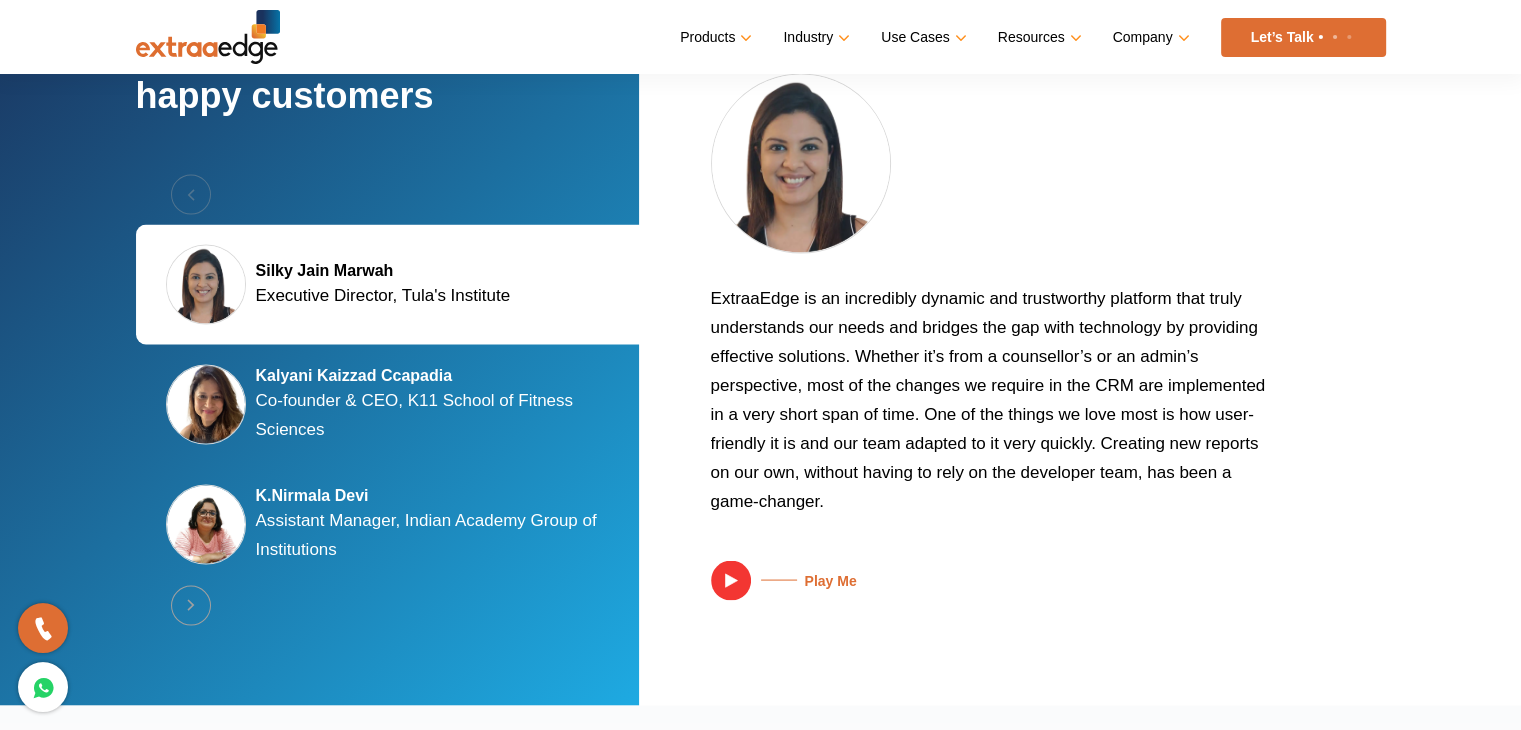click at bounding box center (731, 581) 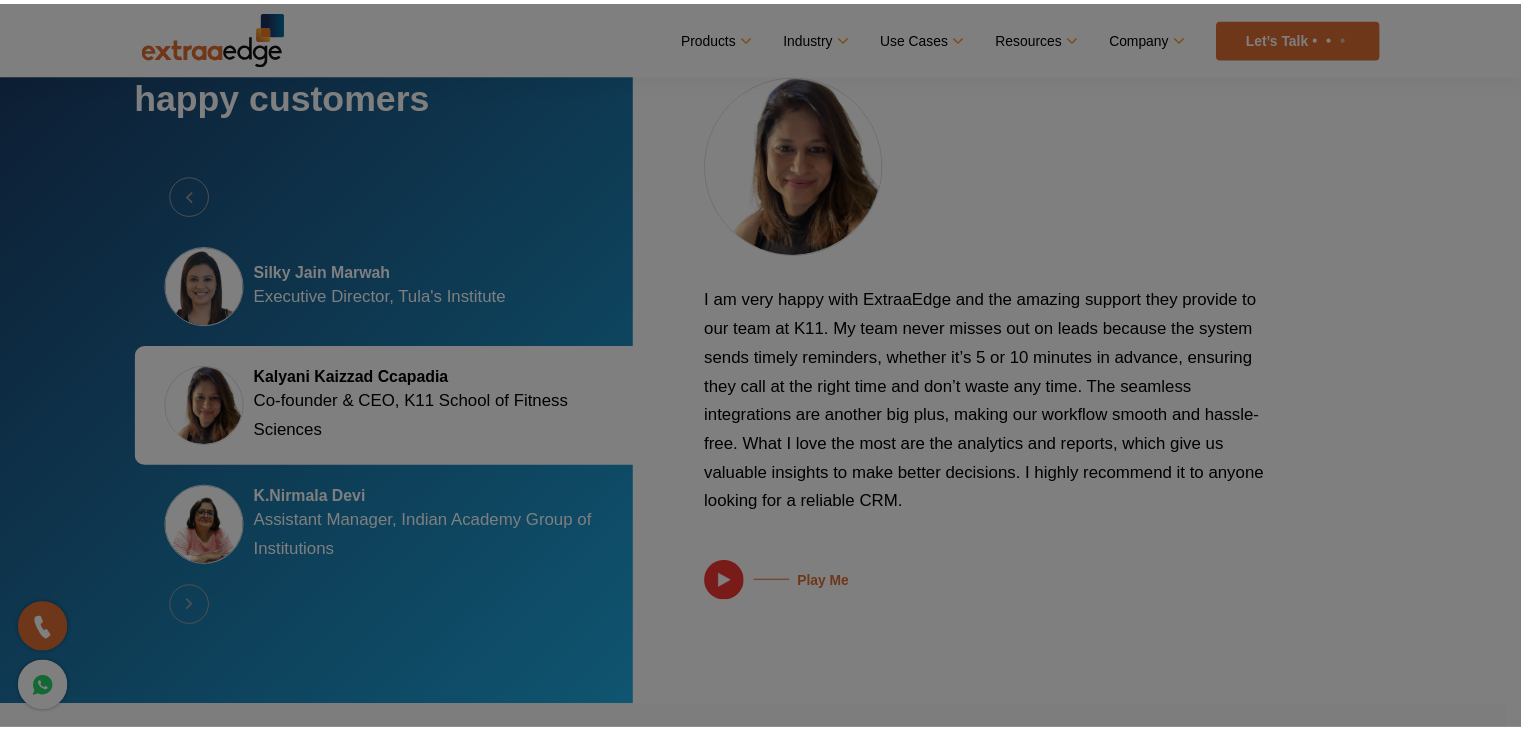 scroll, scrollTop: 3791, scrollLeft: 0, axis: vertical 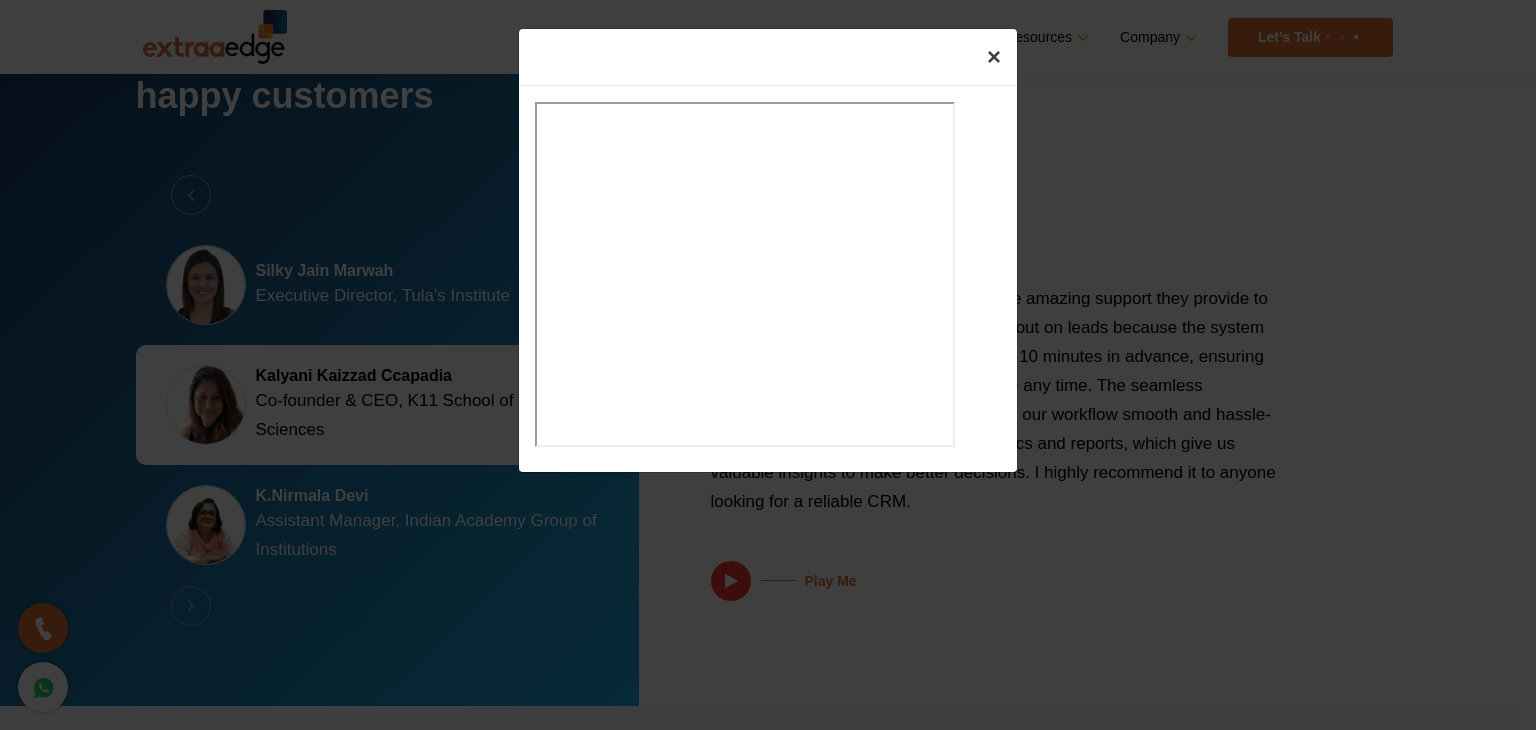 click on "×" at bounding box center (994, 57) 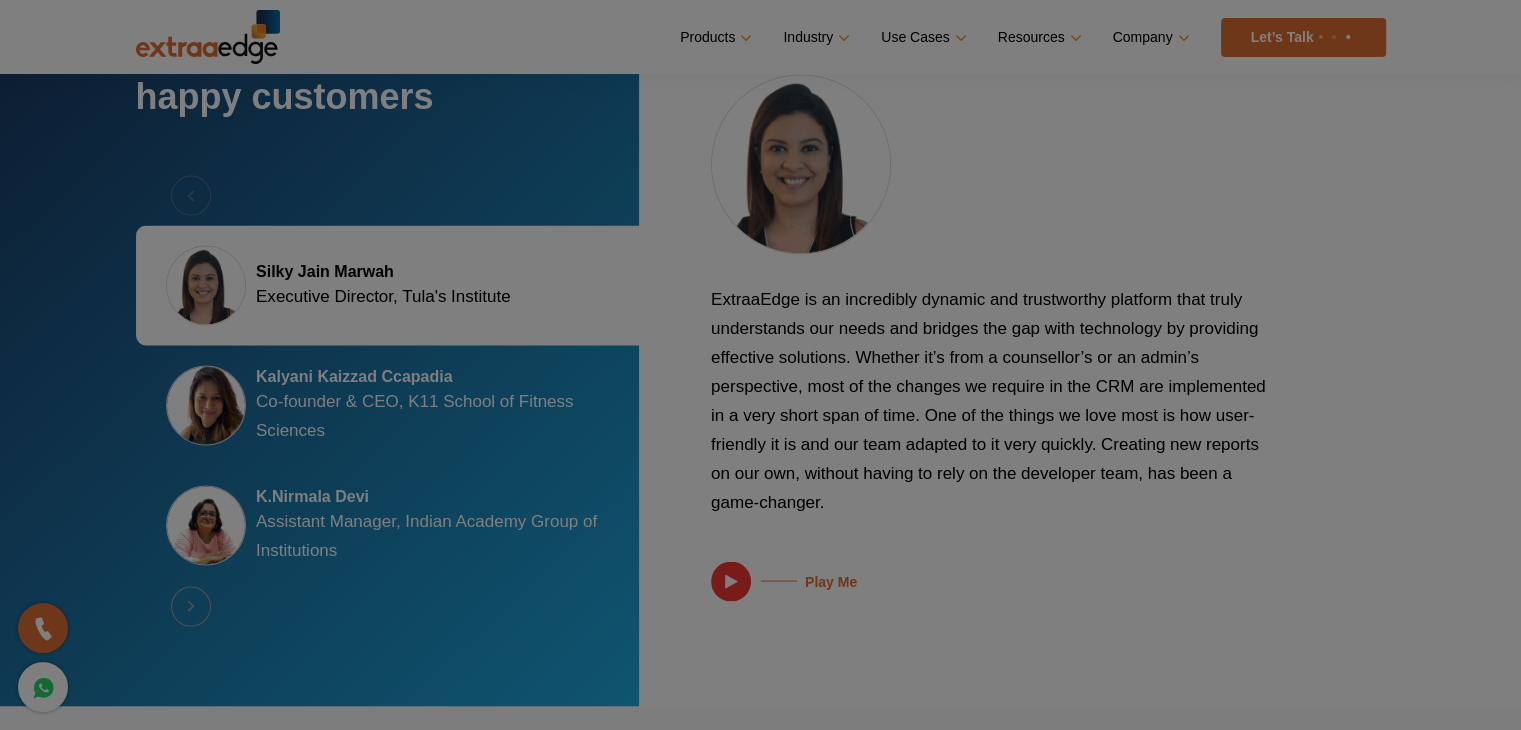 scroll, scrollTop: 3861, scrollLeft: 0, axis: vertical 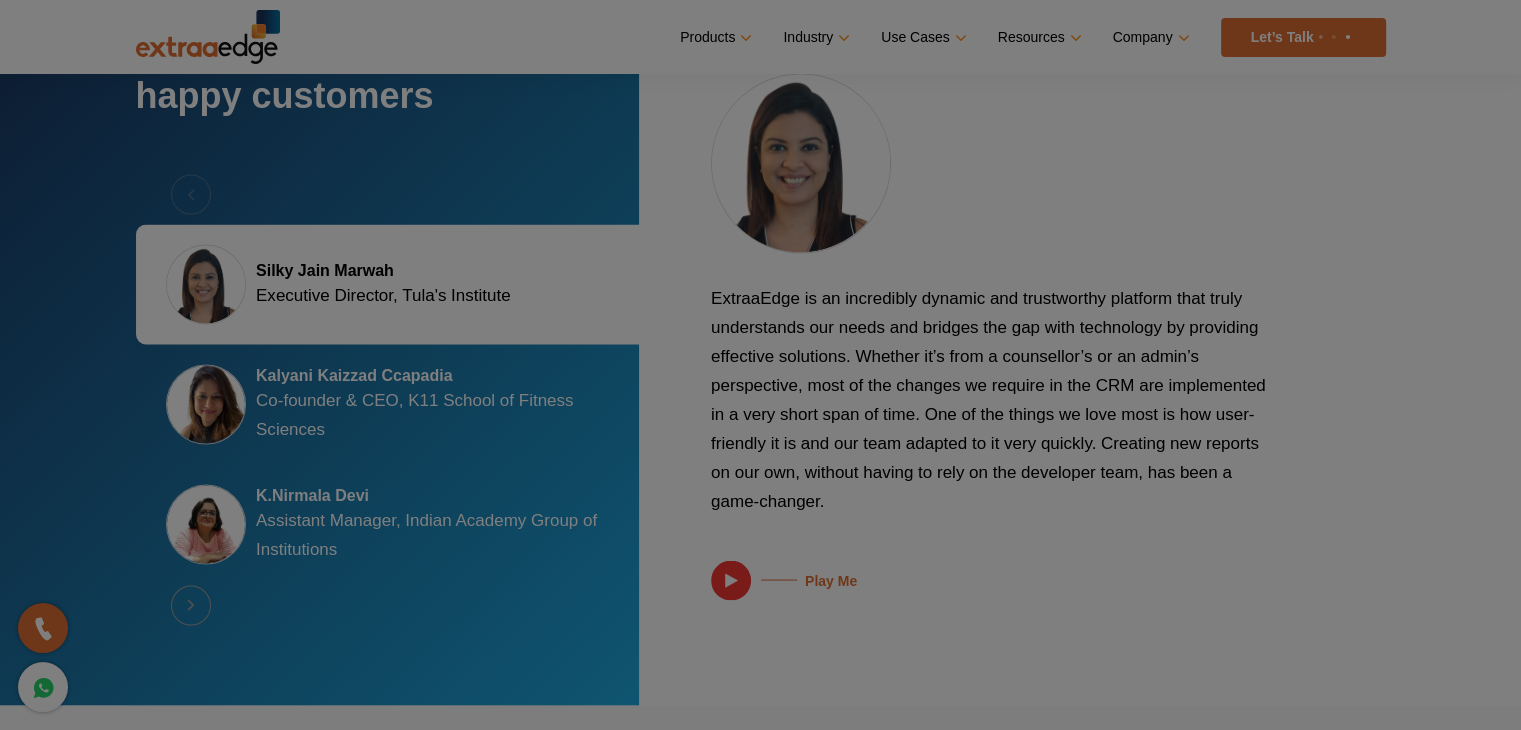 click at bounding box center (760, 365) 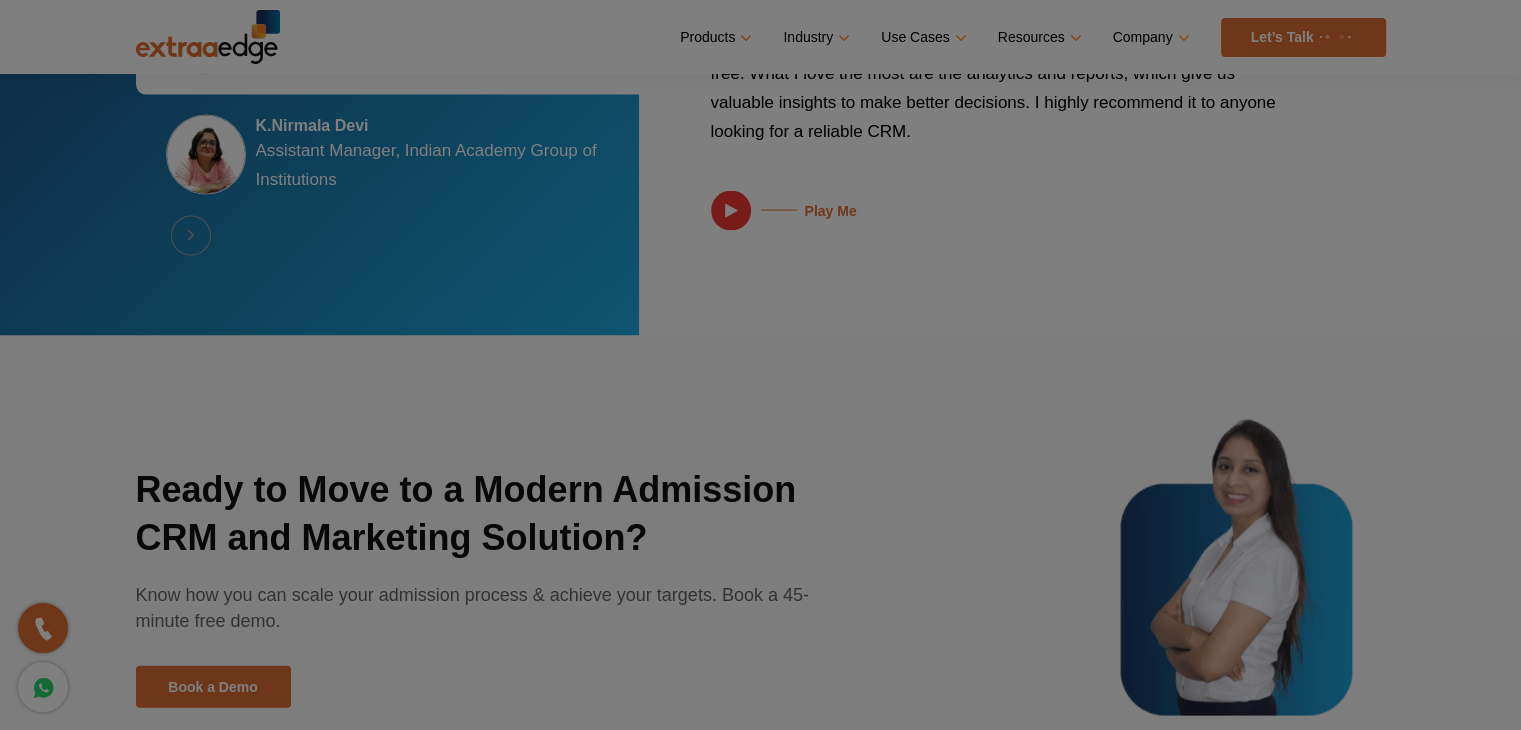 click at bounding box center (760, 365) 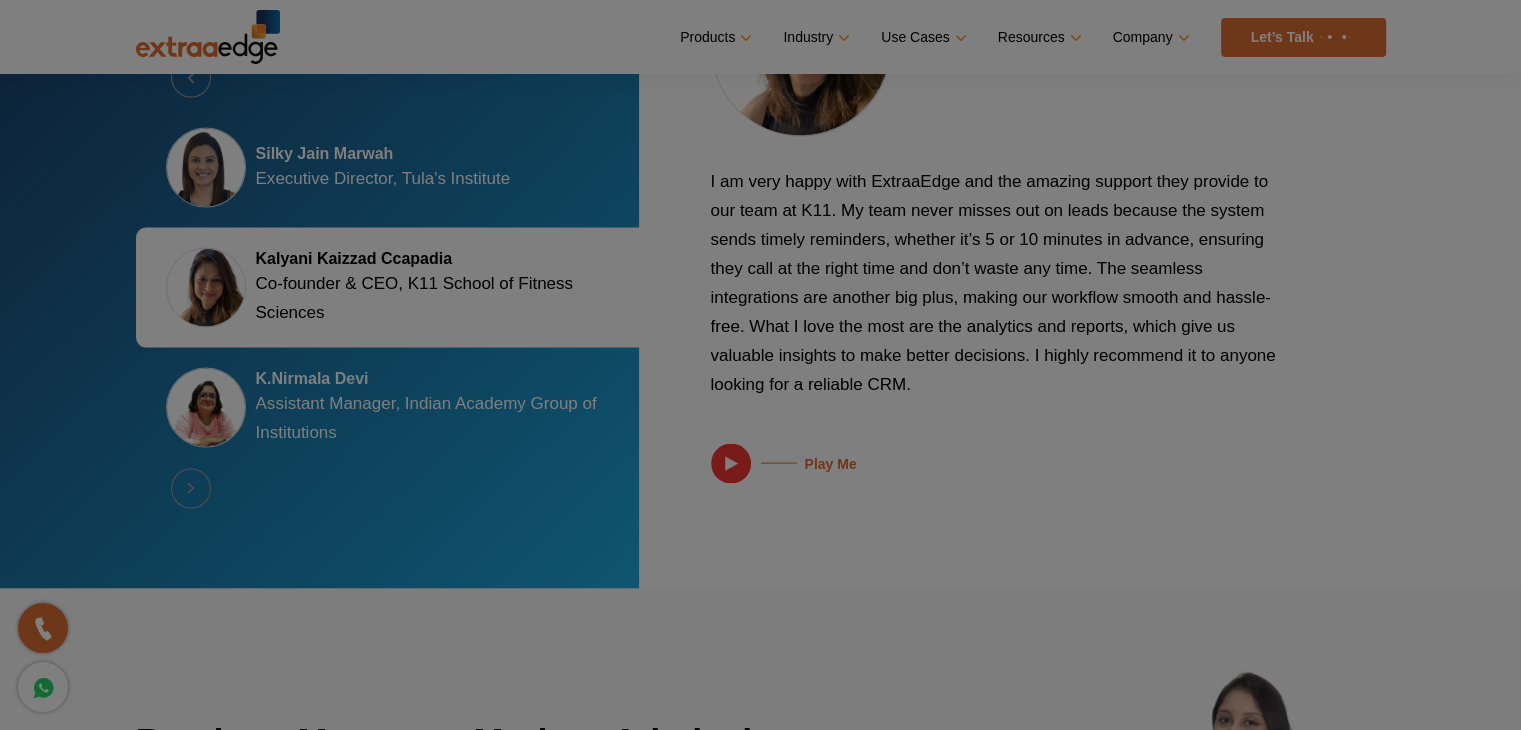 scroll, scrollTop: 3979, scrollLeft: 0, axis: vertical 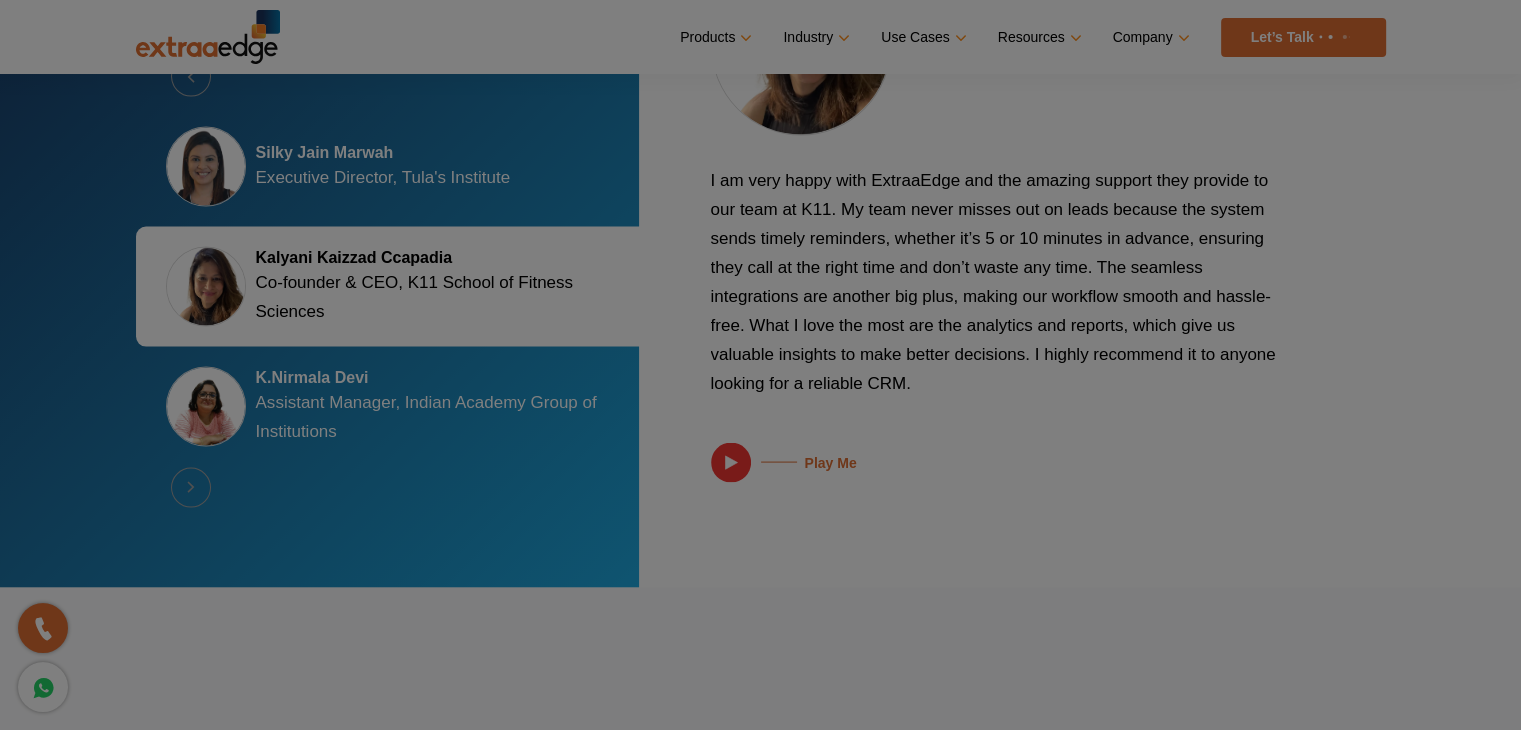 click at bounding box center [760, 365] 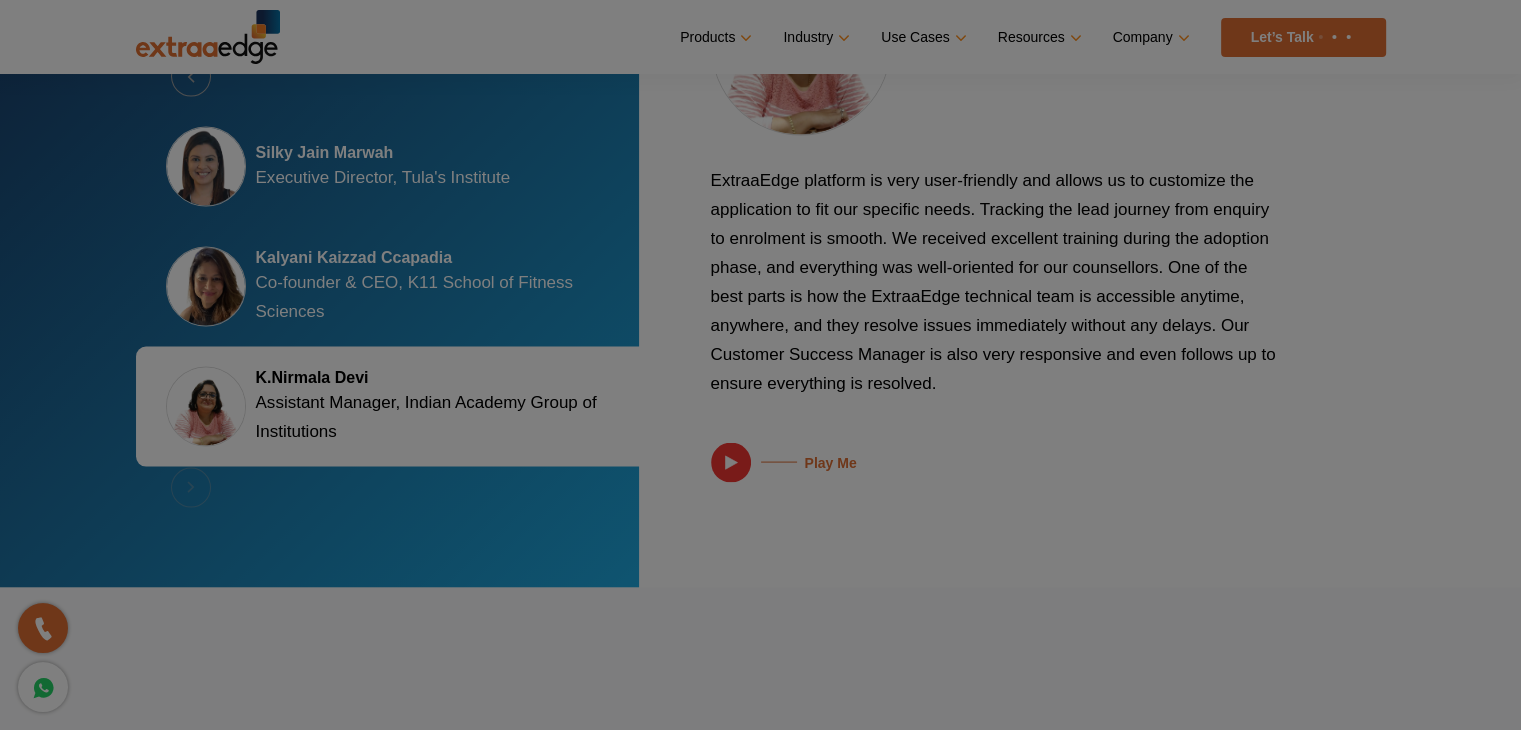 scroll, scrollTop: 3965, scrollLeft: 0, axis: vertical 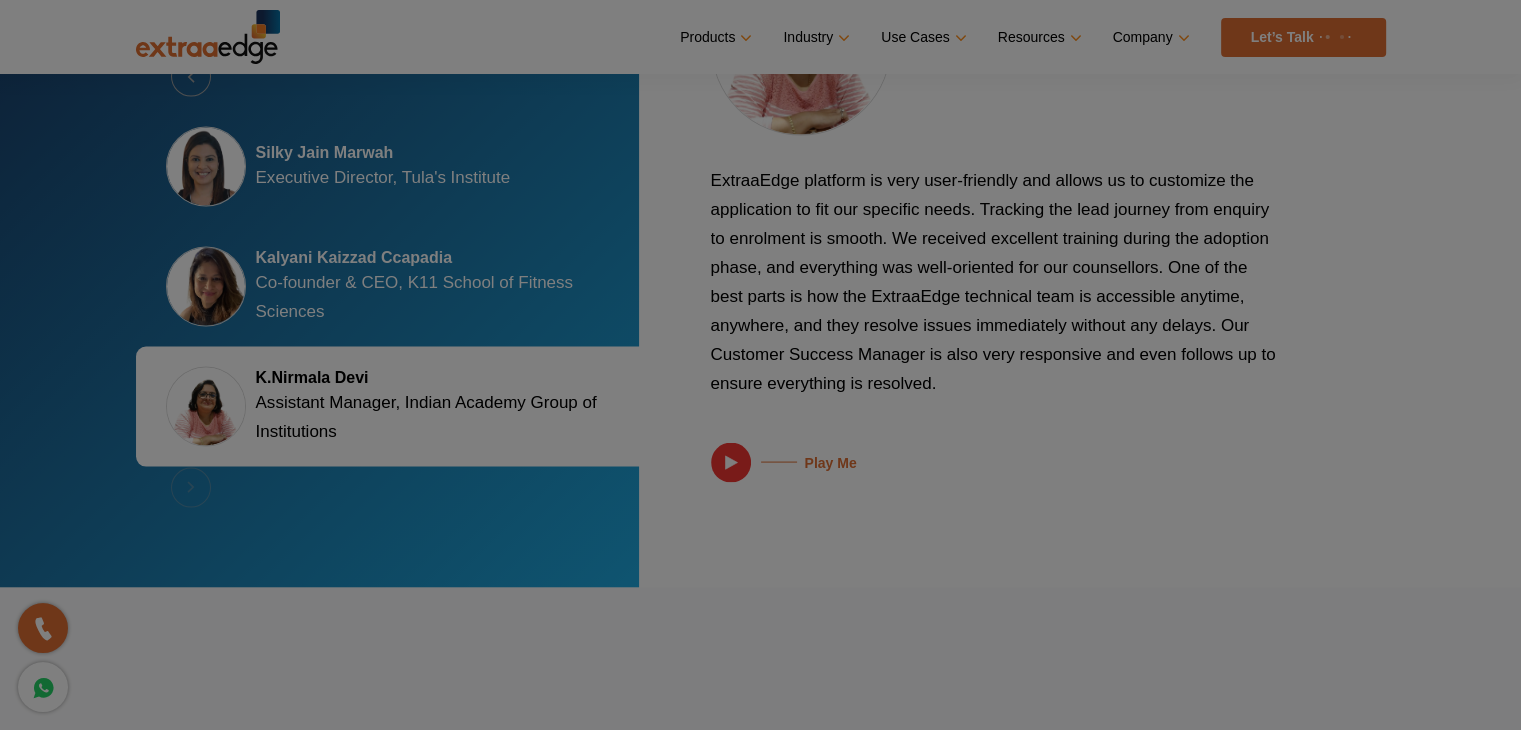 click at bounding box center [760, 365] 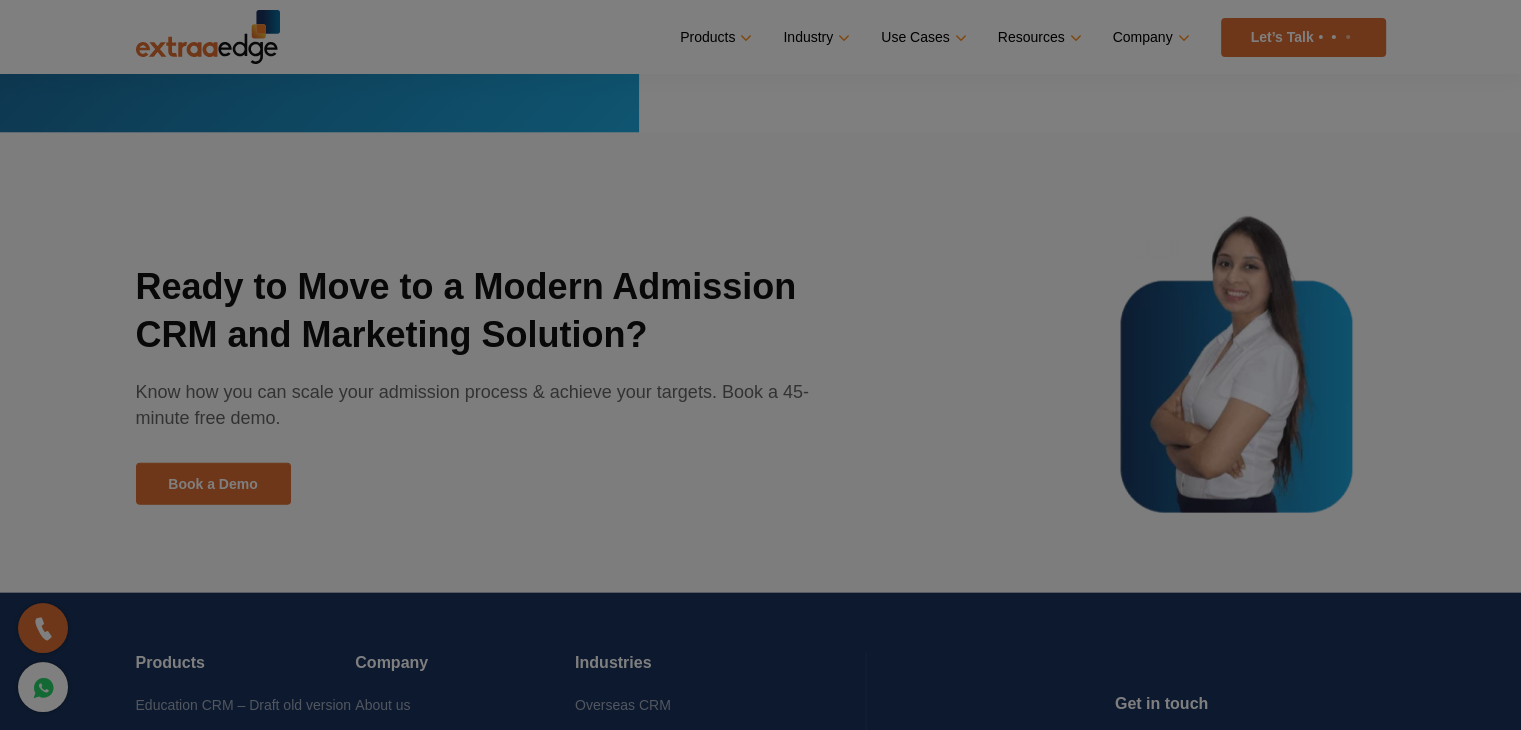 scroll, scrollTop: 4421, scrollLeft: 0, axis: vertical 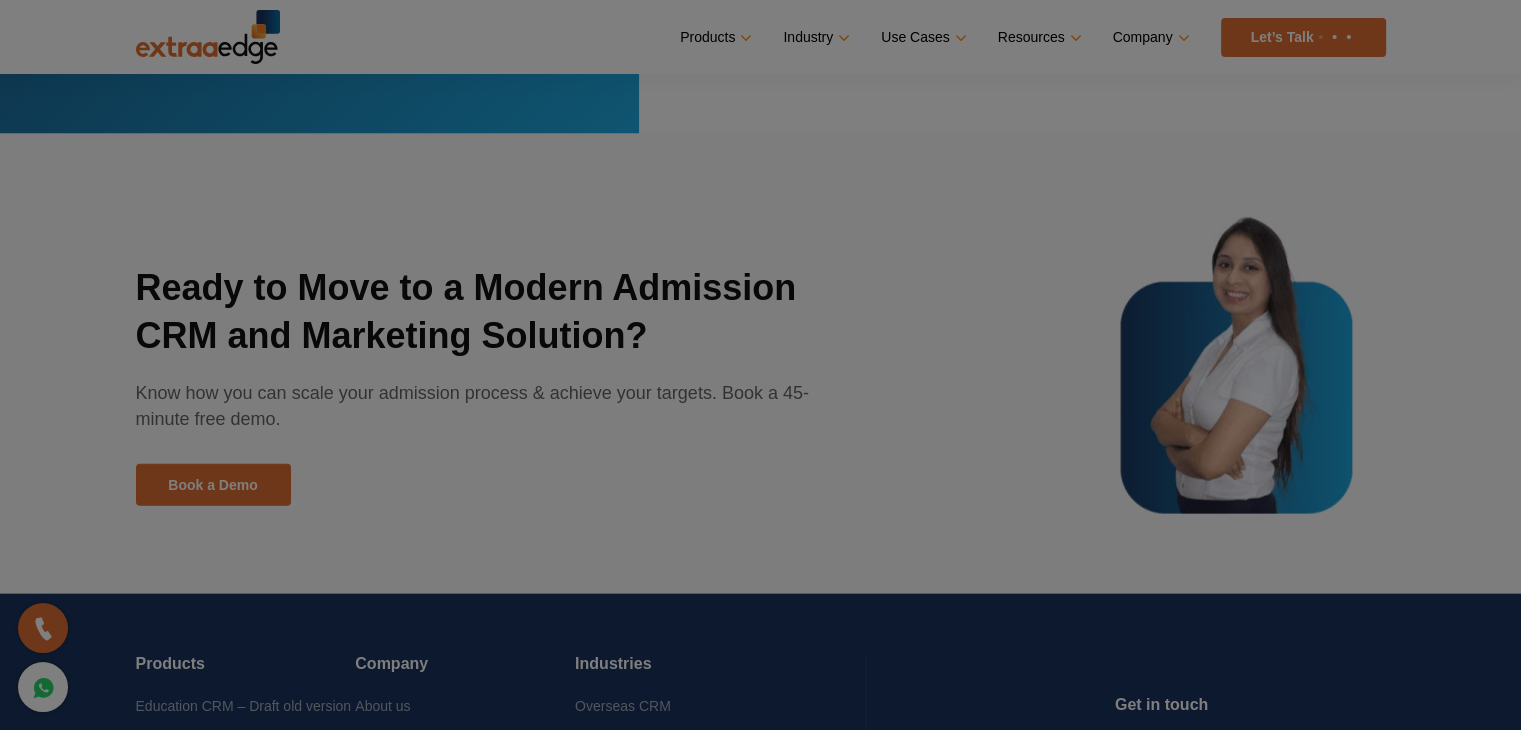 click at bounding box center [760, 365] 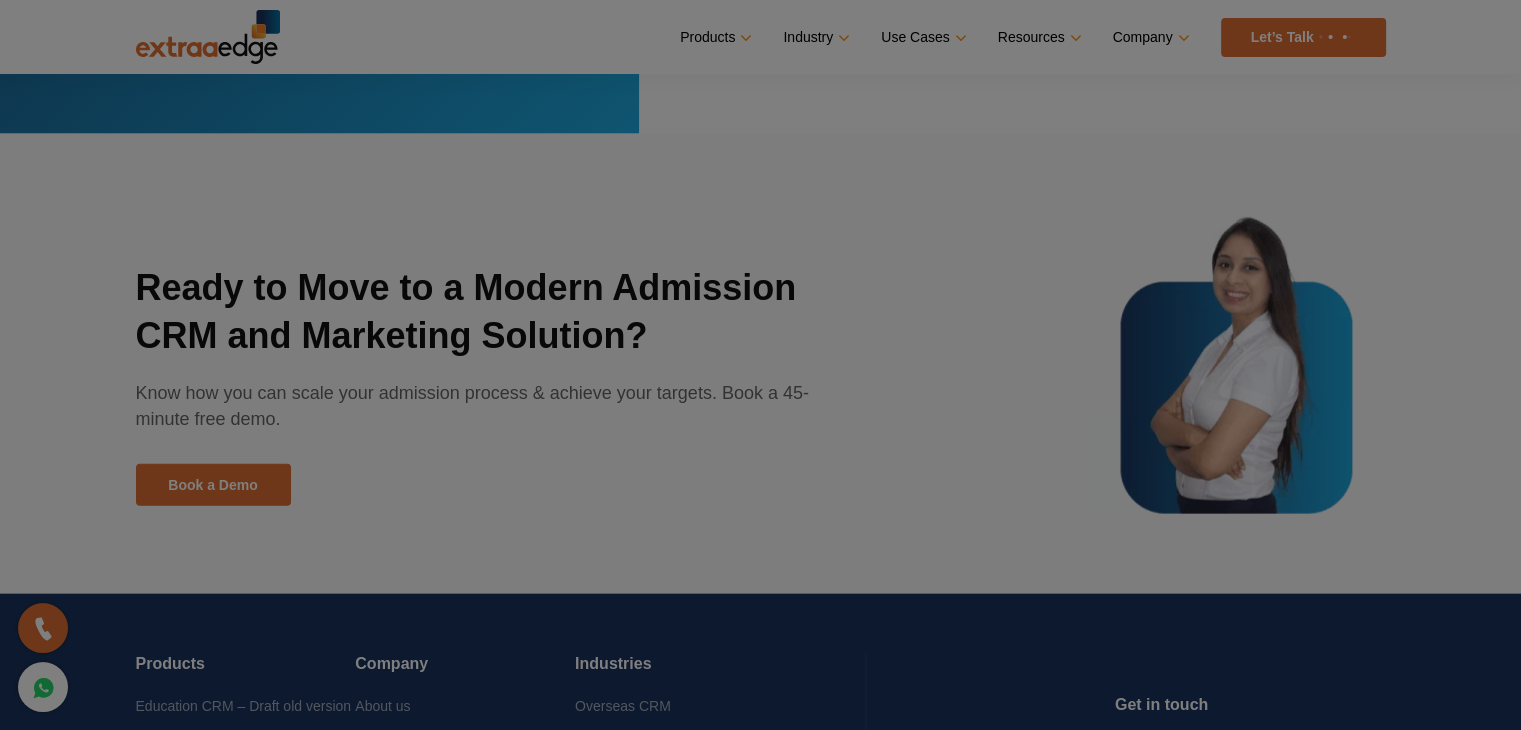 click at bounding box center [760, 365] 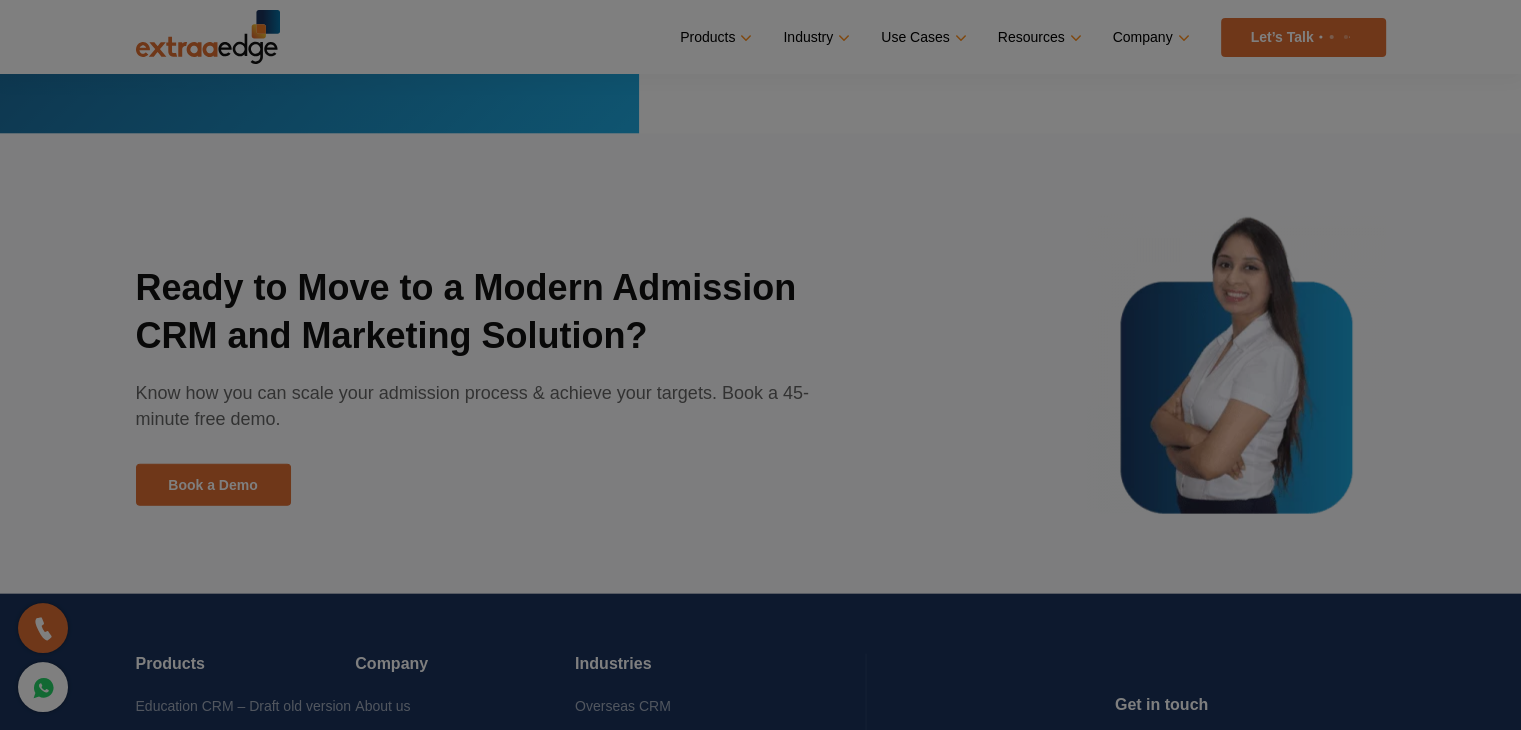 scroll, scrollTop: 4363, scrollLeft: 0, axis: vertical 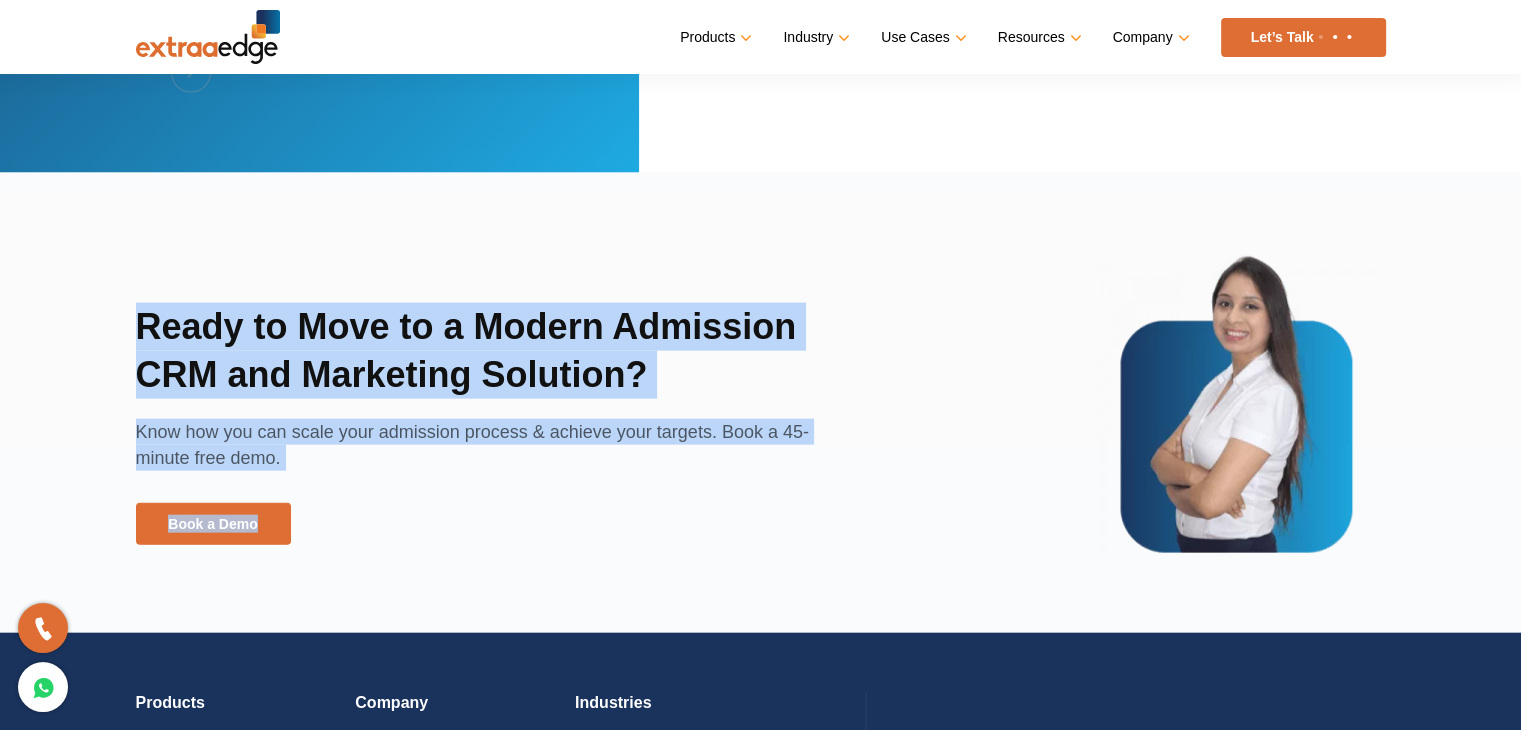 drag, startPoint x: 132, startPoint y: 333, endPoint x: 573, endPoint y: 513, distance: 476.32028 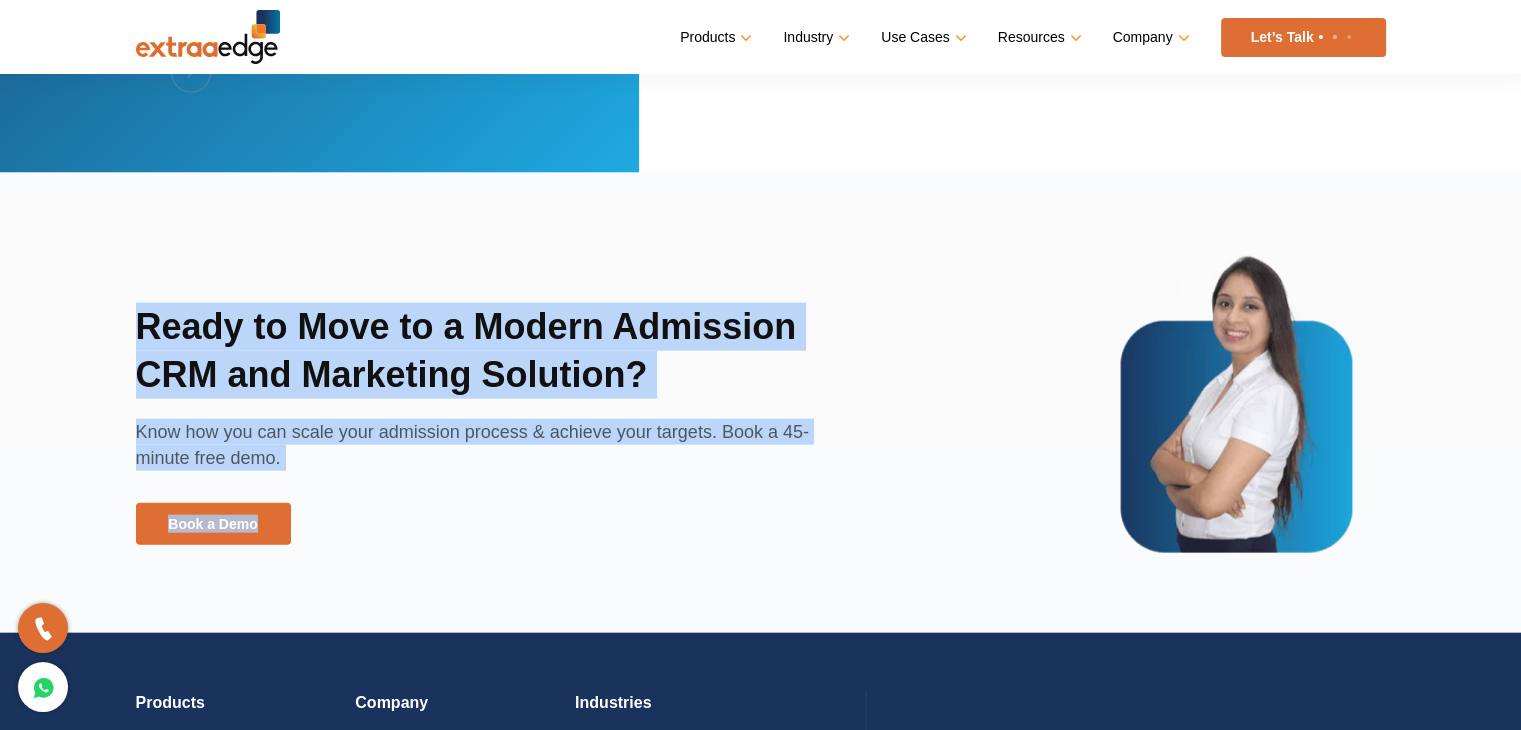 click on "Ready to Move to a Modern Admission CRM and Marketing Solution?
Know how you can scale your admission process & achieve your targets. Book a 45-minute free demo.
Book a Demo" at bounding box center (761, 403) 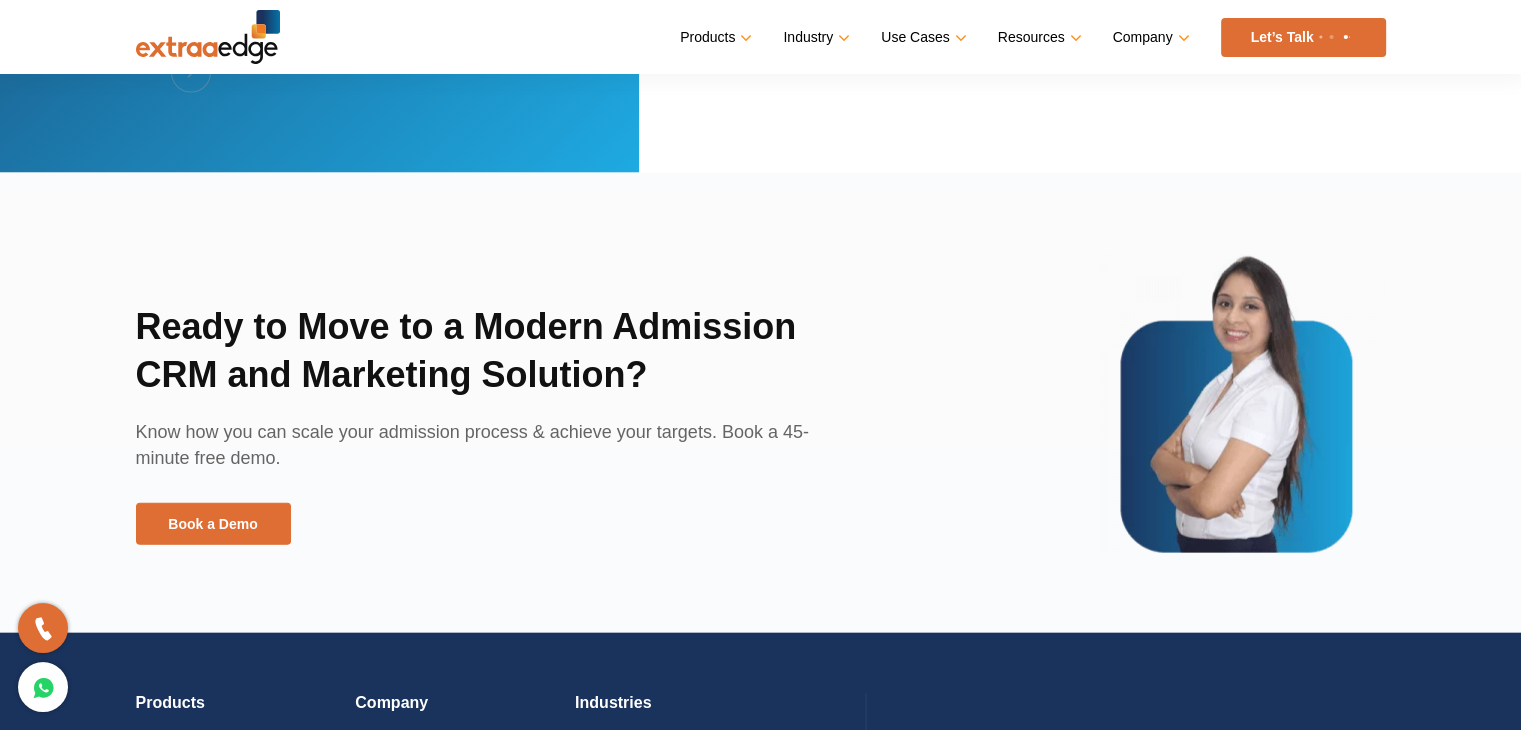 click on "Ready to Move to a Modern Admission CRM and Marketing Solution?
Know how you can scale your admission process & achieve your targets. Book a 45-minute free demo.
Book a Demo" at bounding box center [513, 403] 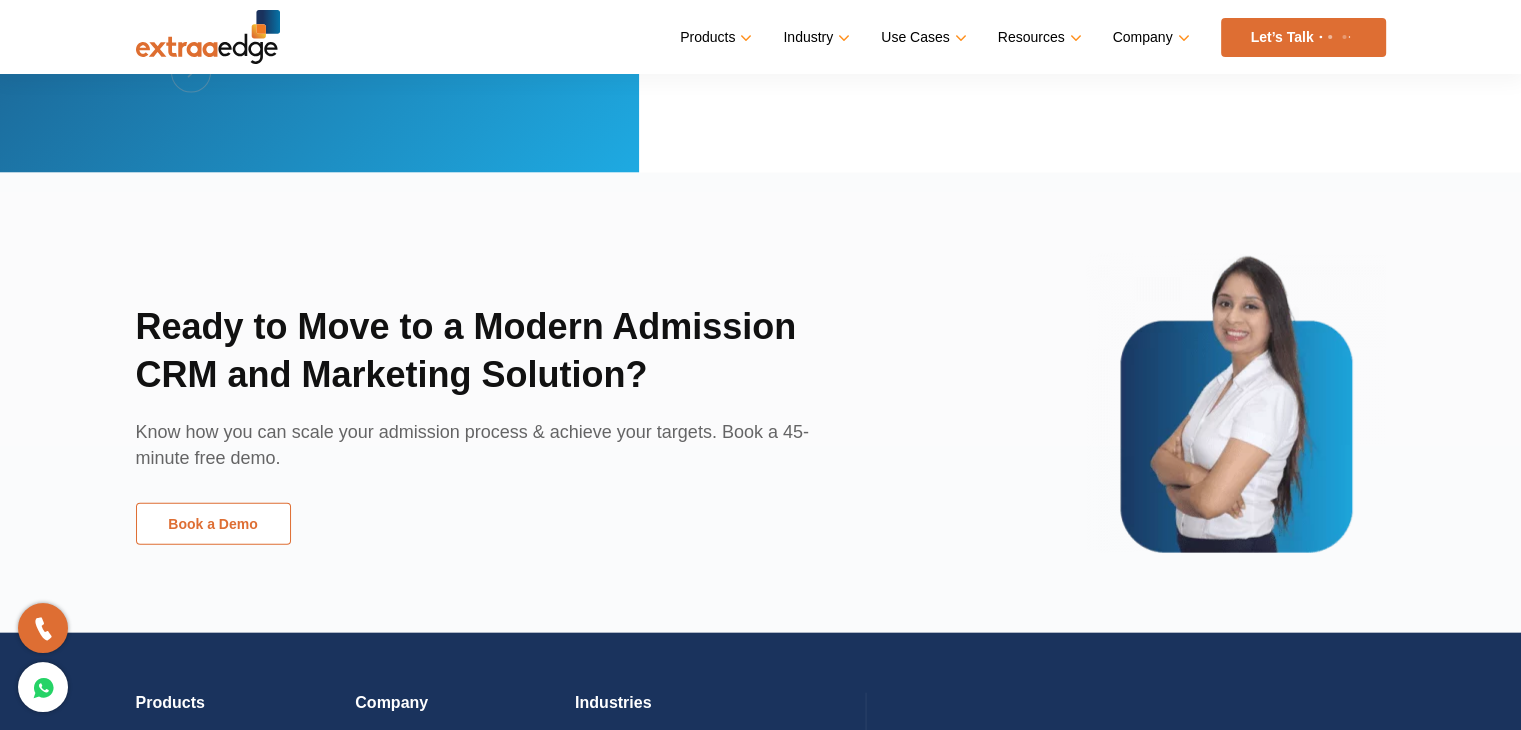 click on "Book a Demo" at bounding box center [213, 524] 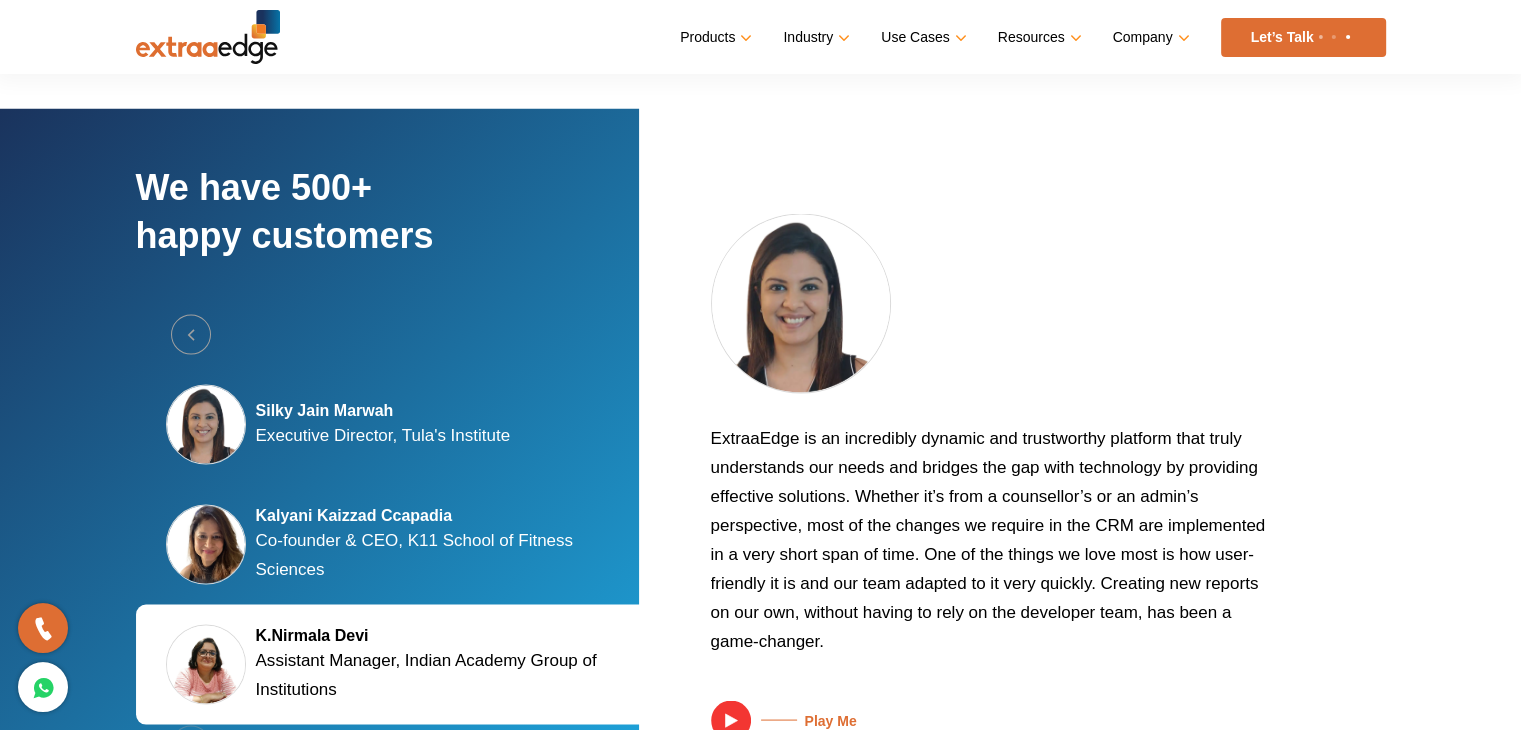 scroll, scrollTop: 3719, scrollLeft: 0, axis: vertical 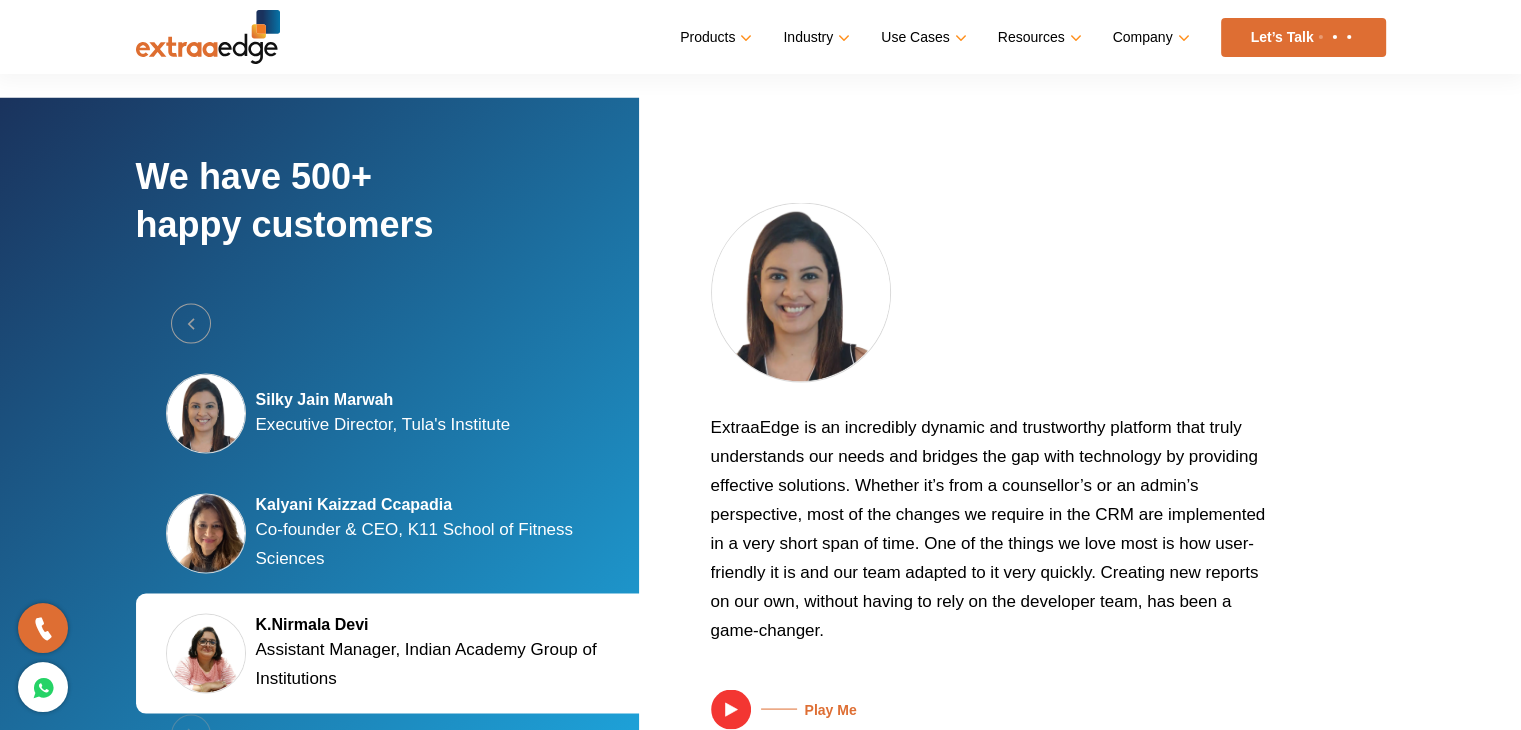 click at bounding box center [731, 709] 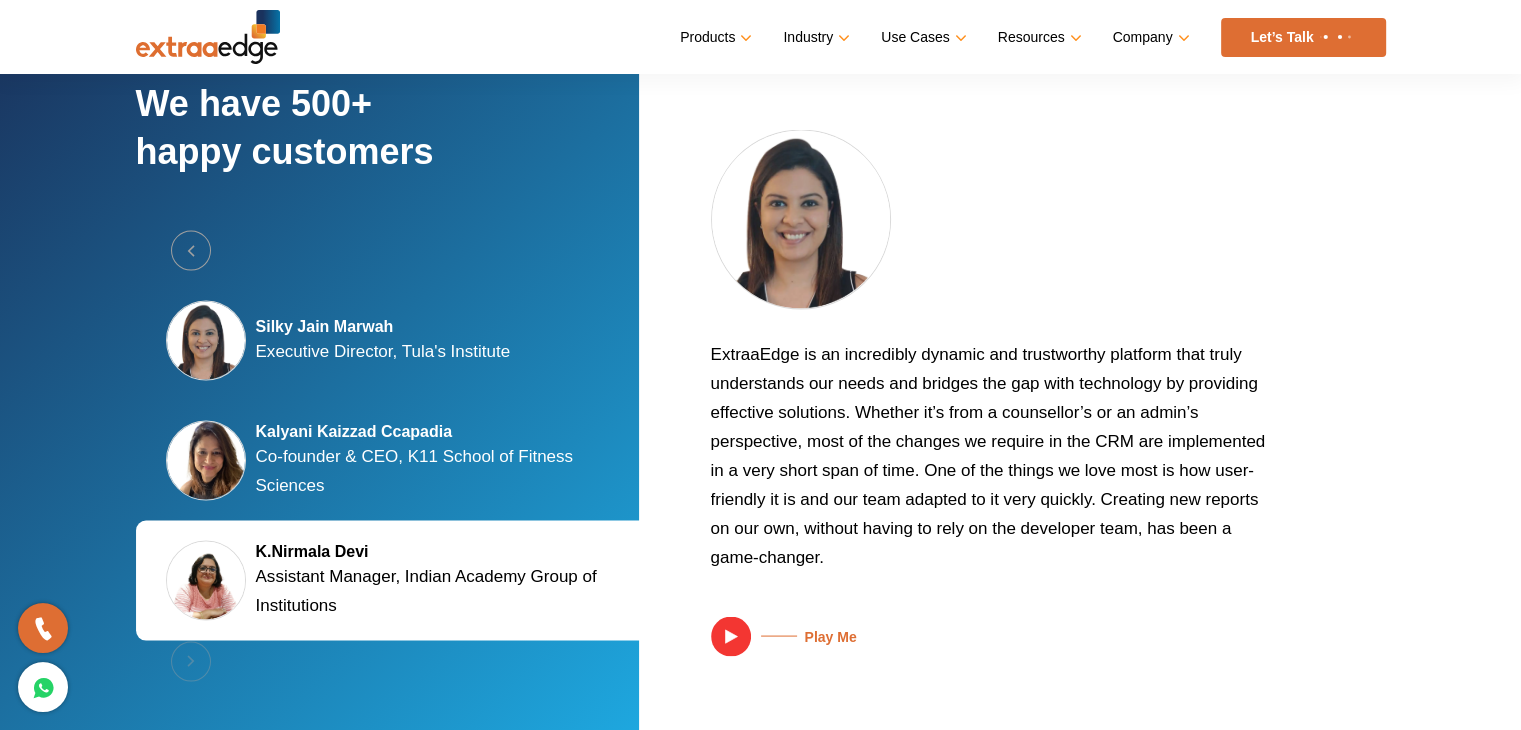 scroll, scrollTop: 3794, scrollLeft: 0, axis: vertical 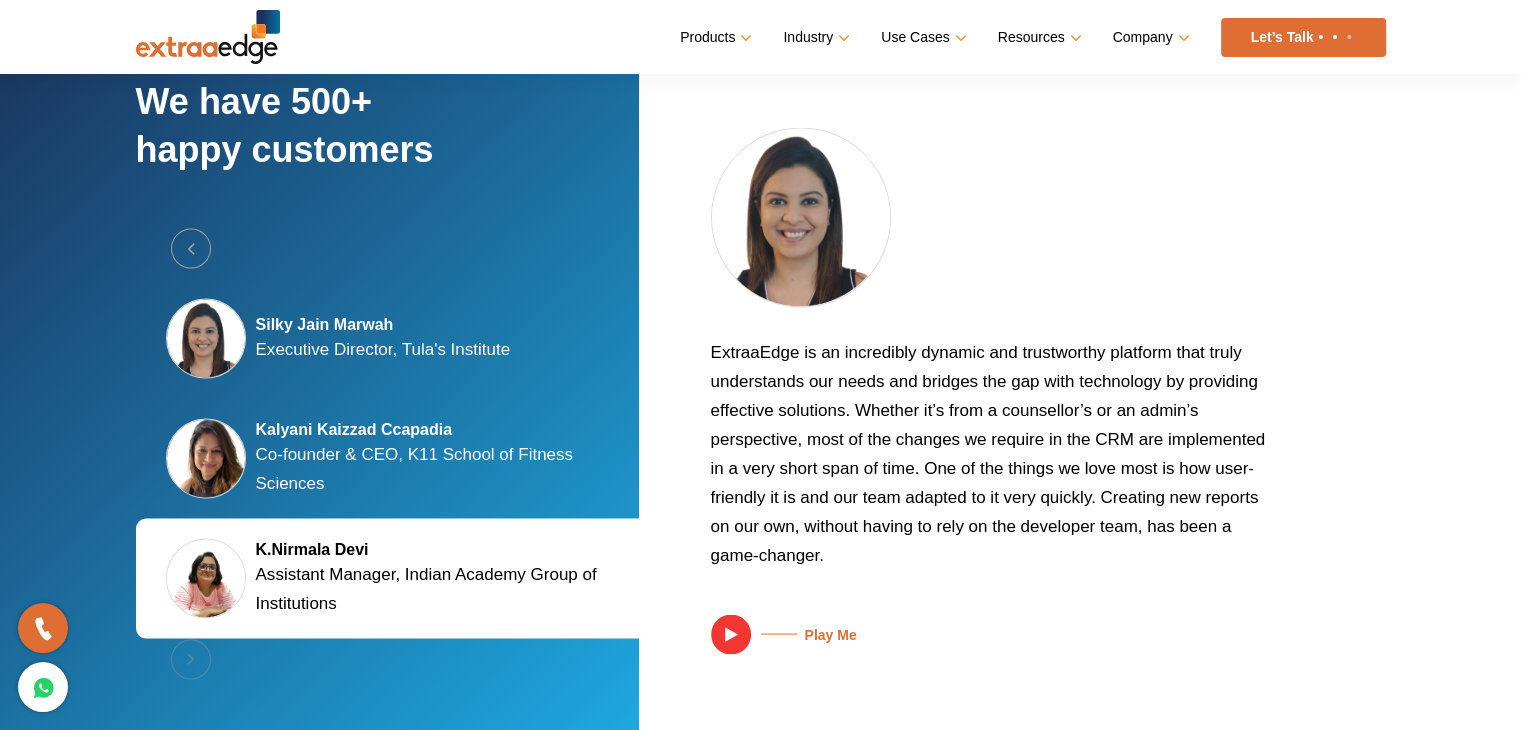 click at bounding box center (731, 634) 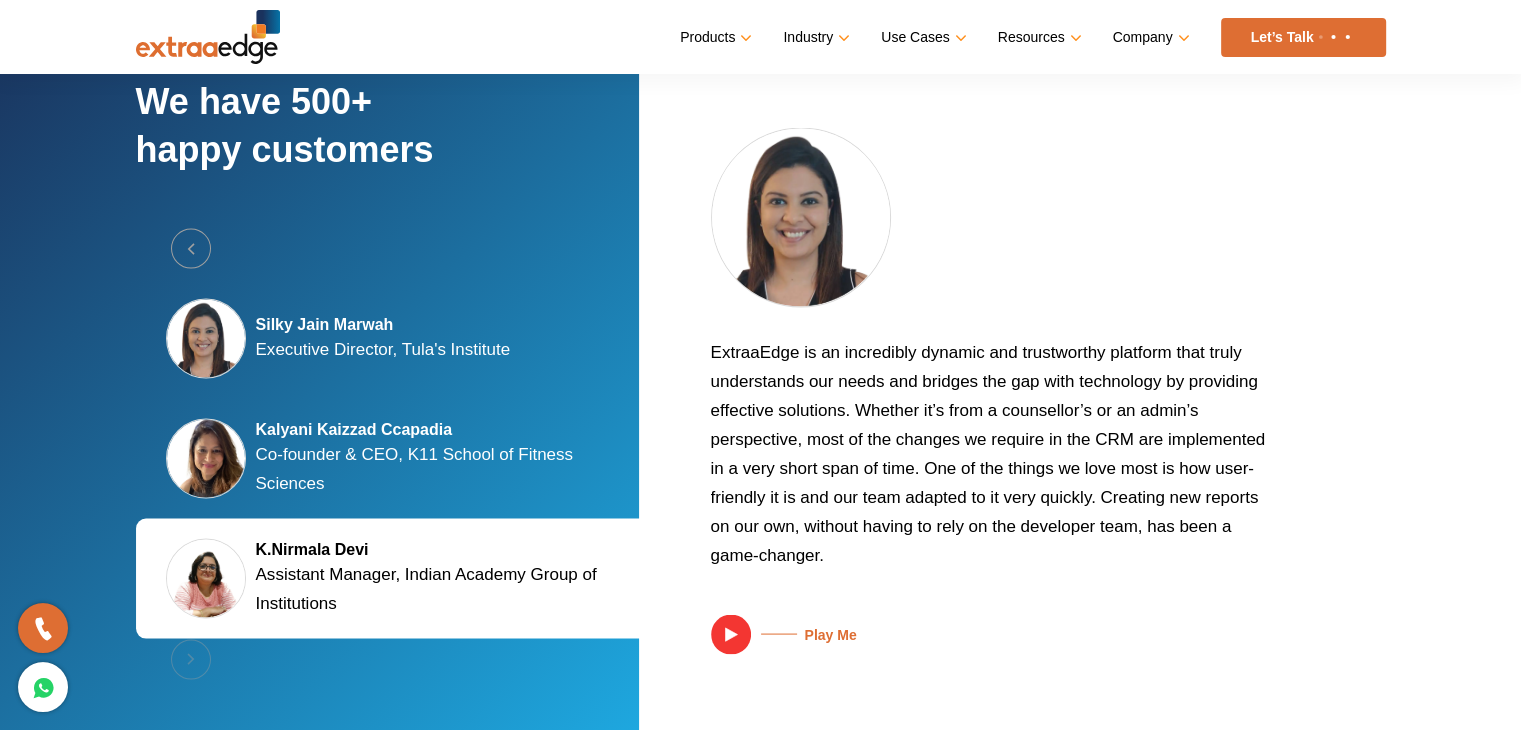 click at bounding box center (731, 634) 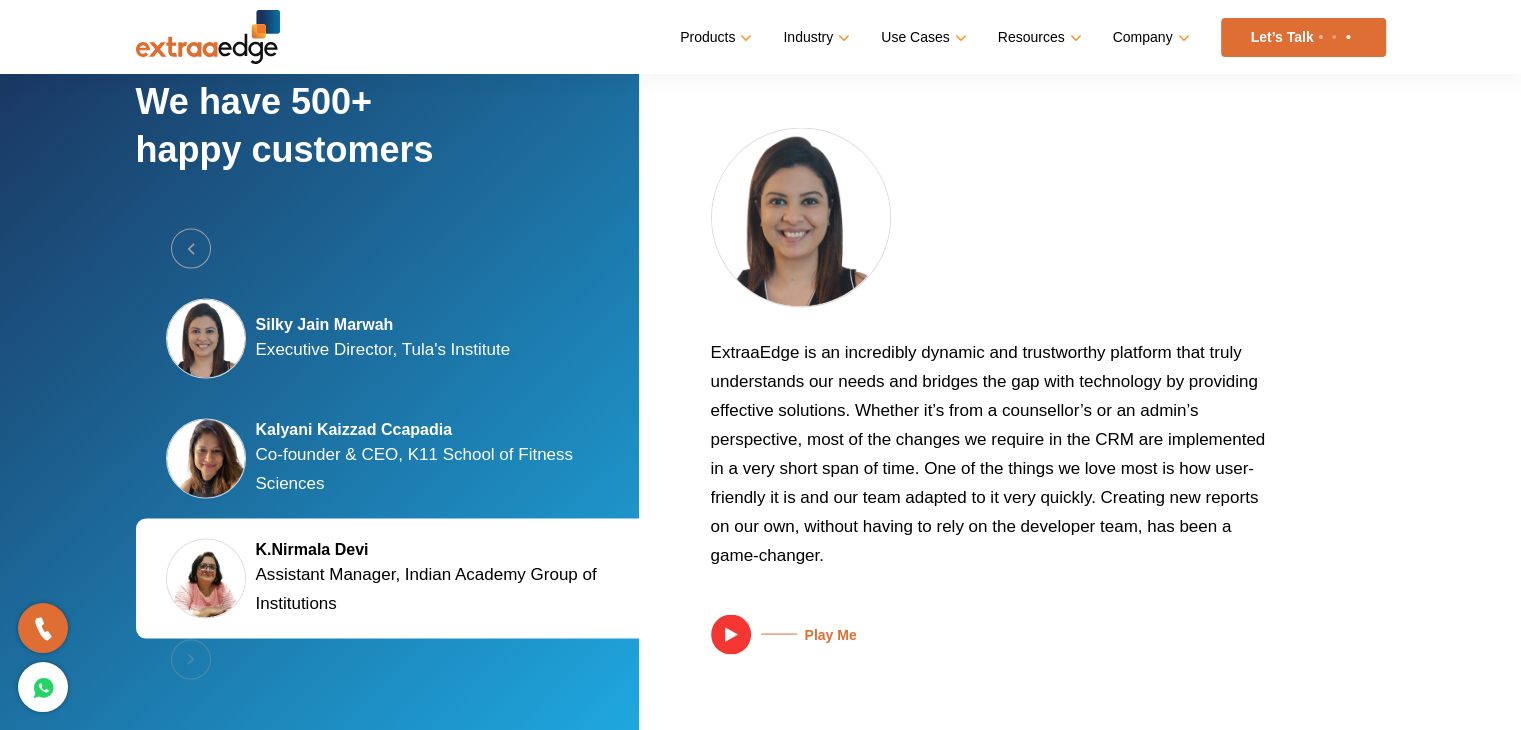 click at bounding box center [731, 634] 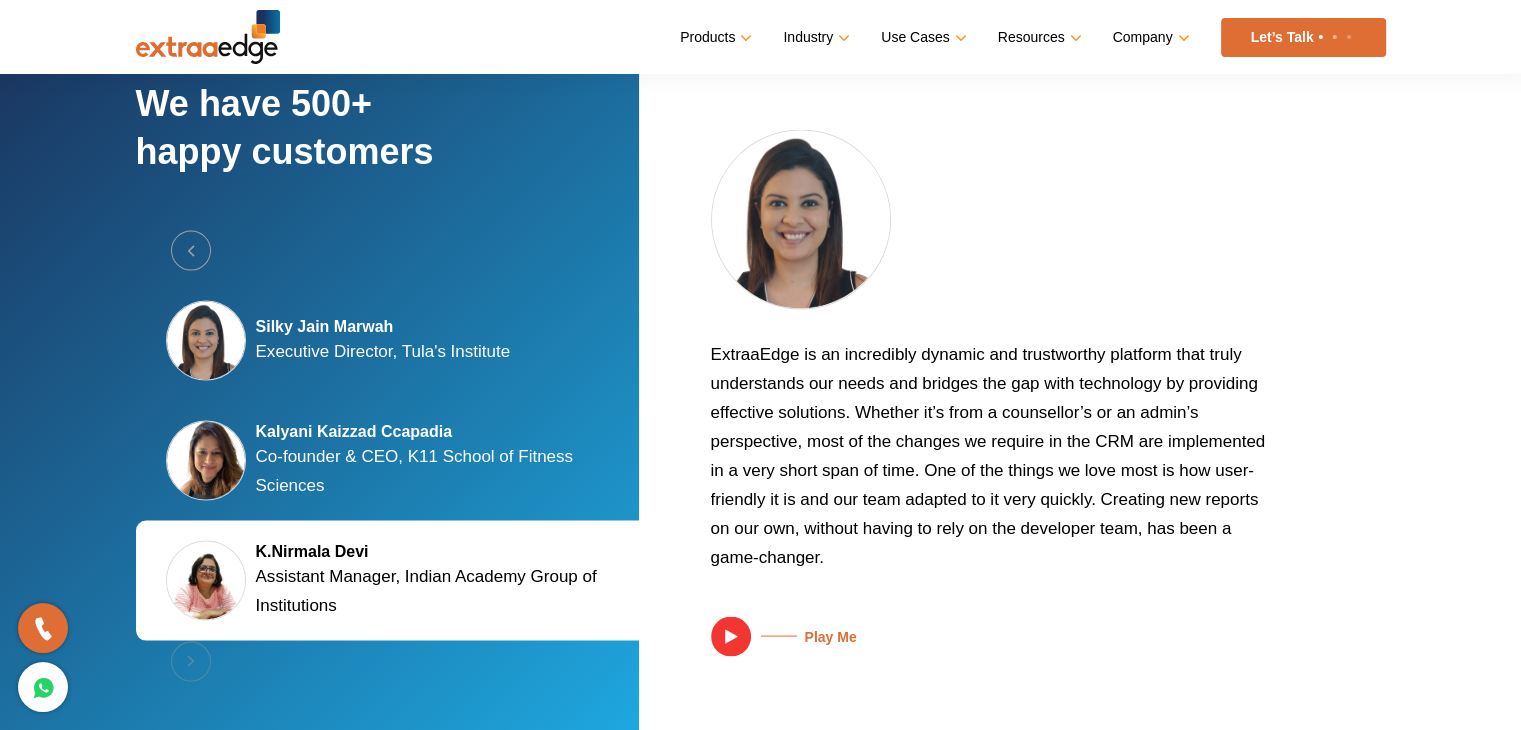 click at bounding box center (731, 636) 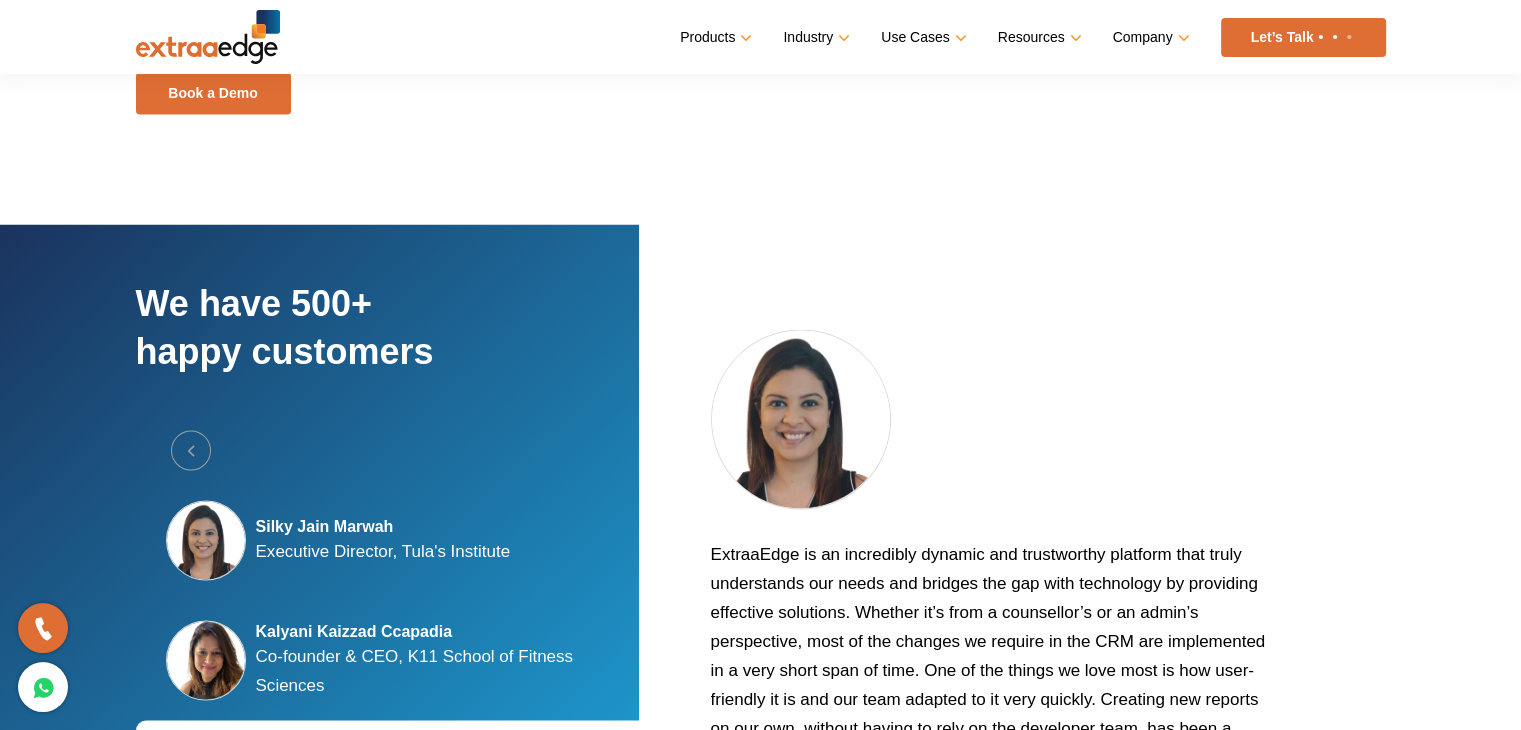 drag, startPoint x: 796, startPoint y: 402, endPoint x: 929, endPoint y: 464, distance: 146.74127 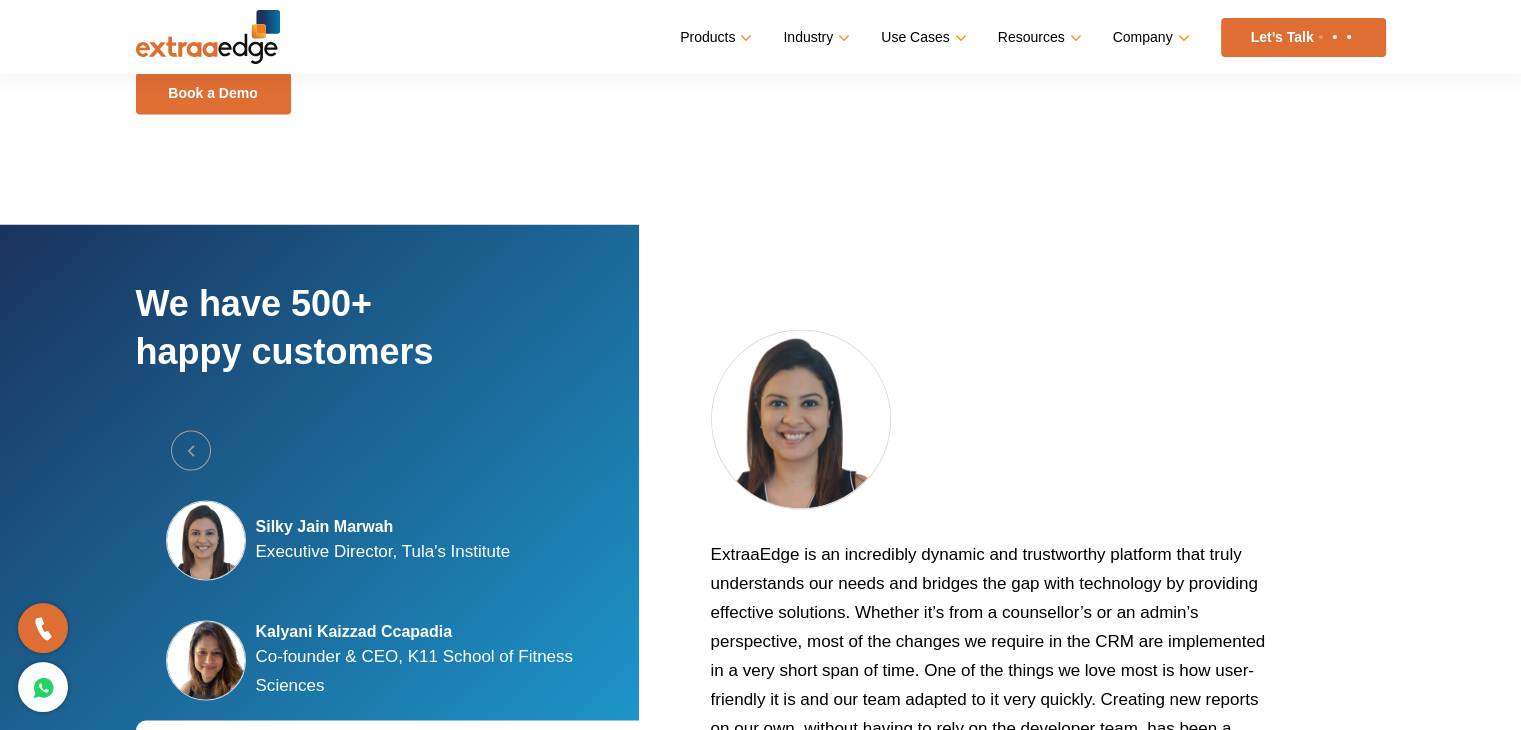 click at bounding box center (996, 434) 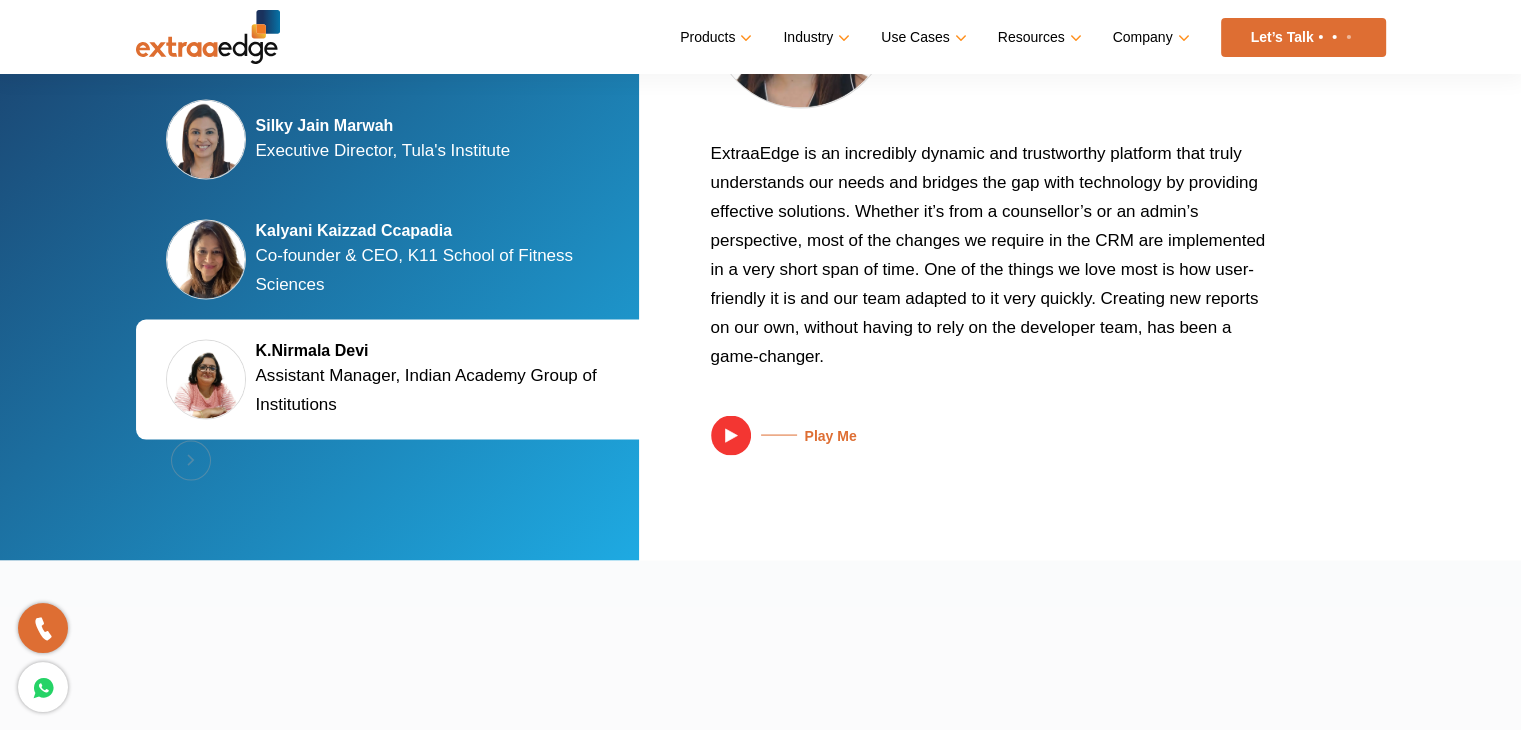 scroll, scrollTop: 3765, scrollLeft: 0, axis: vertical 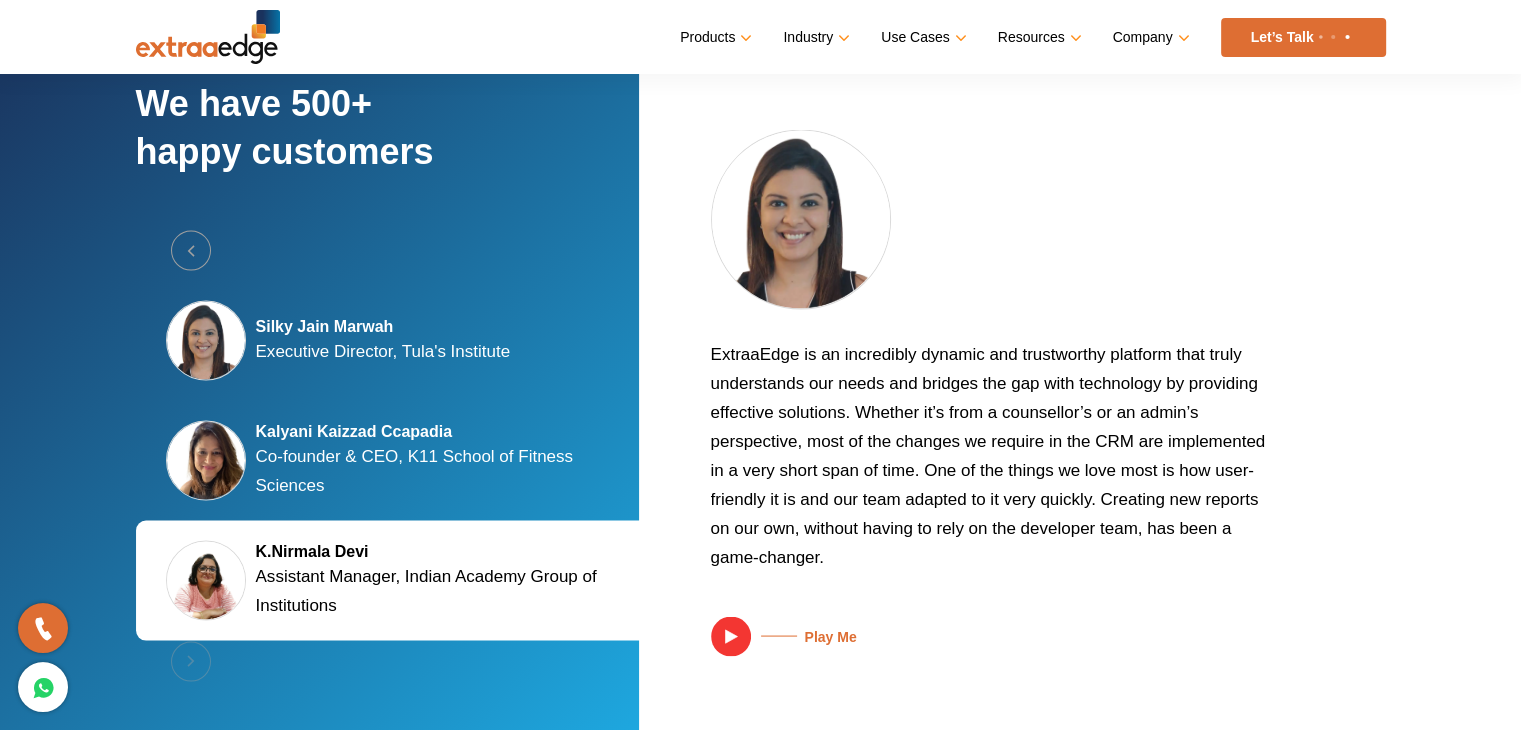 click on "Executive Director, Tula's Institute" at bounding box center [383, 350] 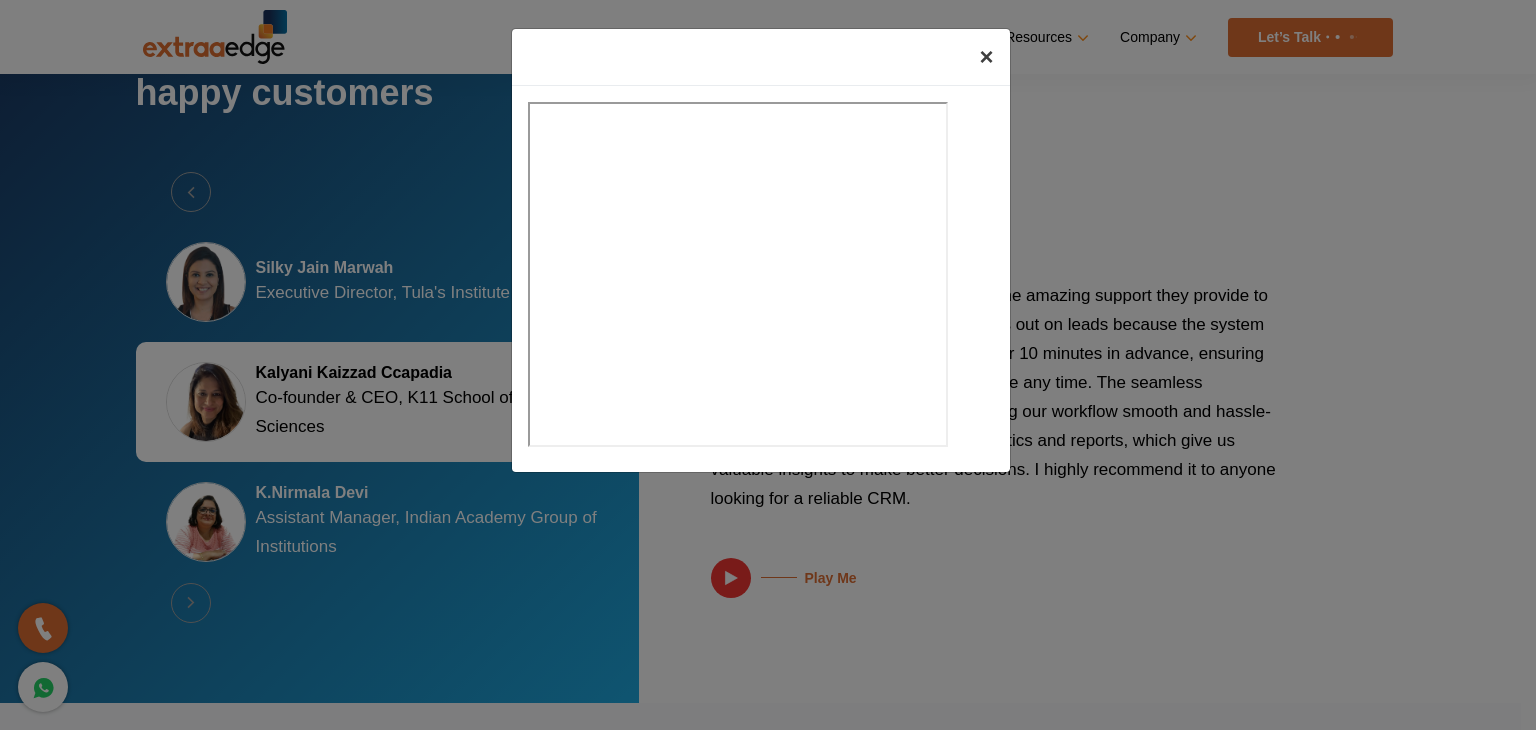 click on "×" at bounding box center (986, 57) 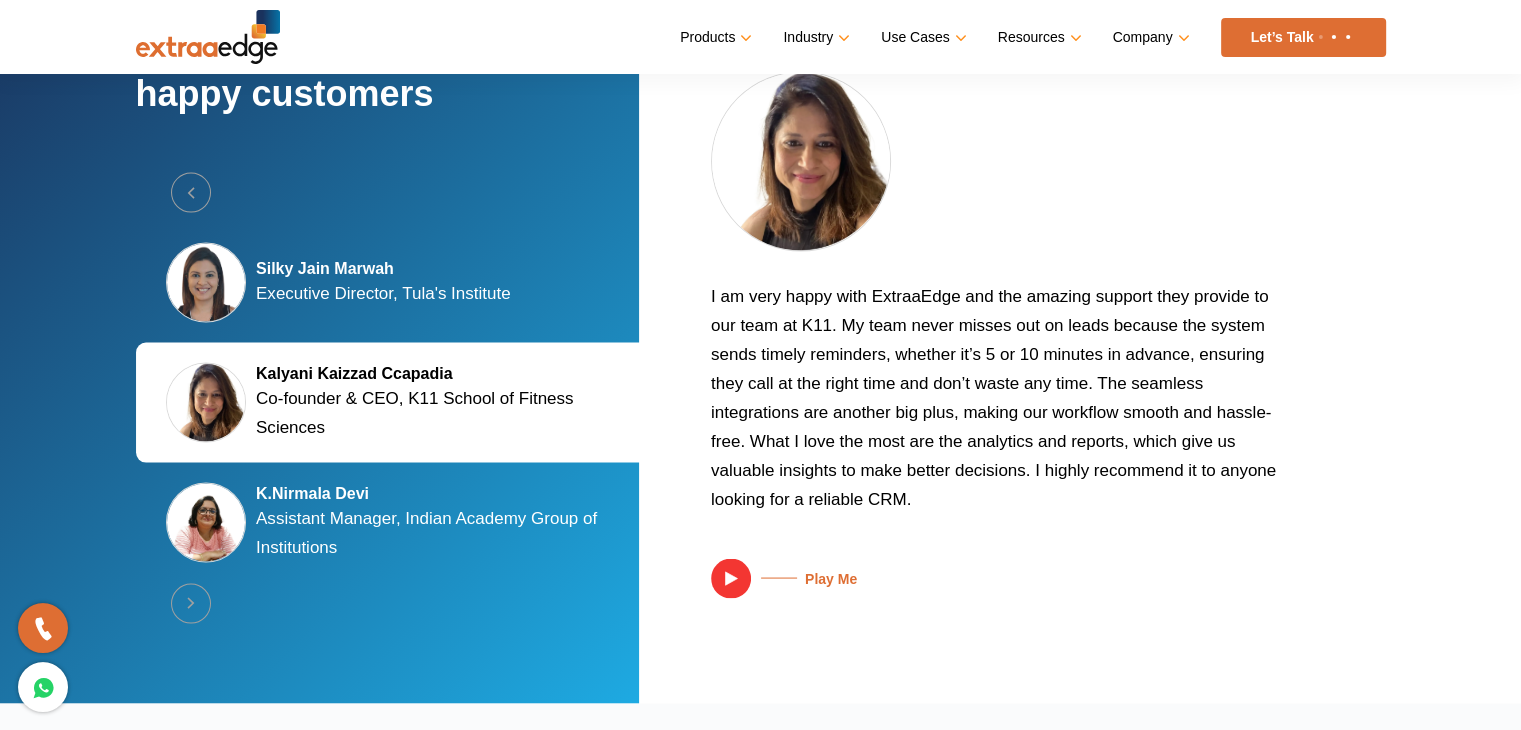 click on "Executive Director, Tula's Institute" at bounding box center (383, 292) 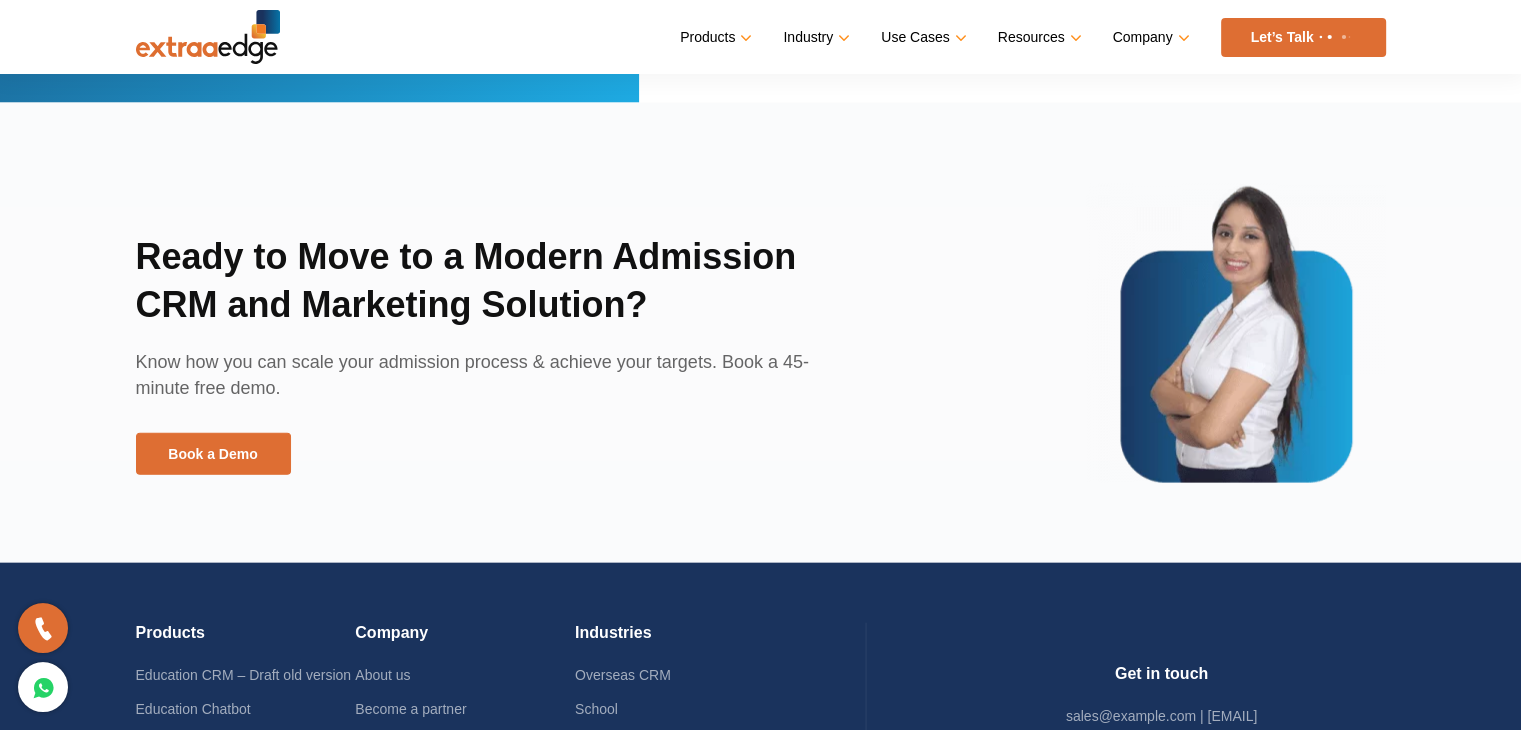 scroll, scrollTop: 4435, scrollLeft: 0, axis: vertical 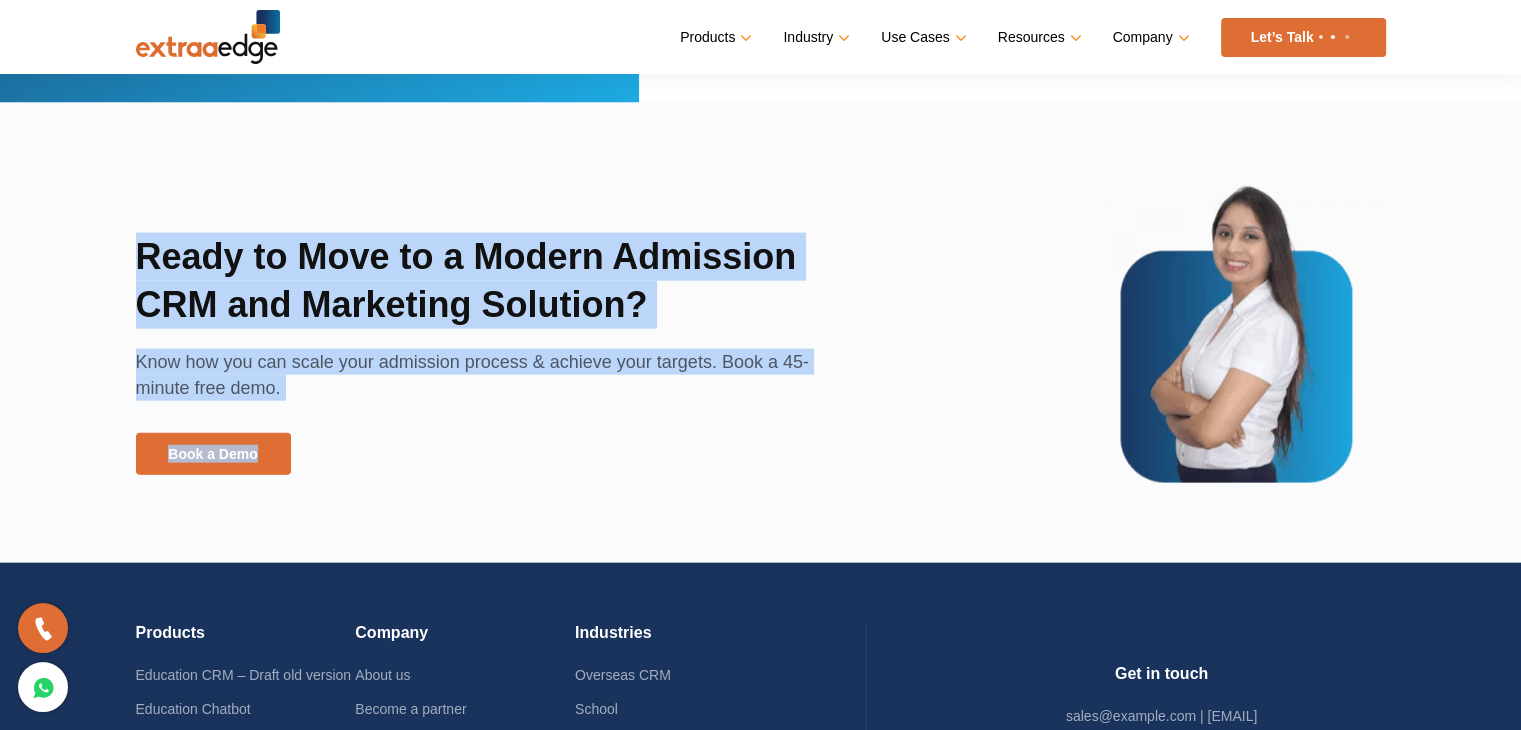 drag, startPoint x: 120, startPoint y: 234, endPoint x: 506, endPoint y: 456, distance: 445.28644 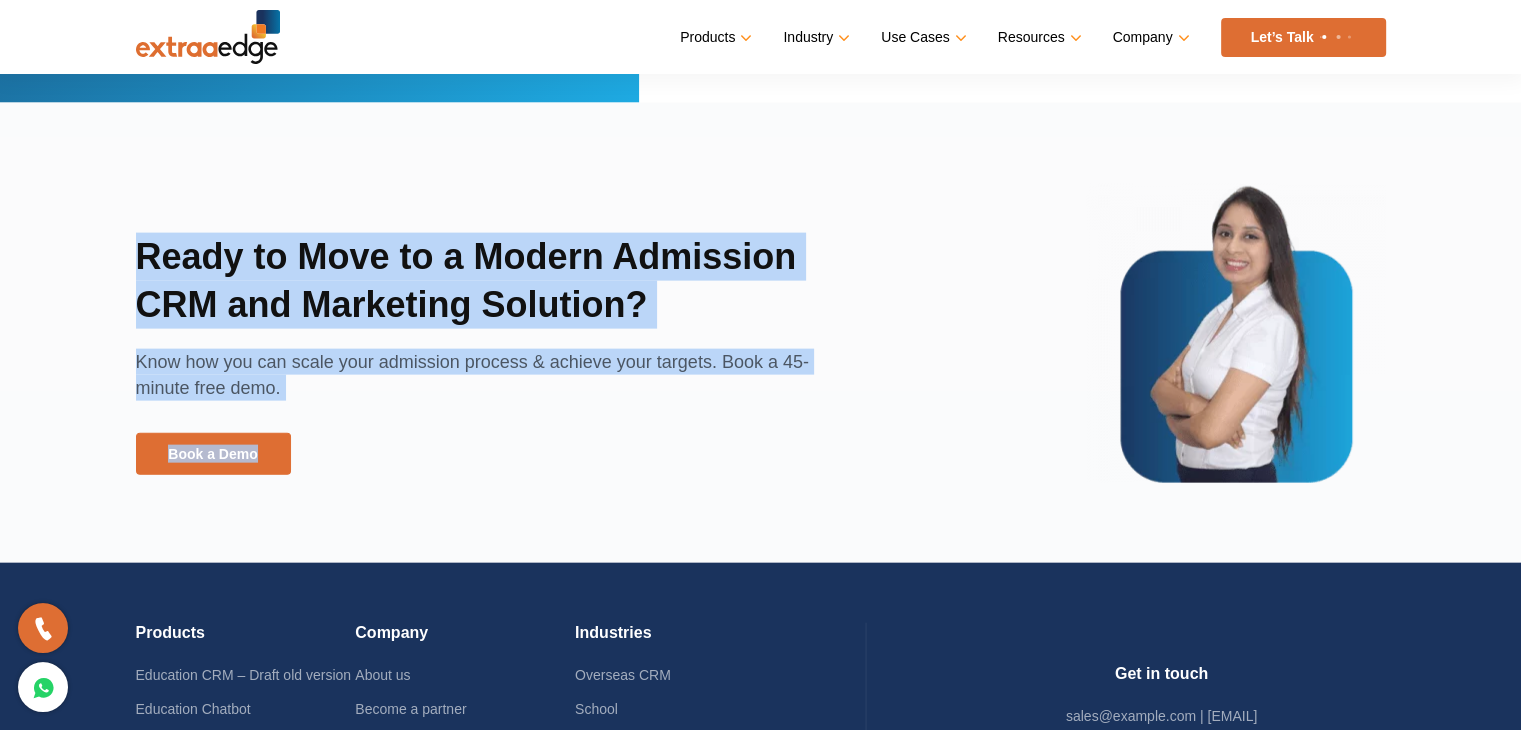 click on "Ready to Move to a Modern Admission CRM and Marketing Solution?
Know how you can scale your admission process & achieve your targets. Book a 45-minute free demo.
Book a Demo" at bounding box center (761, 333) 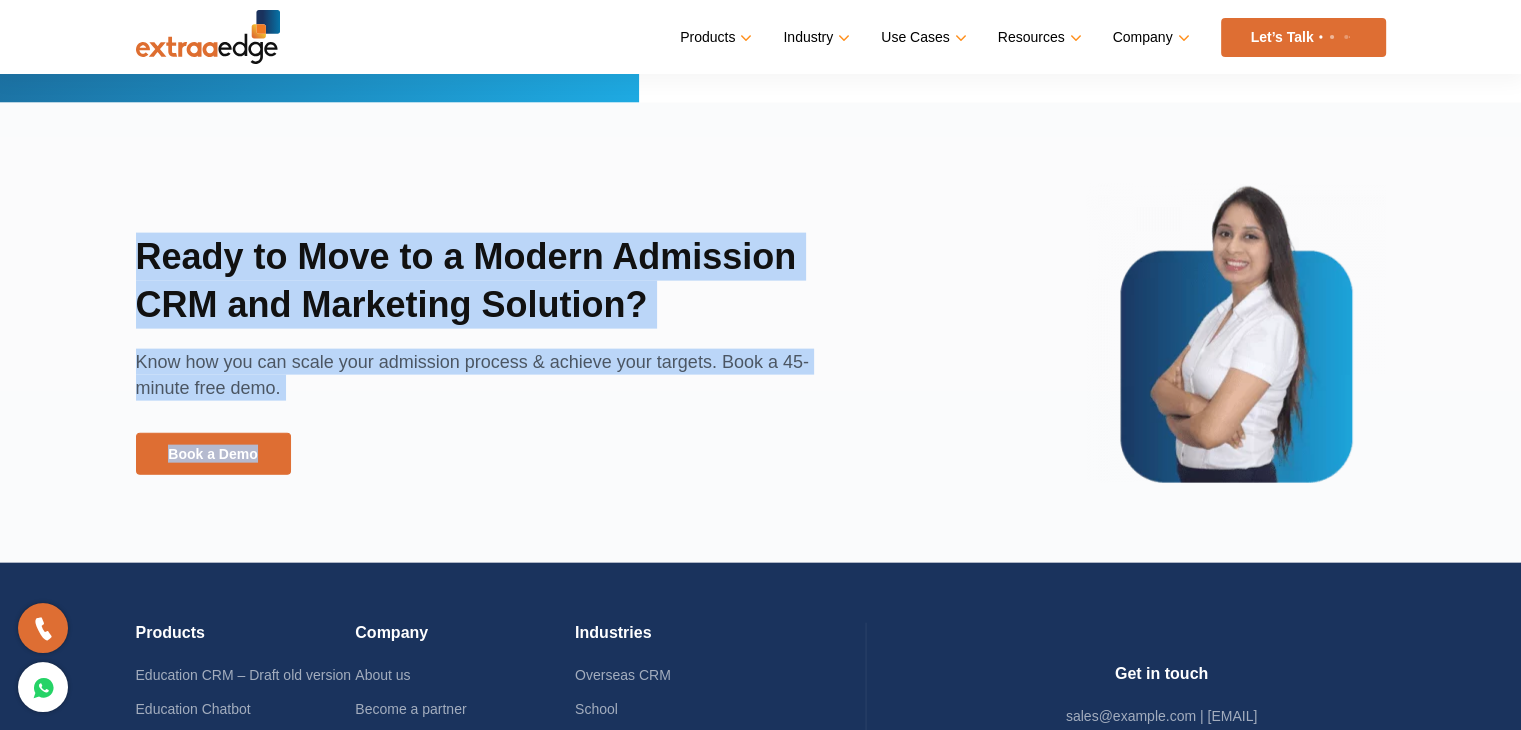 click on "Know how you can scale your admission process & achieve your targets. Book a 45-minute free demo." at bounding box center (498, 391) 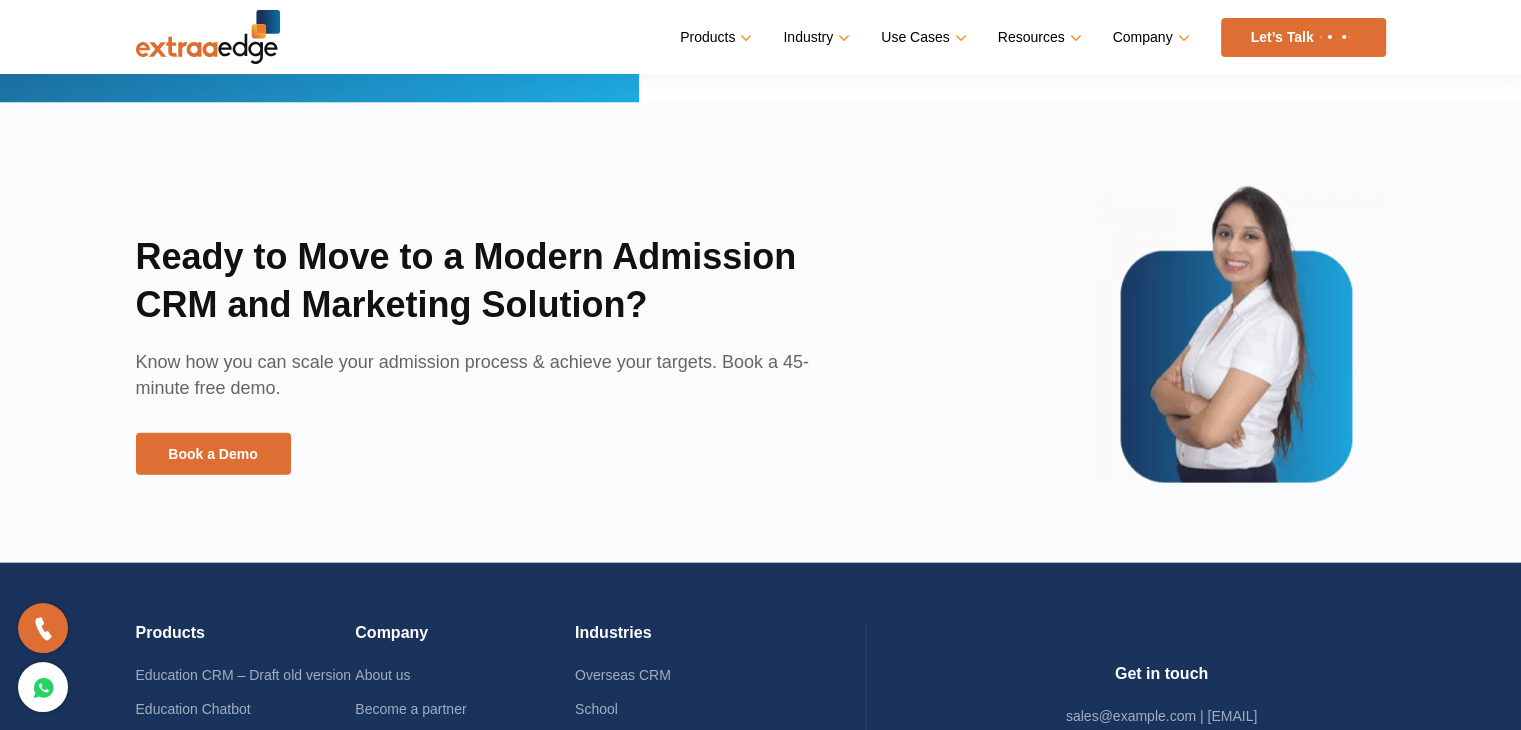 scroll, scrollTop: 4421, scrollLeft: 0, axis: vertical 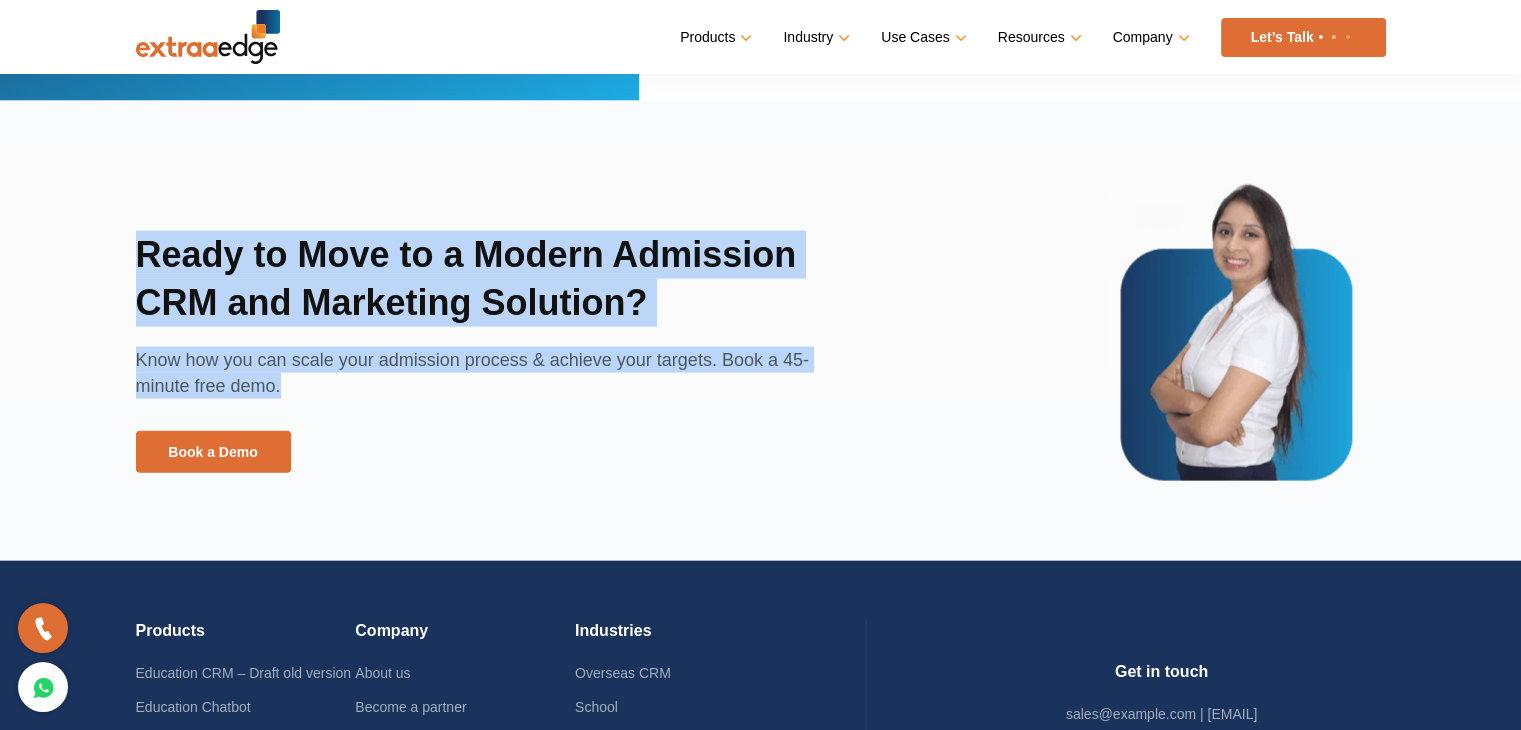 drag, startPoint x: 101, startPoint y: 232, endPoint x: 574, endPoint y: 403, distance: 502.96124 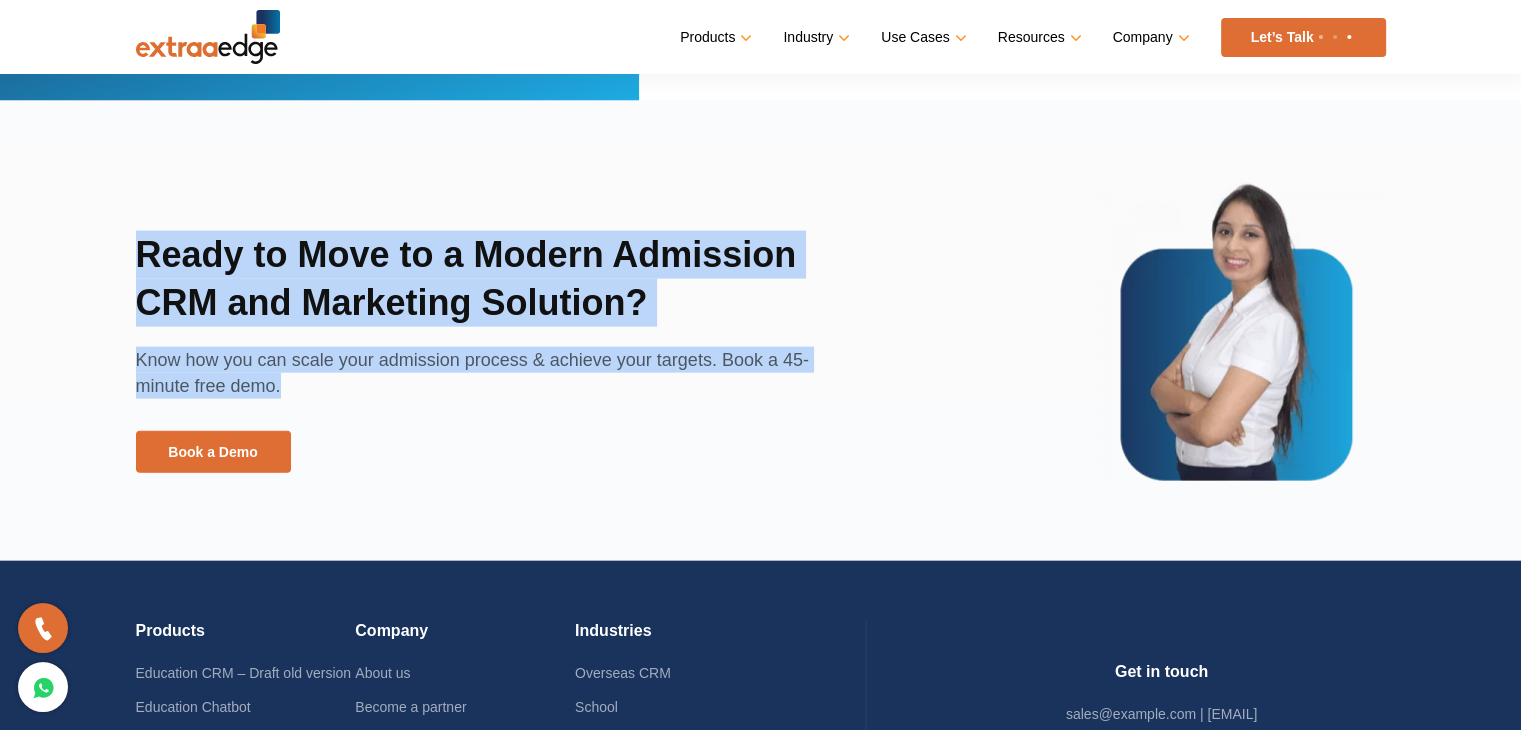 click on "Ready to Move to a Modern Admission CRM and Marketing Solution?
Know how you can scale your admission process & achieve your targets. Book a 45-minute free demo.
Book a Demo" at bounding box center (760, 331) 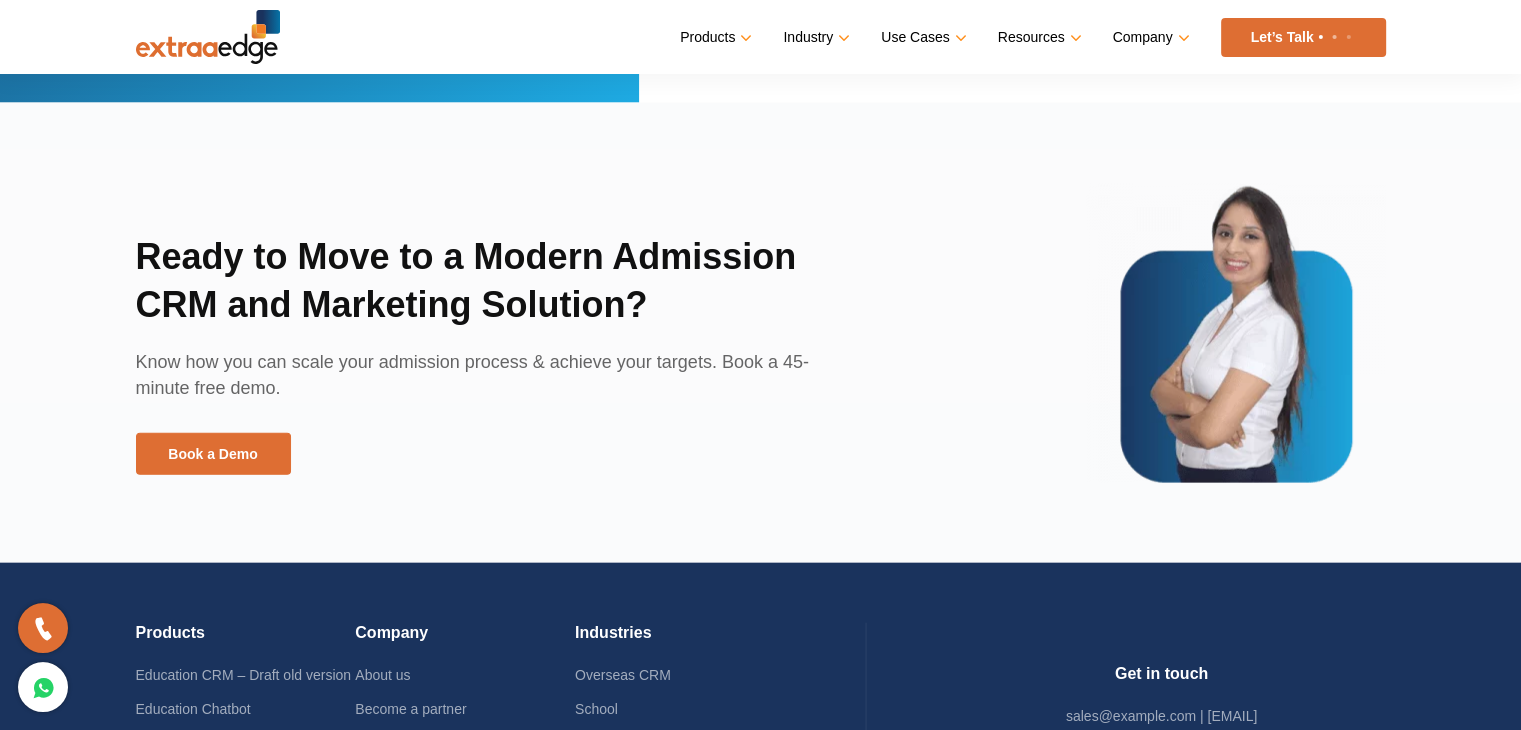 drag, startPoint x: 618, startPoint y: 429, endPoint x: 608, endPoint y: 435, distance: 11.661903 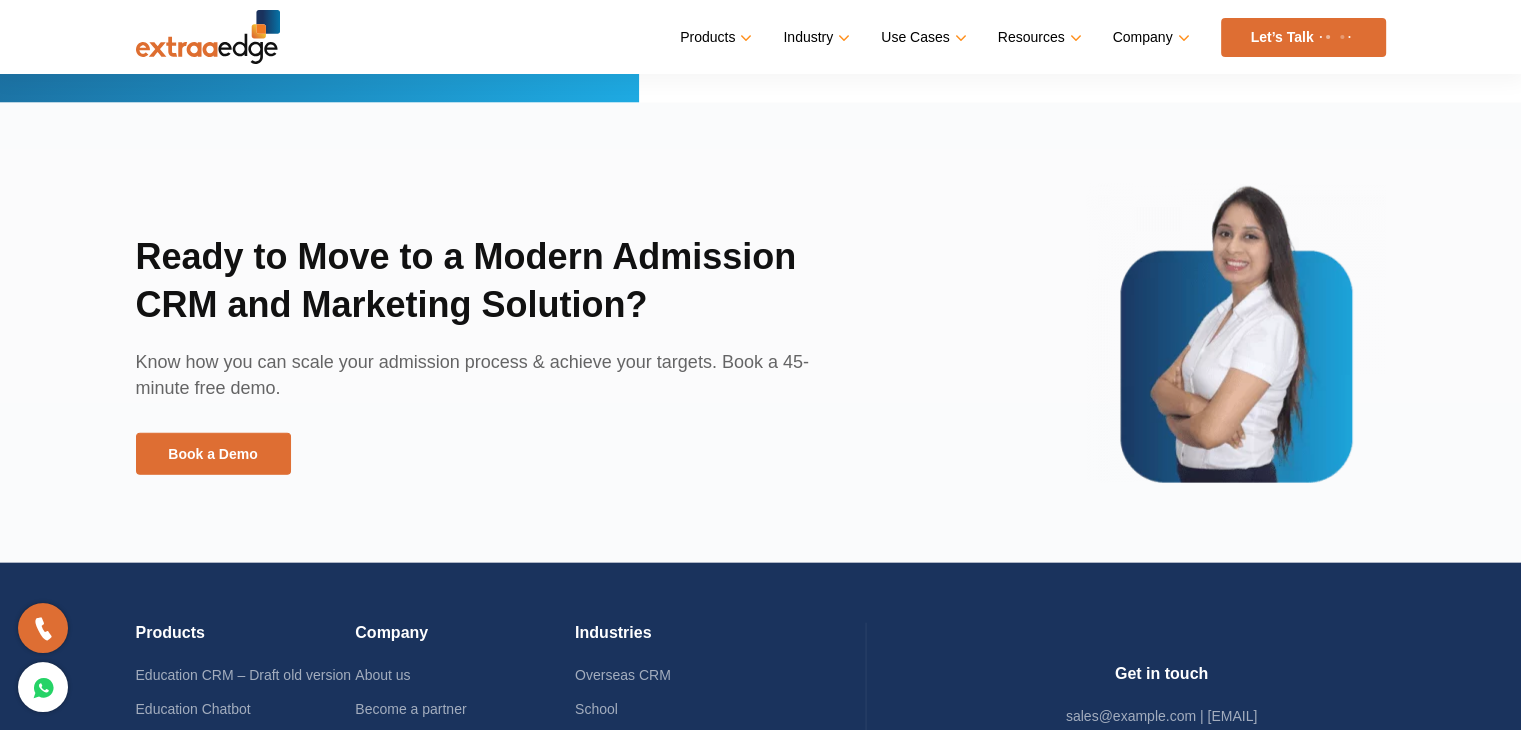 click on "Ready to Move to a Modern Admission CRM and Marketing Solution?
Know how you can scale your admission process & achieve your targets. Book a 45-minute free demo.
Book a Demo" at bounding box center (513, 333) 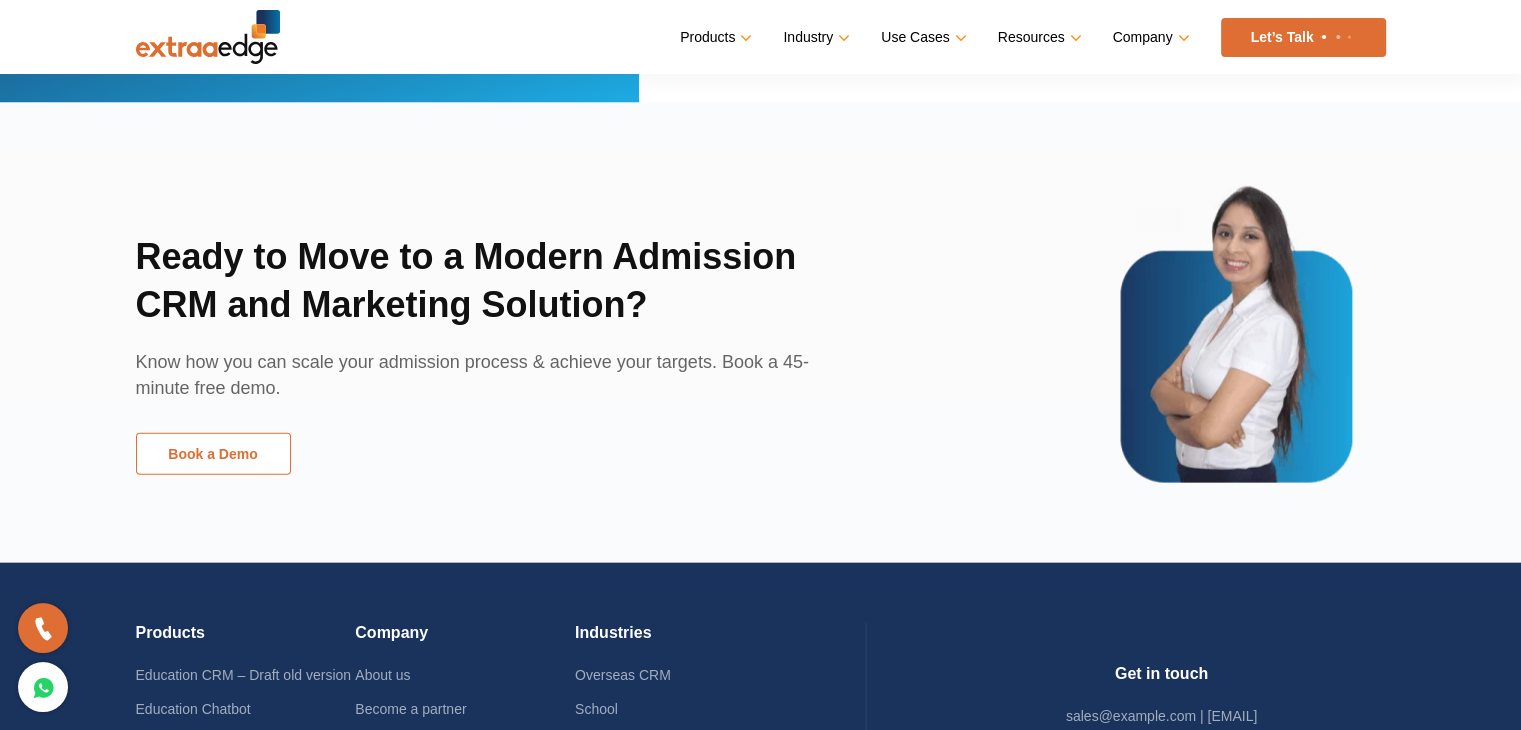 click on "Book a Demo" at bounding box center [213, 454] 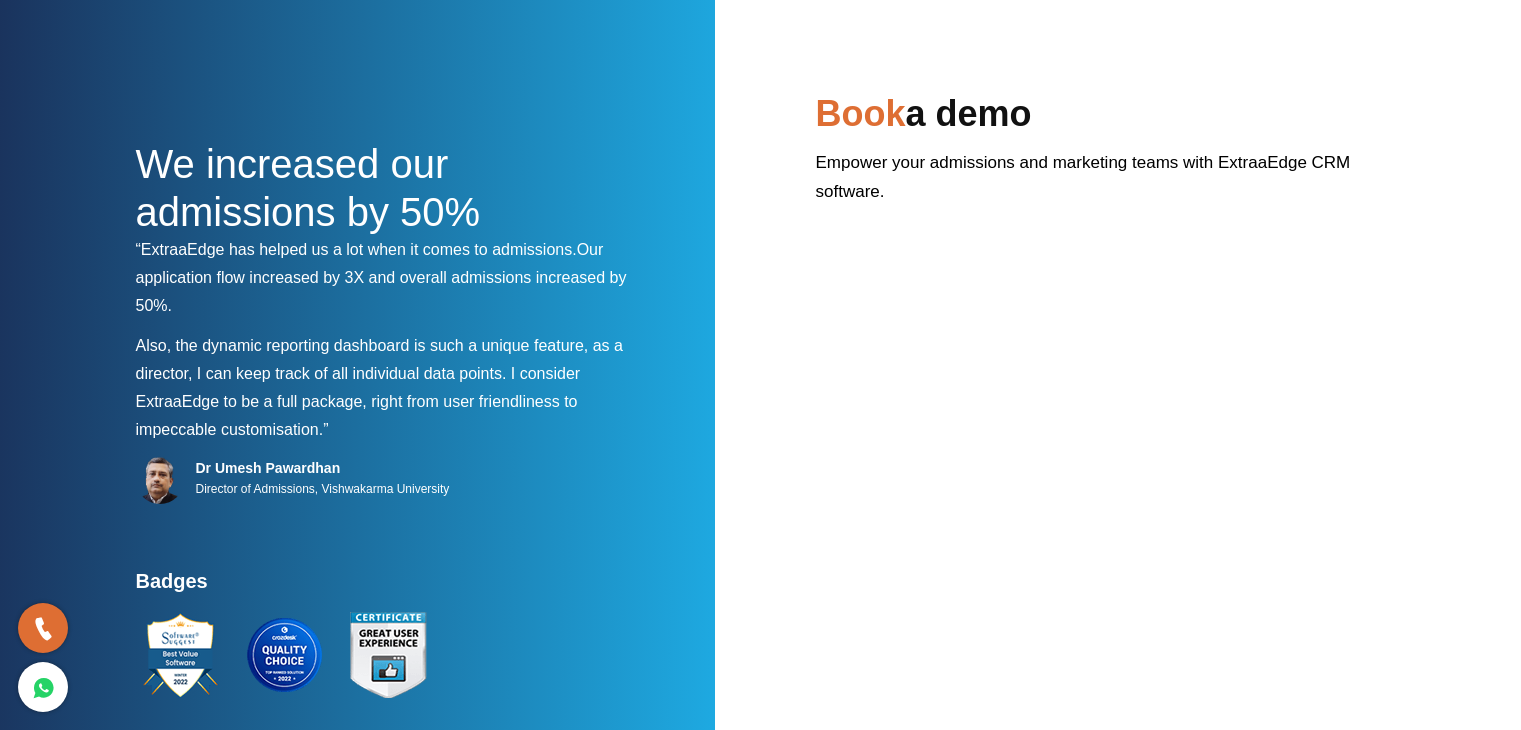 scroll, scrollTop: 0, scrollLeft: 0, axis: both 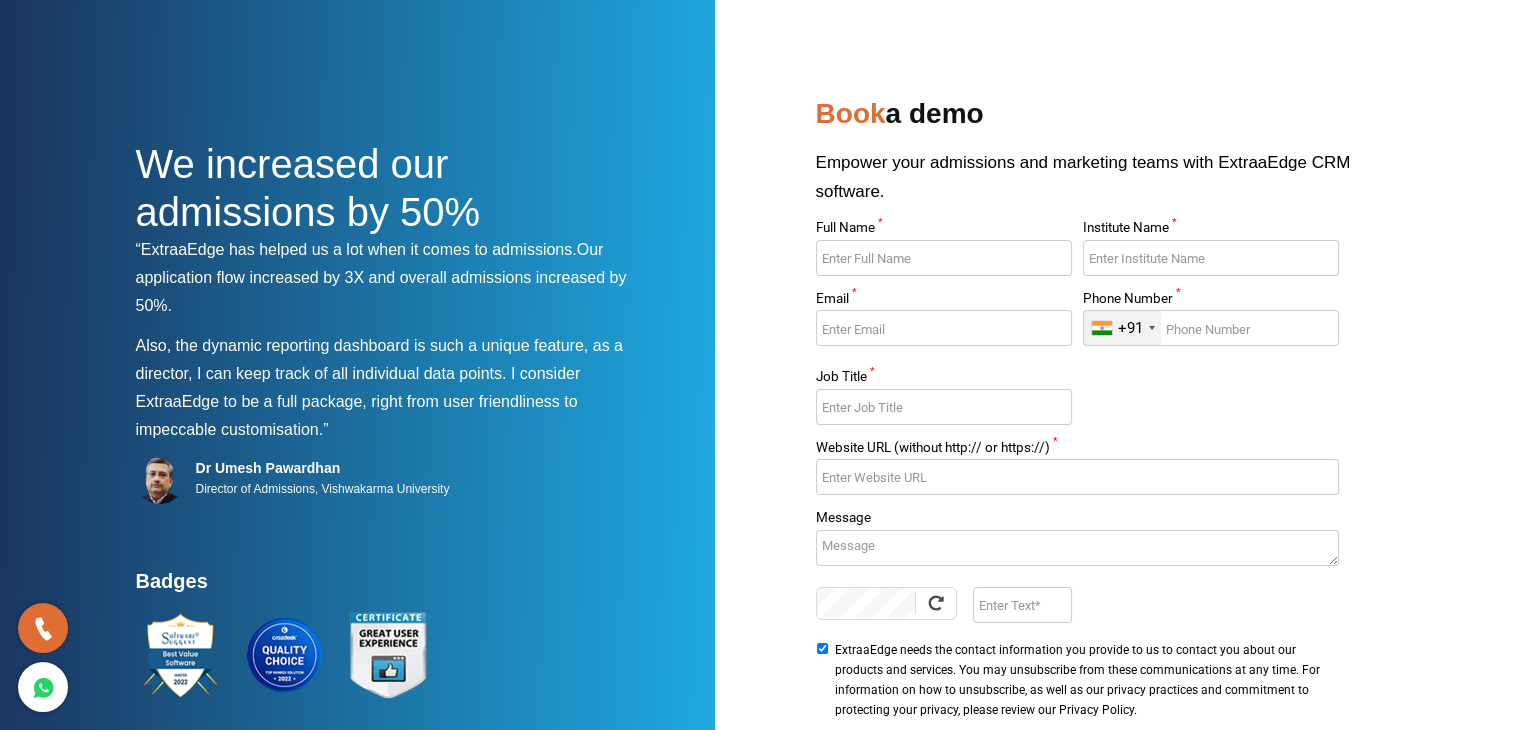 click on "Institute Name   *" at bounding box center [1211, 258] 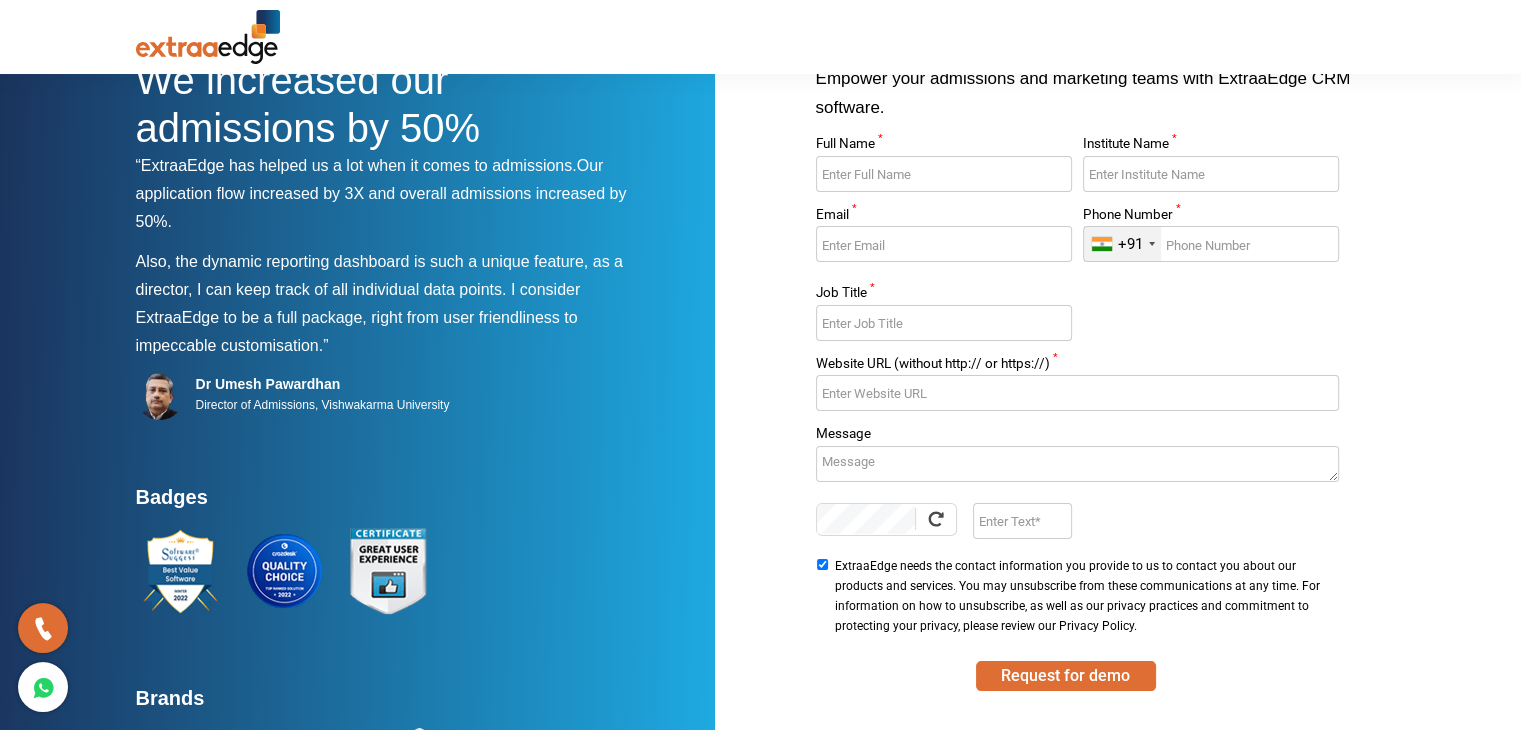 scroll, scrollTop: 0, scrollLeft: 0, axis: both 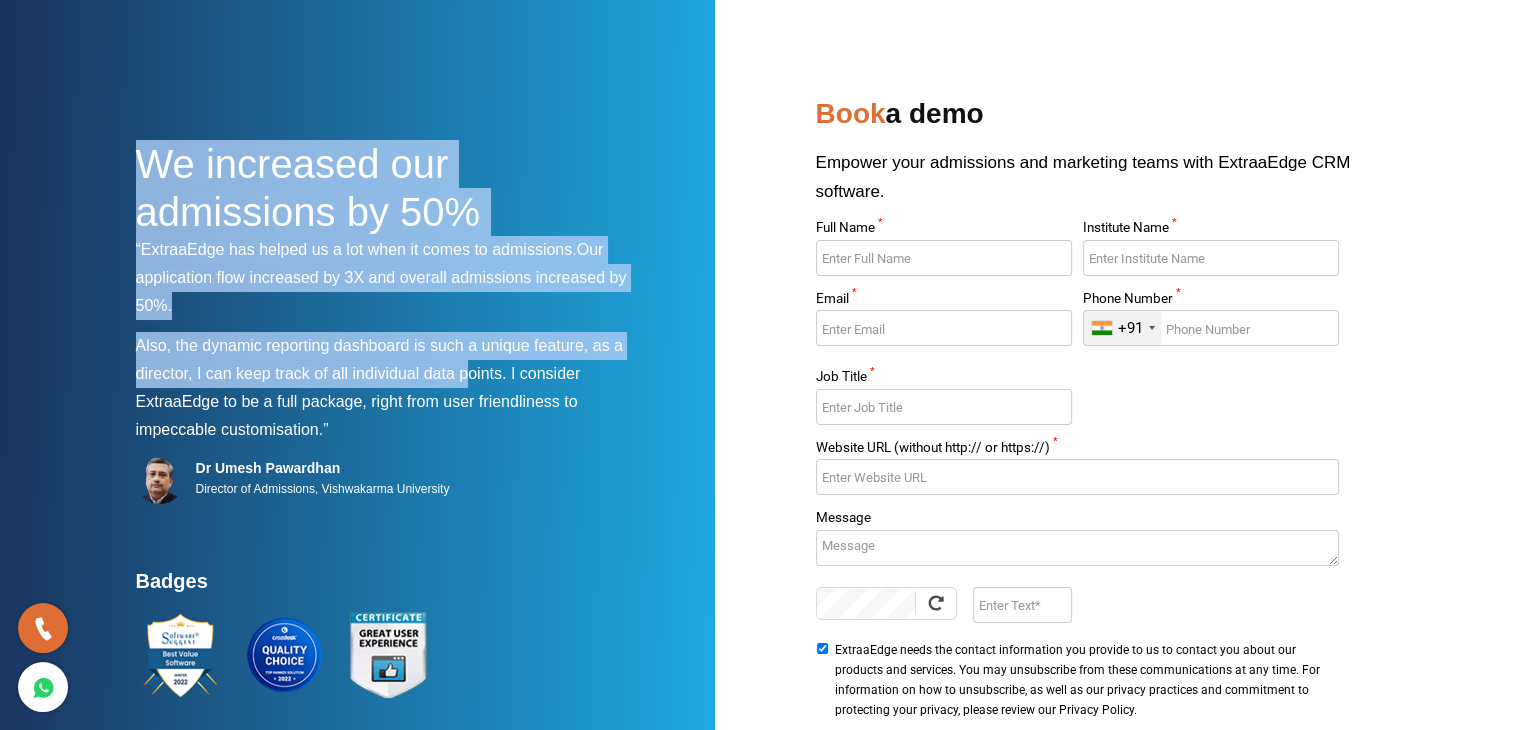 drag, startPoint x: 104, startPoint y: 149, endPoint x: 467, endPoint y: 369, distance: 424.4632 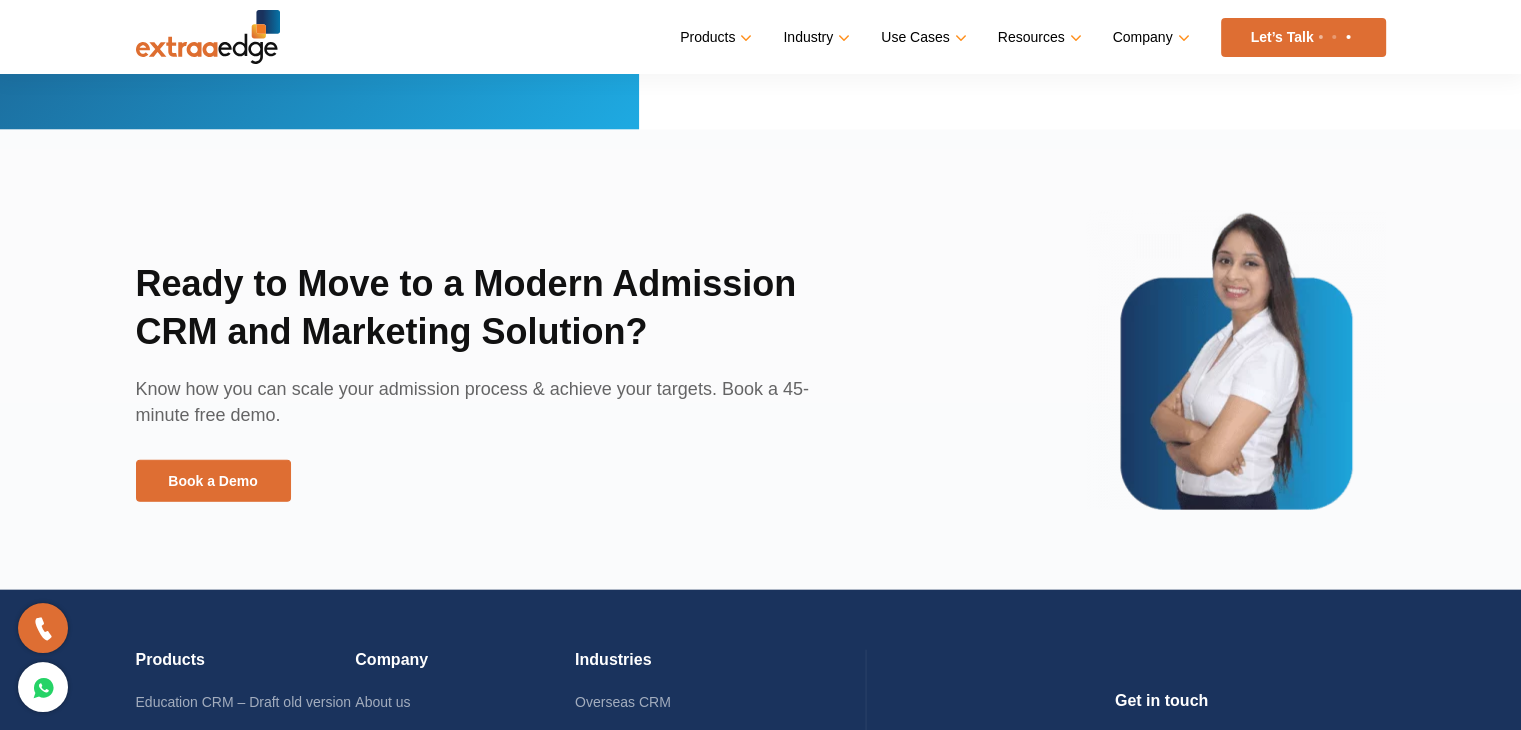 scroll, scrollTop: 0, scrollLeft: 0, axis: both 